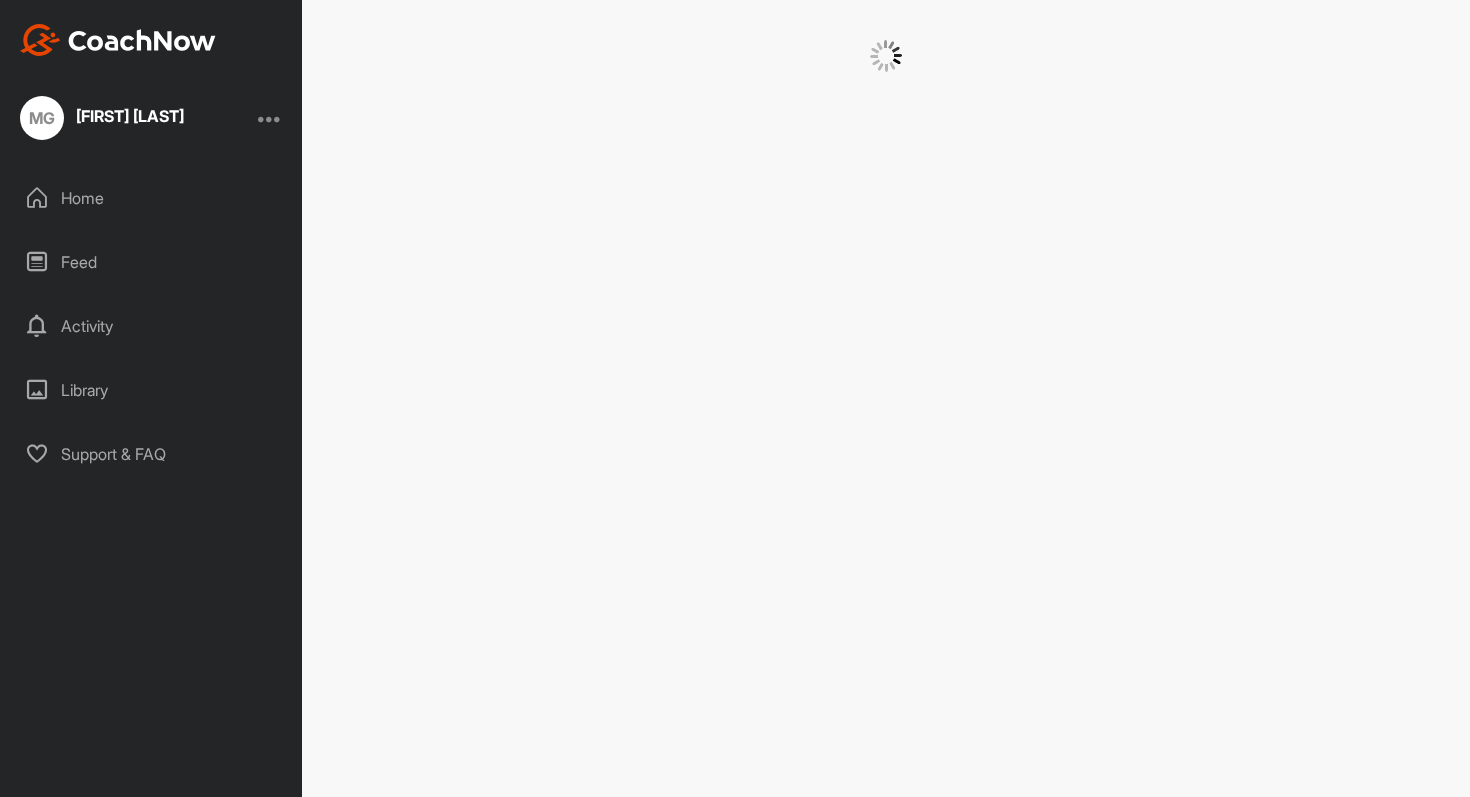 scroll, scrollTop: 0, scrollLeft: 0, axis: both 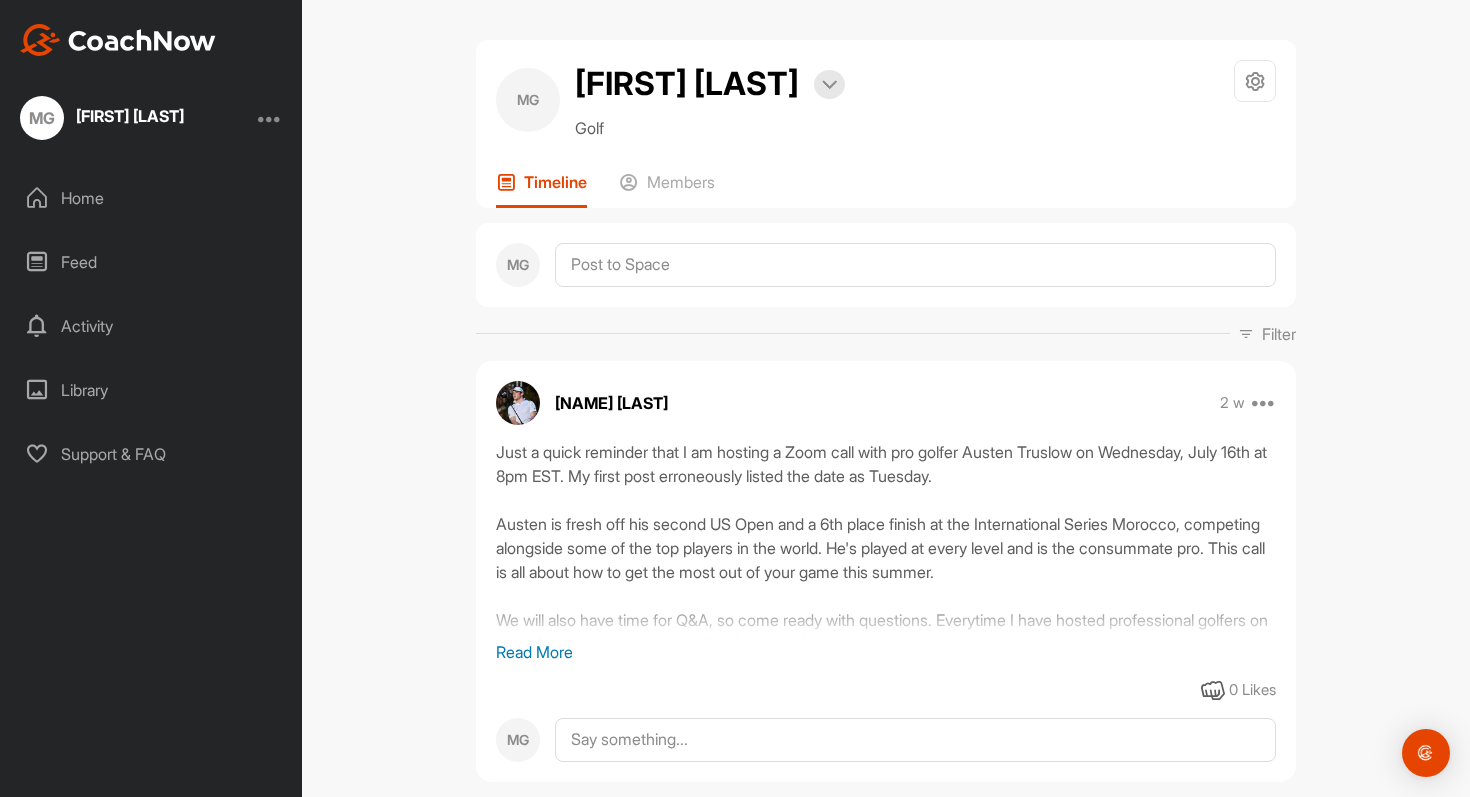 click on "MG Matt Gabler Bookings Golf Space Settings Your Notifications Leave Space Timeline Members MG Filter Media Type Images Videos Notes Documents Author [NAME] [EMAIL] Jeff Ritter [EMAIL] Kyle Morris [EMAIL] MG Matt Gabler [EMAIL] Sort by Created at Tags Add some tags. From Day Month Year Till Day Month Year   Filter   Show All [NAME]   2 w Pin to top Report Delete https://us06web.zoom.us/j/83890130497?pwd=aPrs8TbkwDyzBi5CeuWjdXJIT9aPFA.1
Meeting ID: 838 9013 0497 Passcode: 305922
Please let me know if there is anything I can do for you
[NAME]
@[EMAIL] Read More 0 Likes MG Matt Gabler   3 w Edit Edit Tags Pin to top Delete 0 Likes [NAME] 06:09 3 w 0 Likes Report Delete MG Matt Gabler   3 w Edit Edit Tags Pin to top Delete 0 Likes MG Matt Gabler   3 w Edit Edit Tags Pin to top Delete 0 Likes MG [NAME]   4 w Pin to top Report Delete
Meeting ID: 838 9013 0497
Passcode: 305922
Read More 0 Likes" at bounding box center (886, 398) 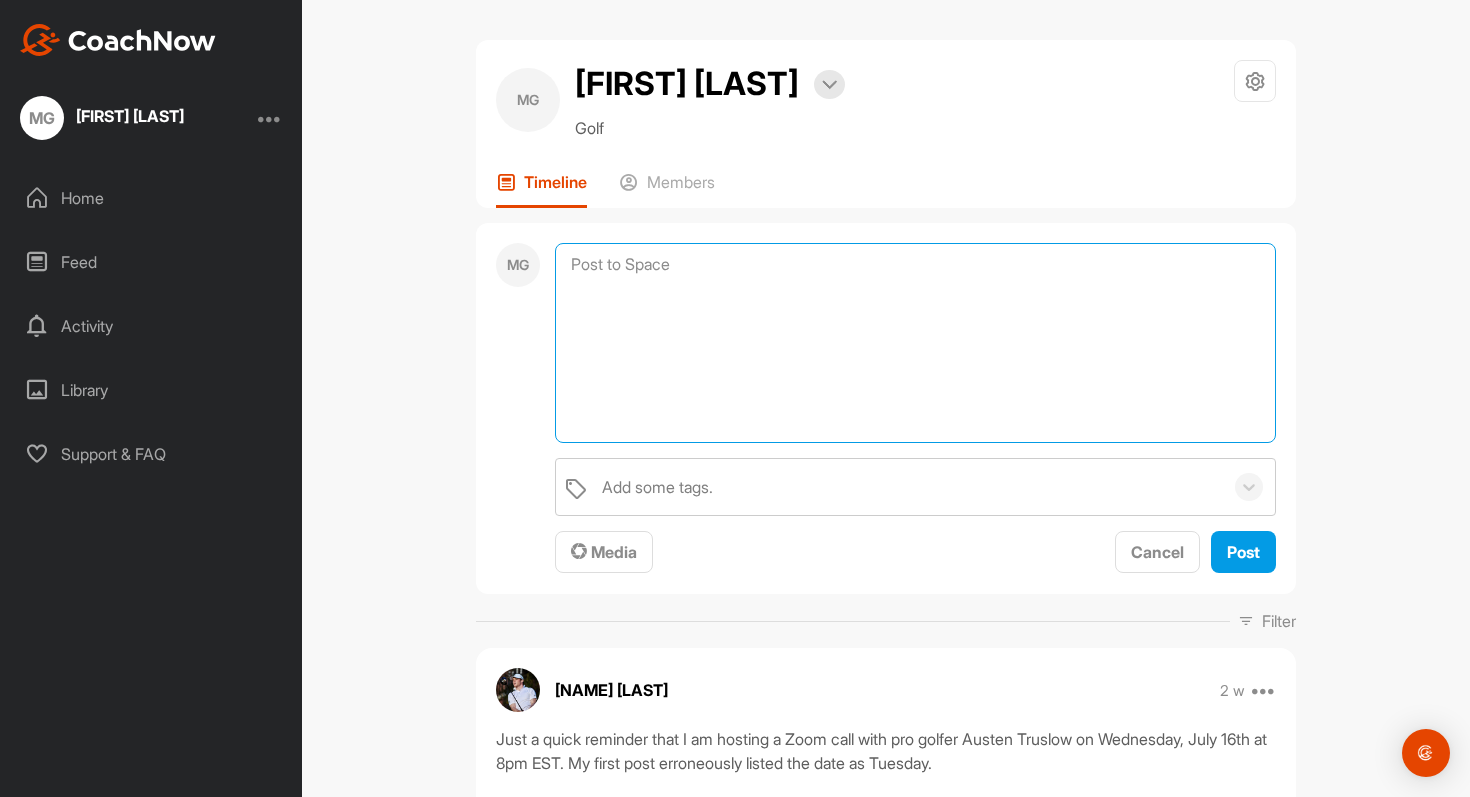 click at bounding box center (915, 343) 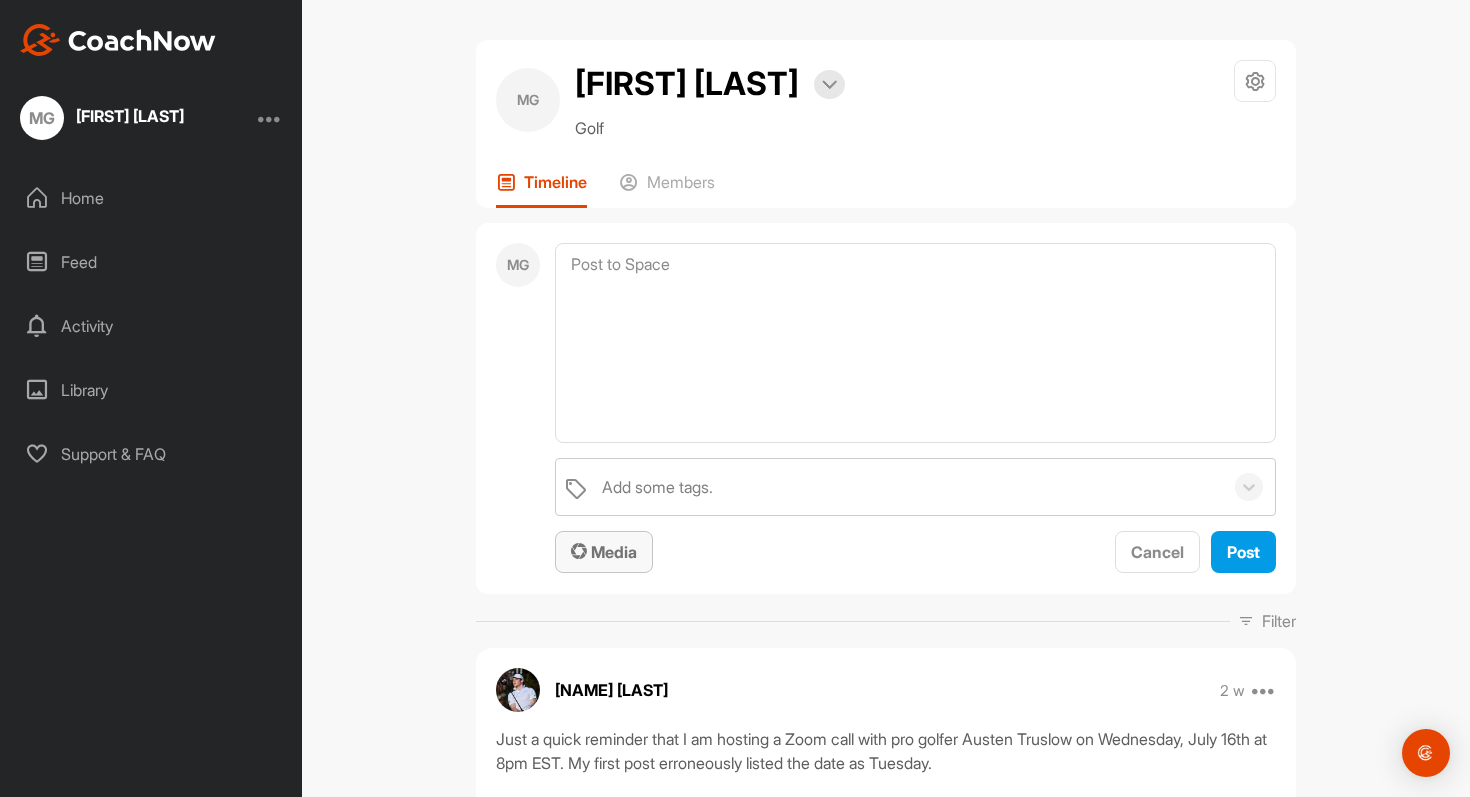 click on "Media" at bounding box center [604, 552] 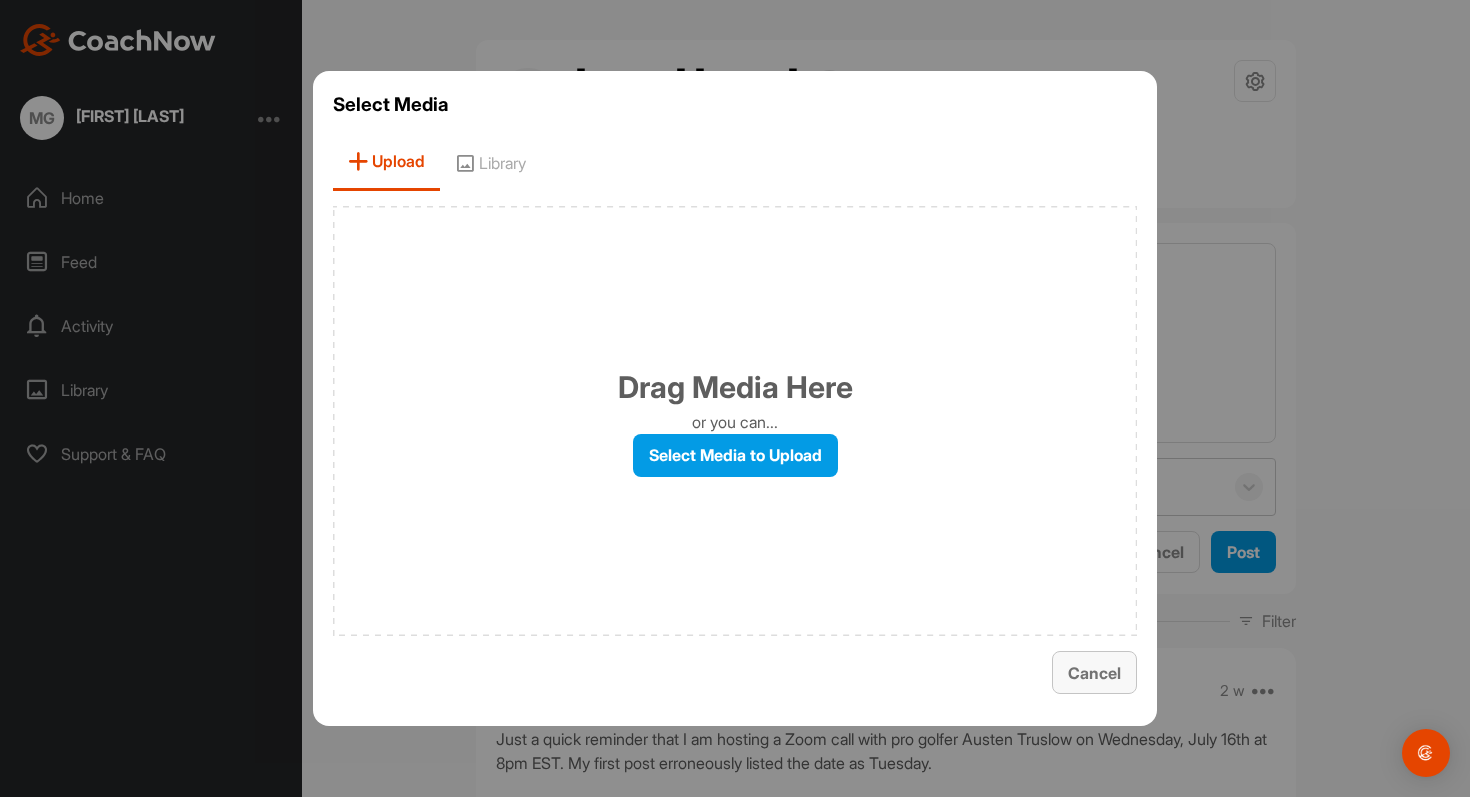 click on "Cancel" at bounding box center (1094, 672) 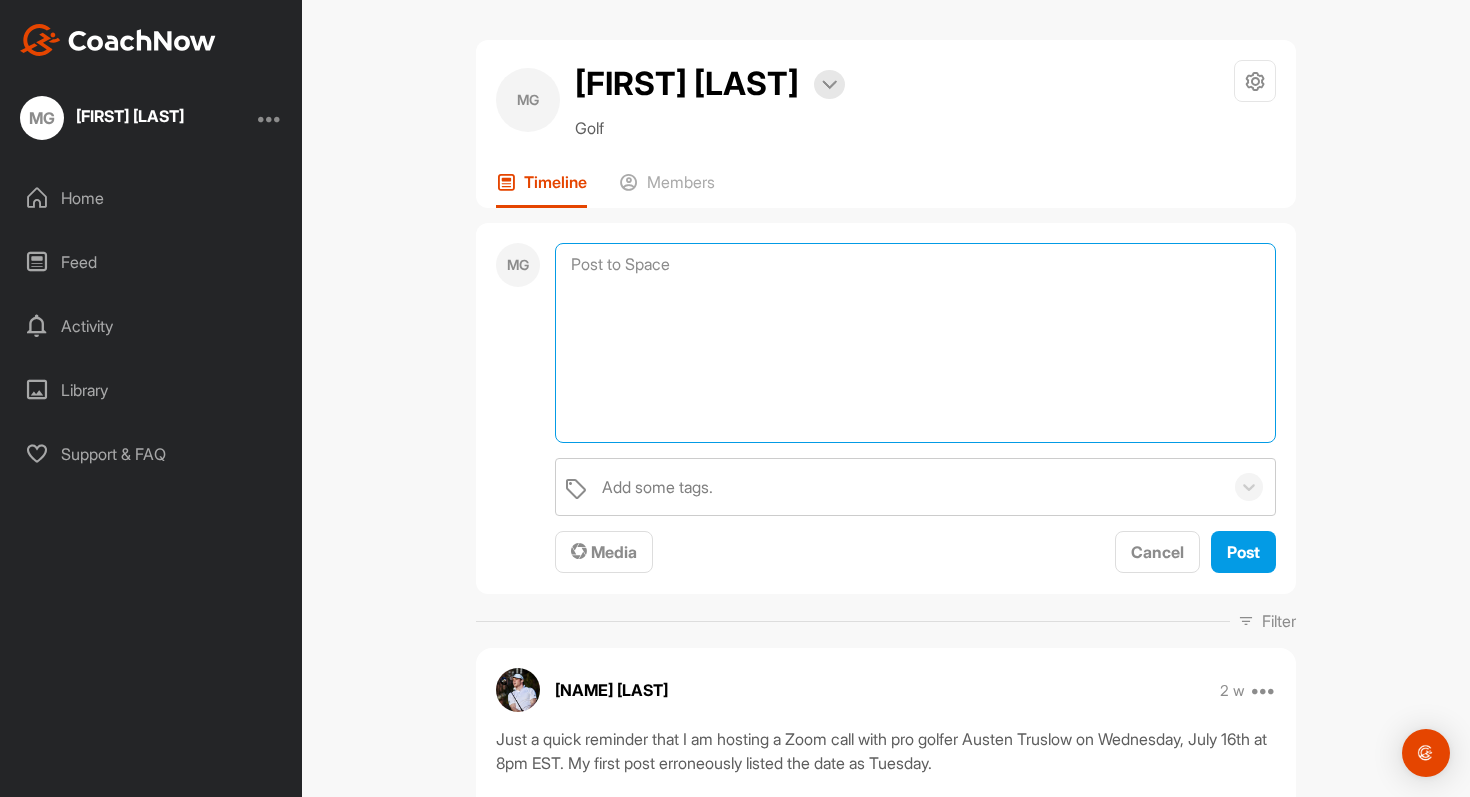 click at bounding box center (915, 343) 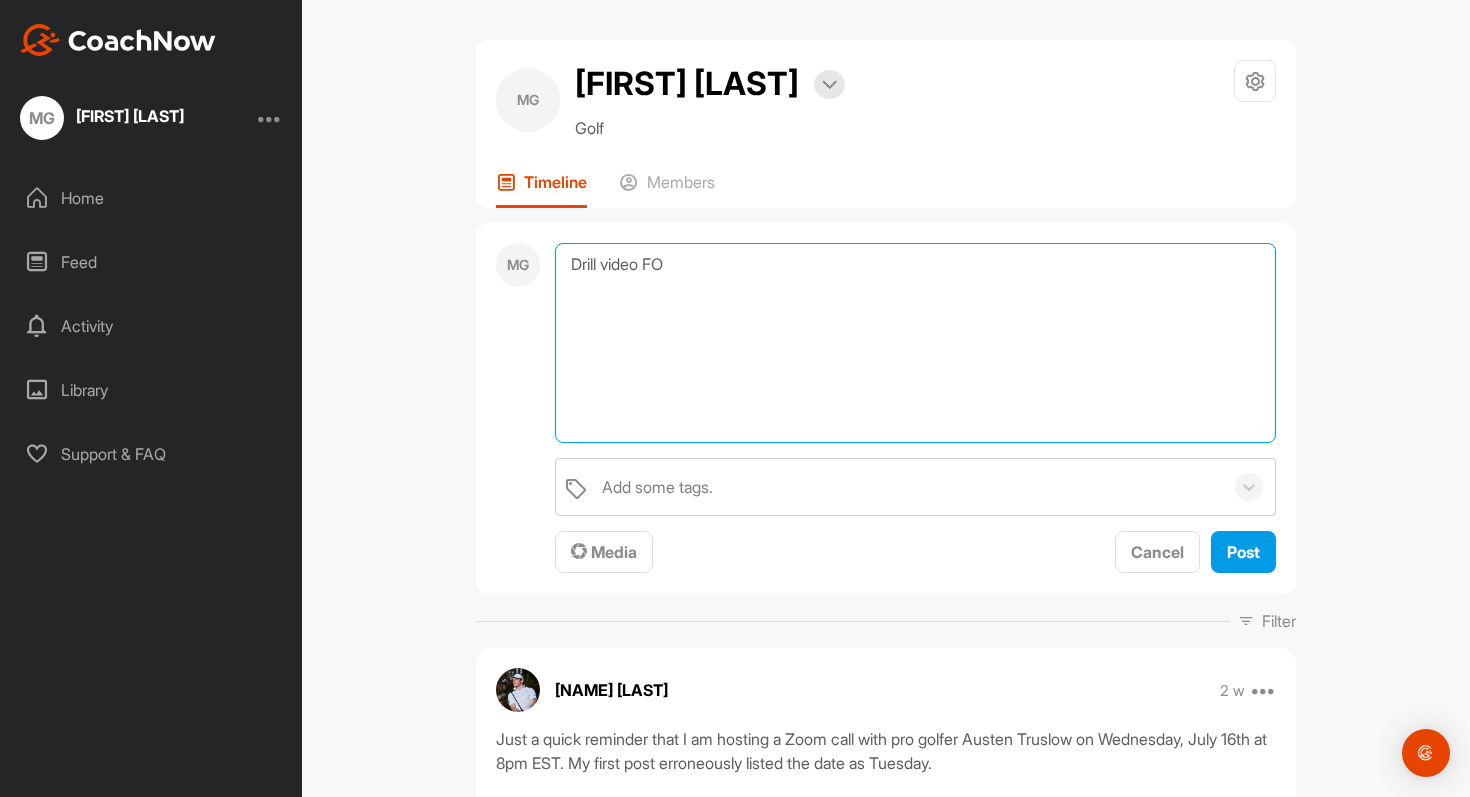 type on "Drill video FO" 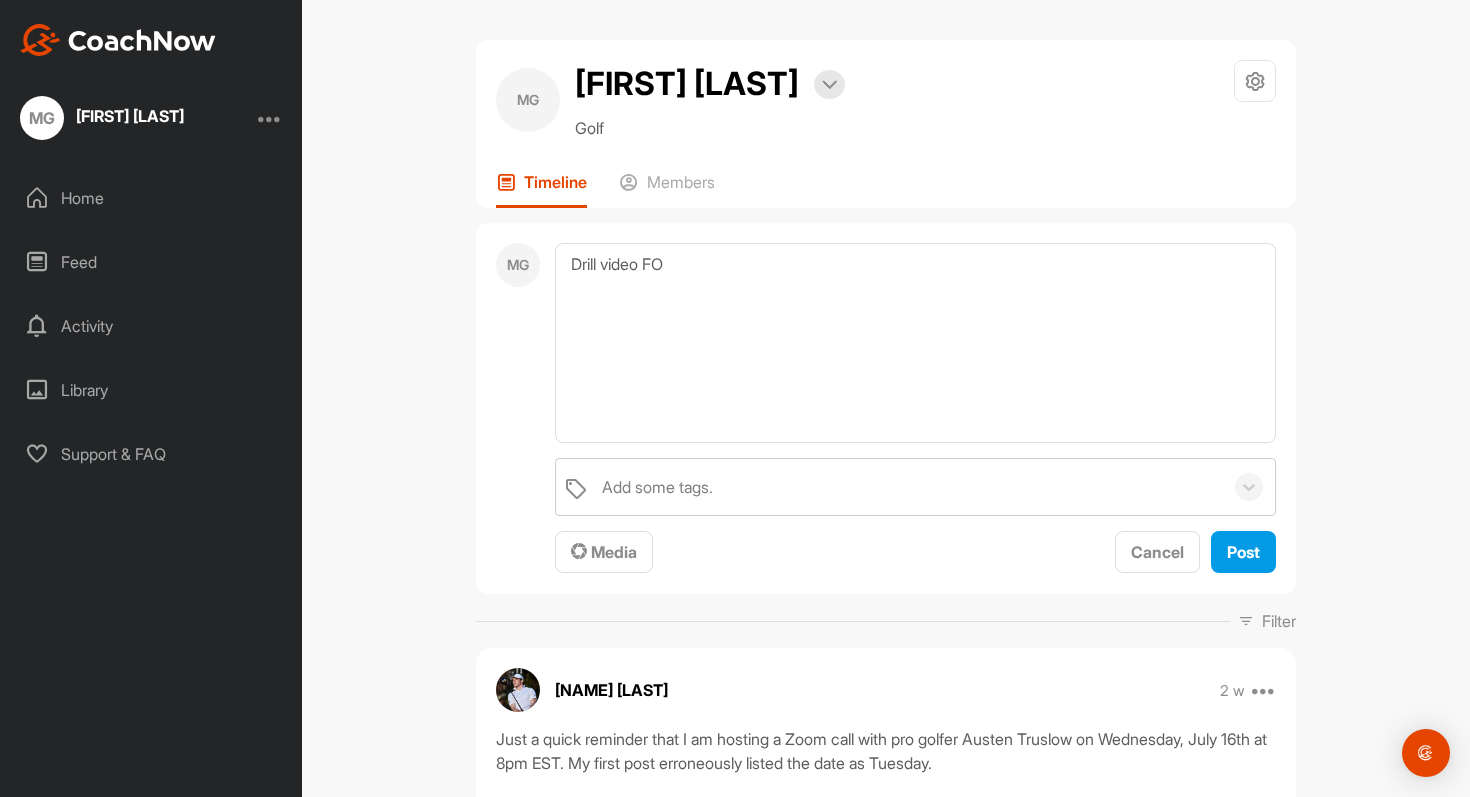 click on "MG Drill video FO Add some tags.   Media   Cancel   Post" at bounding box center (886, 409) 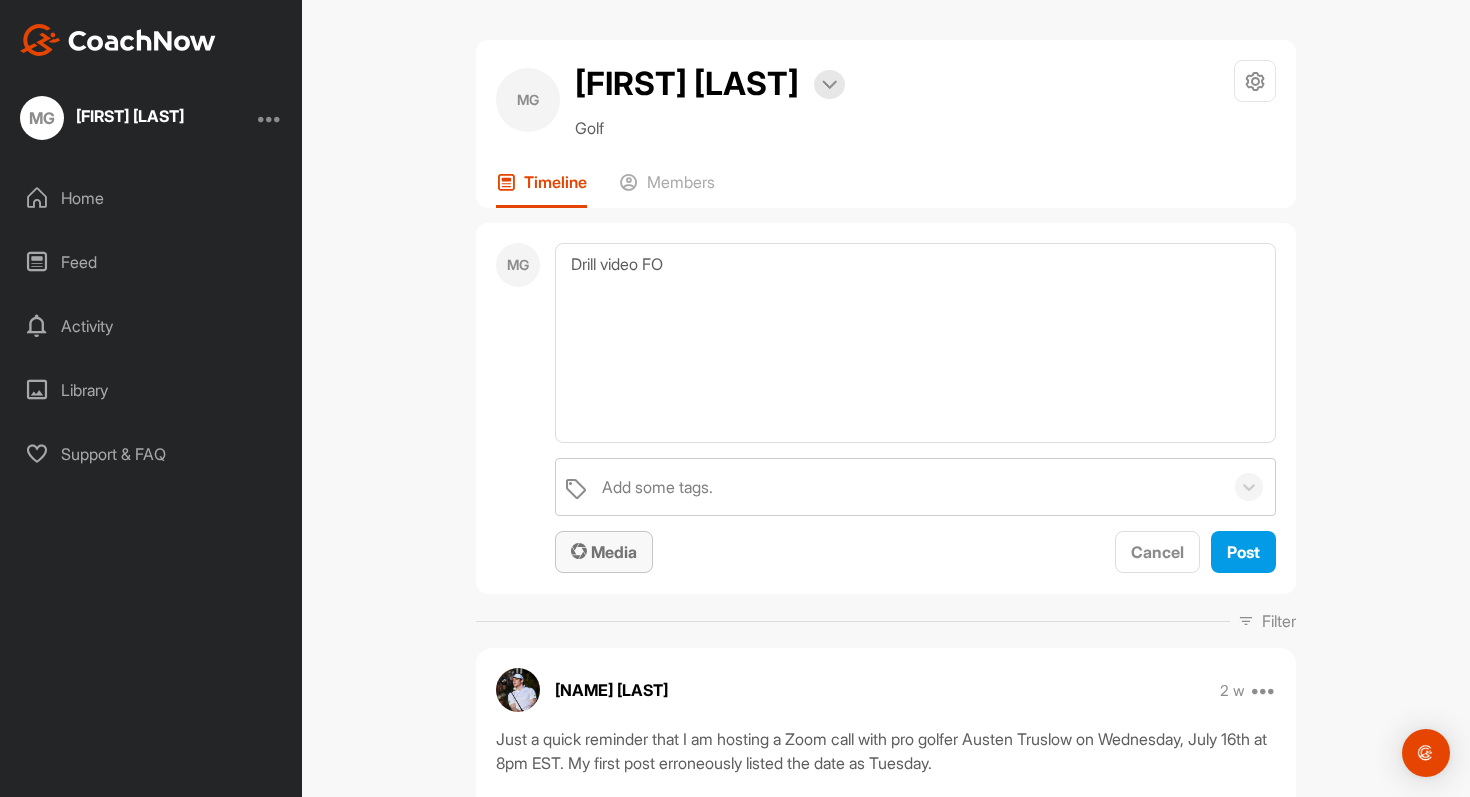 click on "Media" at bounding box center [604, 552] 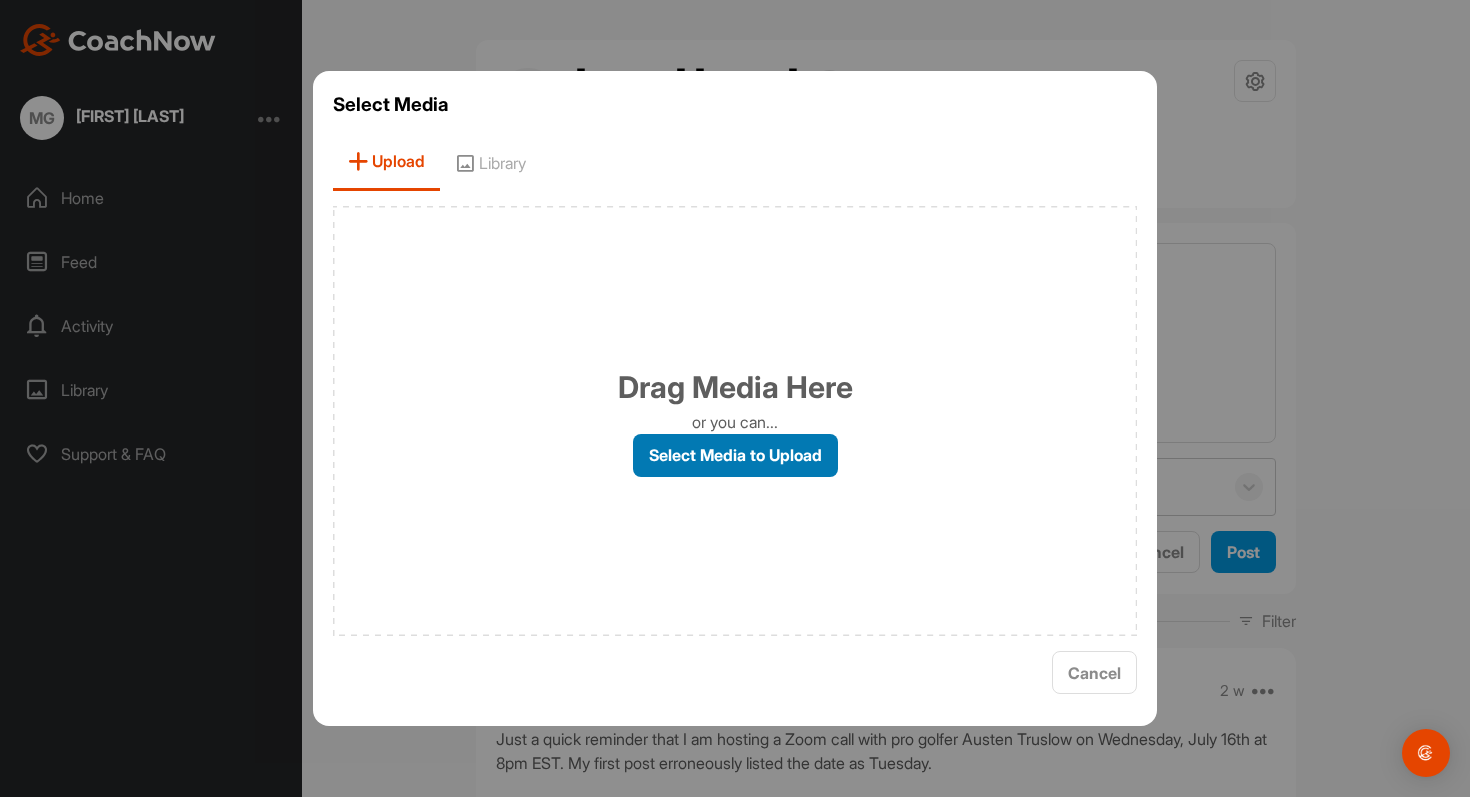 click on "Select Media to Upload" at bounding box center [735, 455] 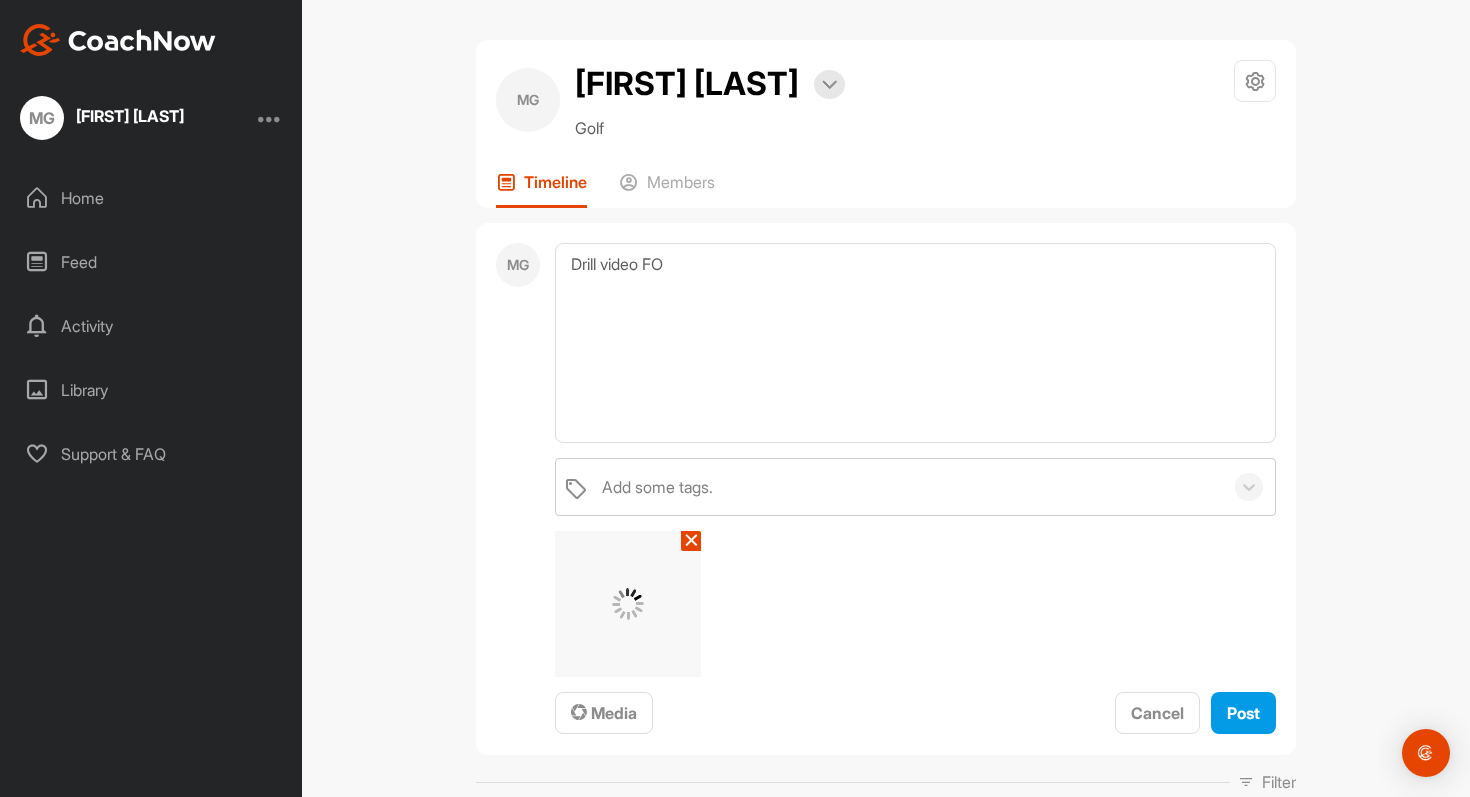 click on "MG [NAME] Bookings Golf Space Settings Your Notifications Leave Space Timeline Members MG Drill video FO Add some tags. ✕   Media   Cancel   Post Filter Media Type Images Videos Notes Audio Documents Author [NAME] [EMAIL] [NAME] [EMAIL] [NAME] [EMAIL] MG [NAME] [EMAIL] Sort by Created at Tags Add some tags. From Day Month Year Till Day Month Year   Filter   Show All [NAME]   2 w Pin to top Report Delete https://us06web.zoom.us/j/83890130497?pwd=aPrs8TbkwDyzBi5CeuWjdXJIT9aPFA.1
Meeting ID: 838 9013 0497 Passcode: 305922
Please let me know if there is anything I can do for you
[NAME]
@[NAME] Read More 0 Likes MG [NAME]   3 w Edit Edit Tags Pin to top Delete 0 Likes [NAME] 06:09 3 w 0 Likes Report Delete MG [NAME]   3 w Edit Edit Tags Pin to top Delete 0 Likes MG [NAME]   3 w Edit Edit Tags Pin to top Delete 0 Likes MG [NAME]   4 w Pin to top Report Delete MG" at bounding box center [886, 398] 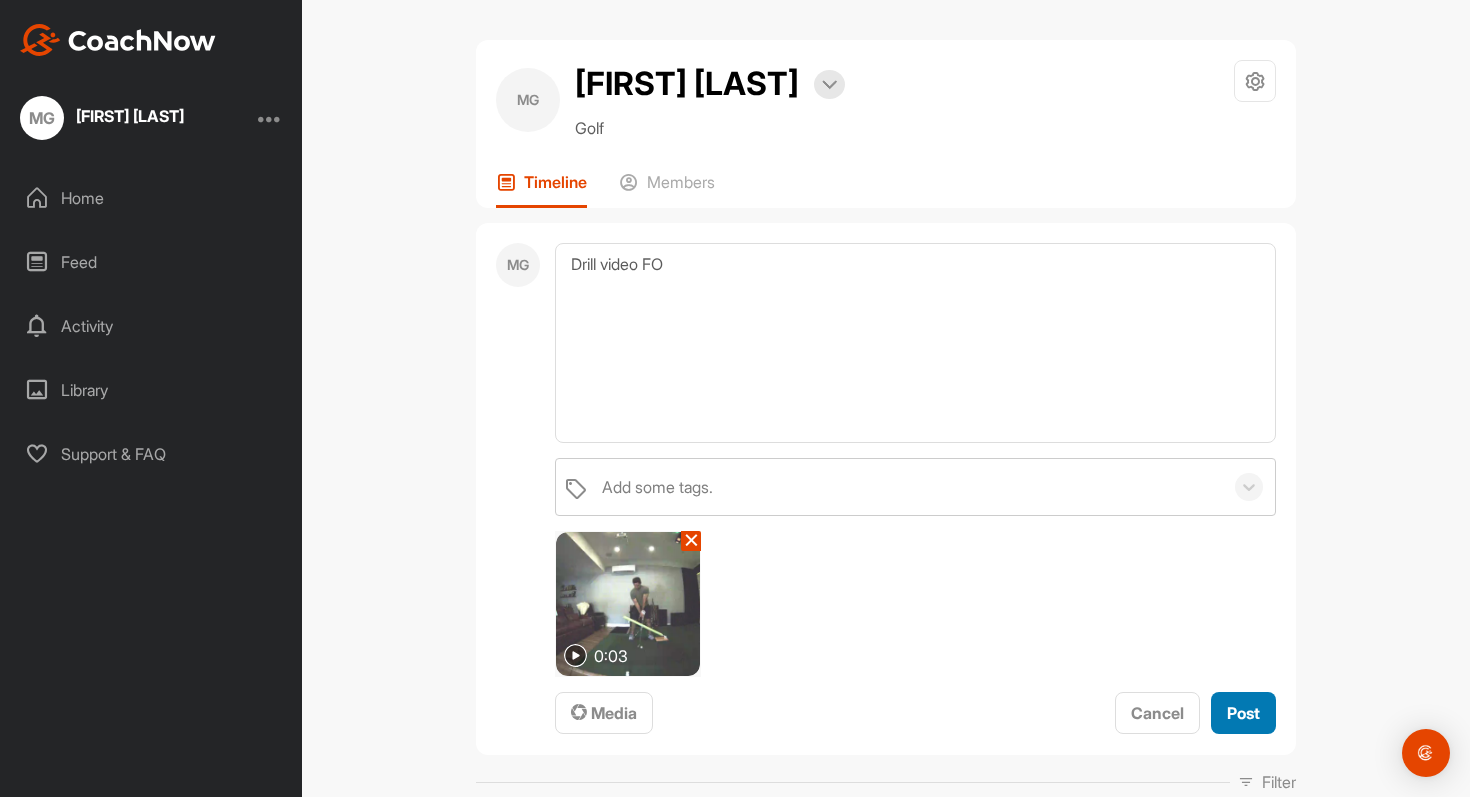 click on "Post" at bounding box center (1243, 713) 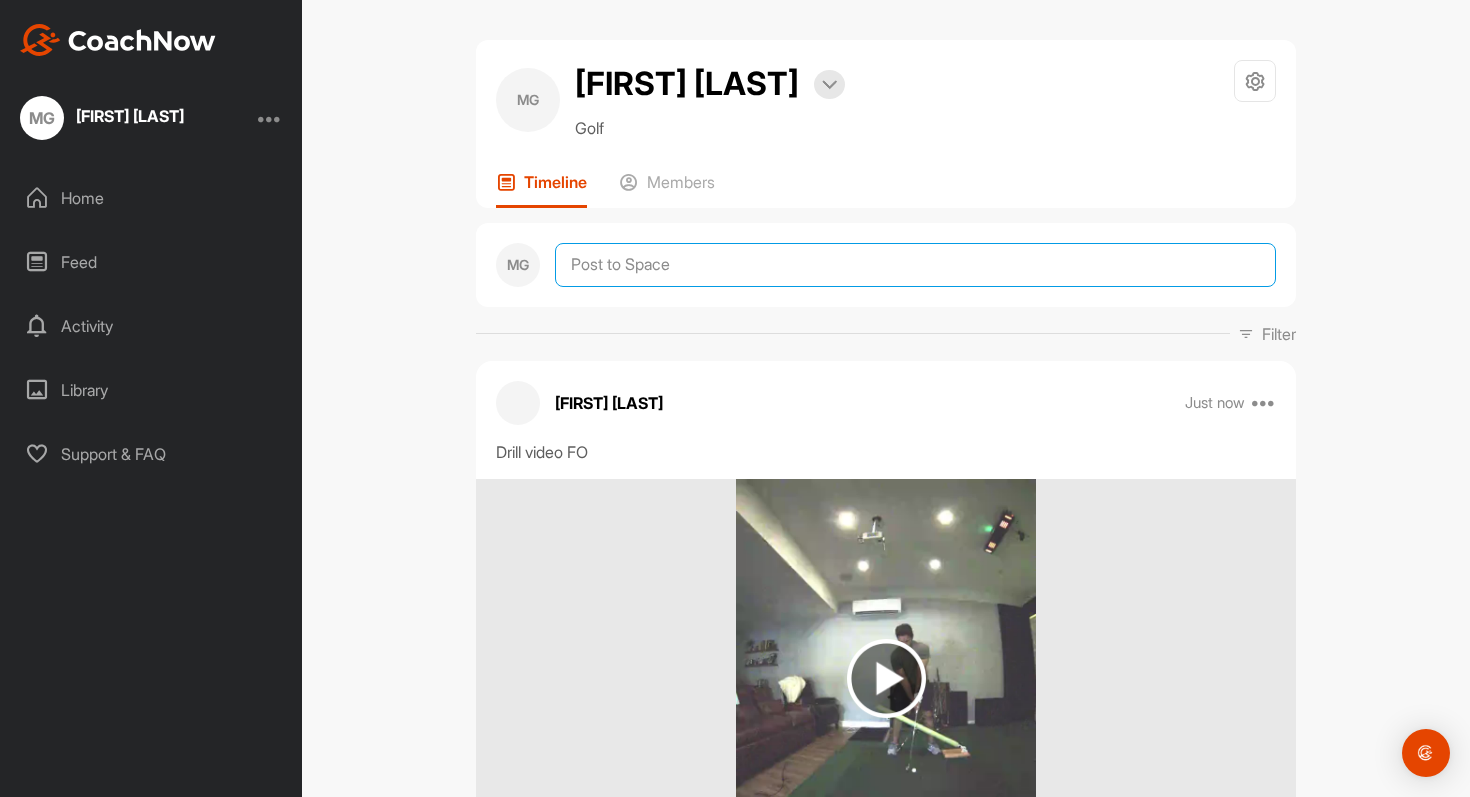 click at bounding box center (915, 265) 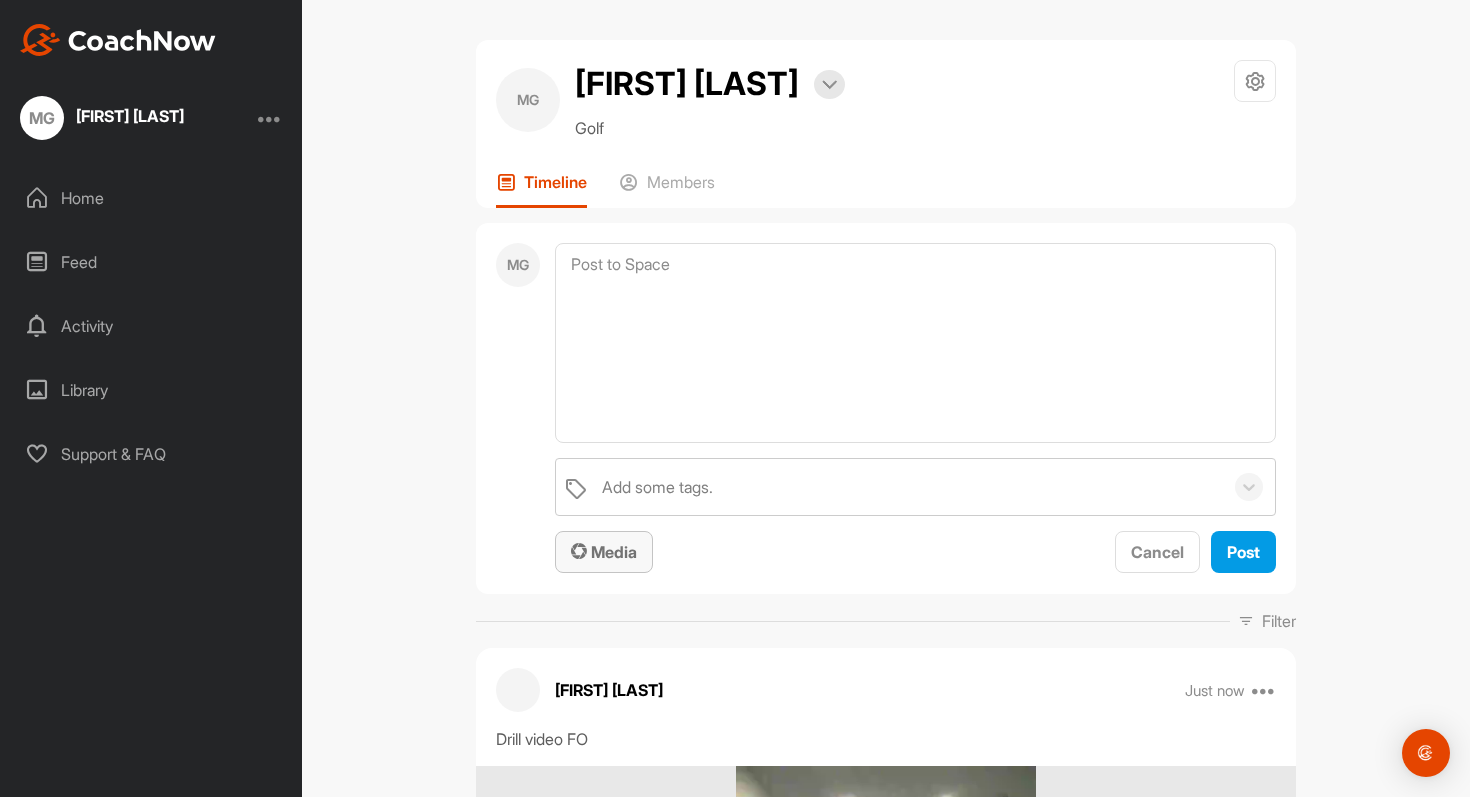 click on "Media" at bounding box center [604, 552] 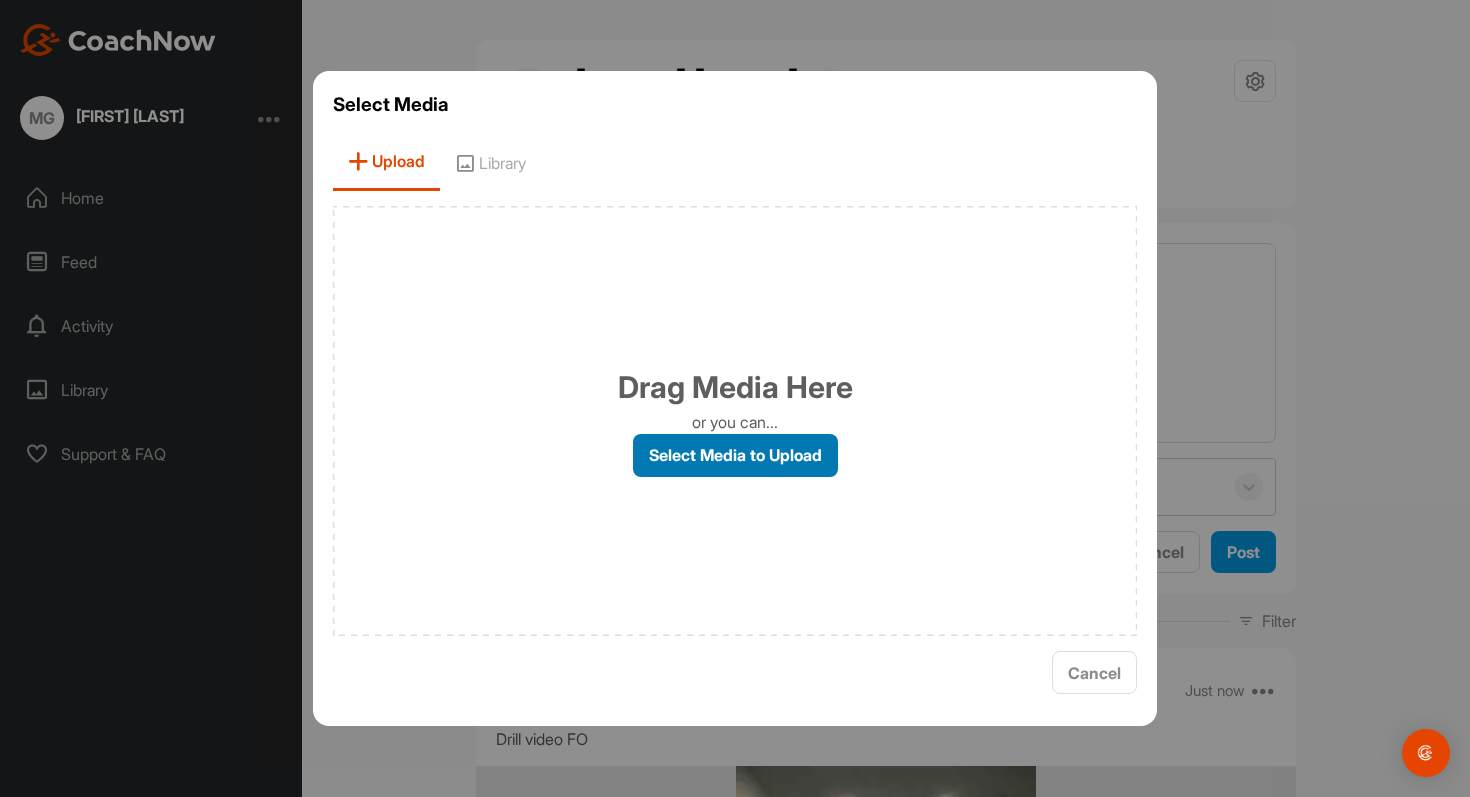 click on "Select Media to Upload" at bounding box center (735, 455) 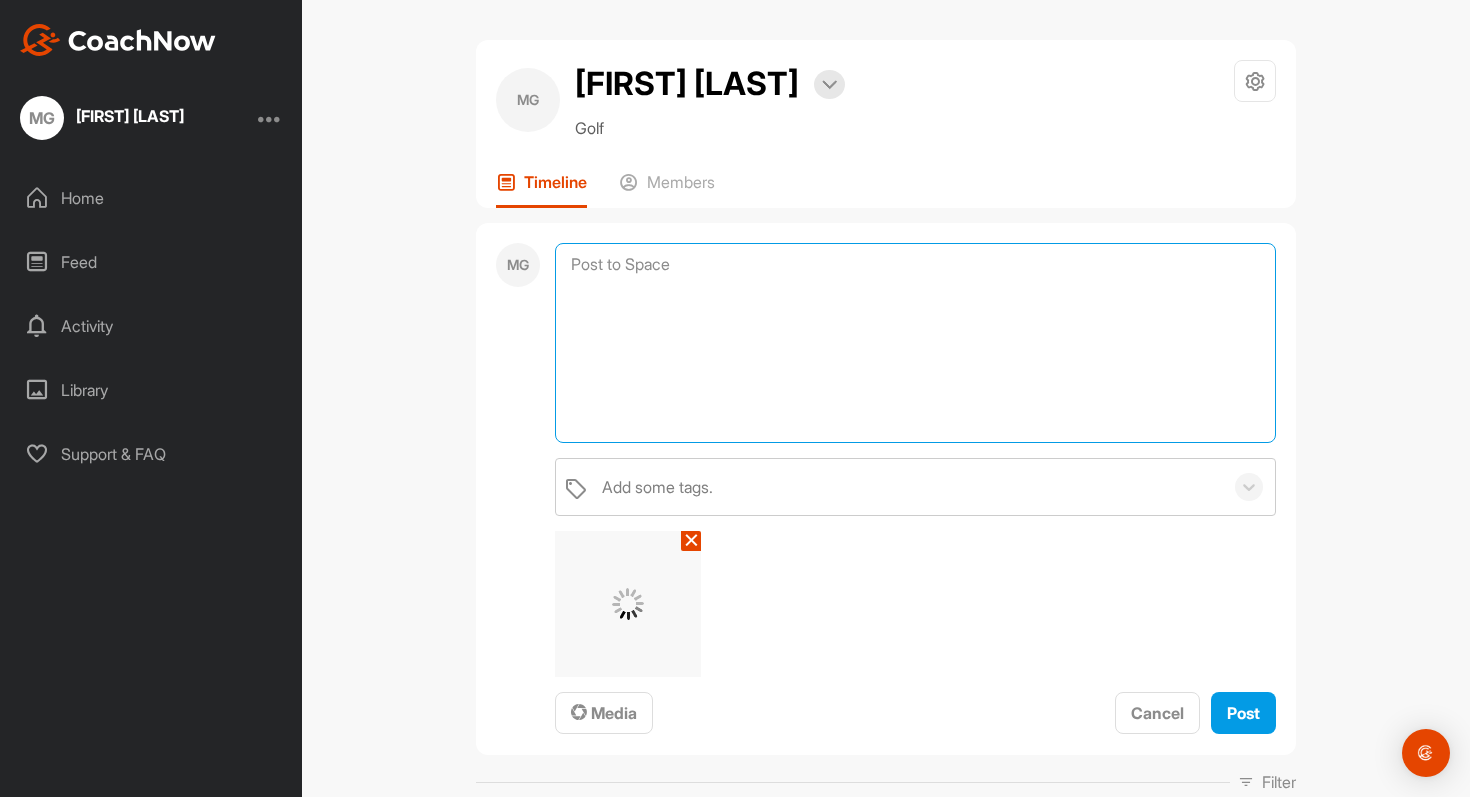 click at bounding box center (915, 343) 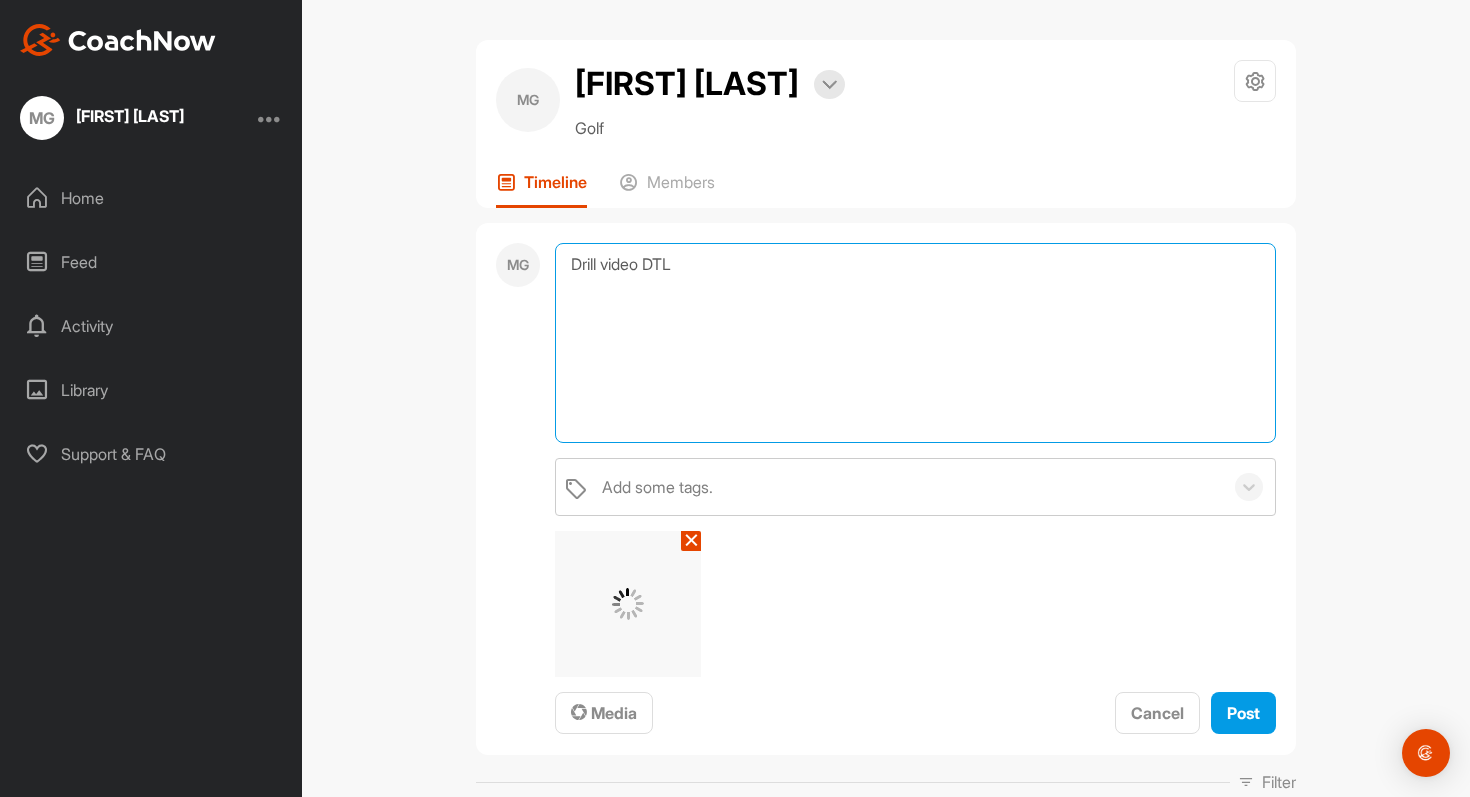 type on "Drill video DTL" 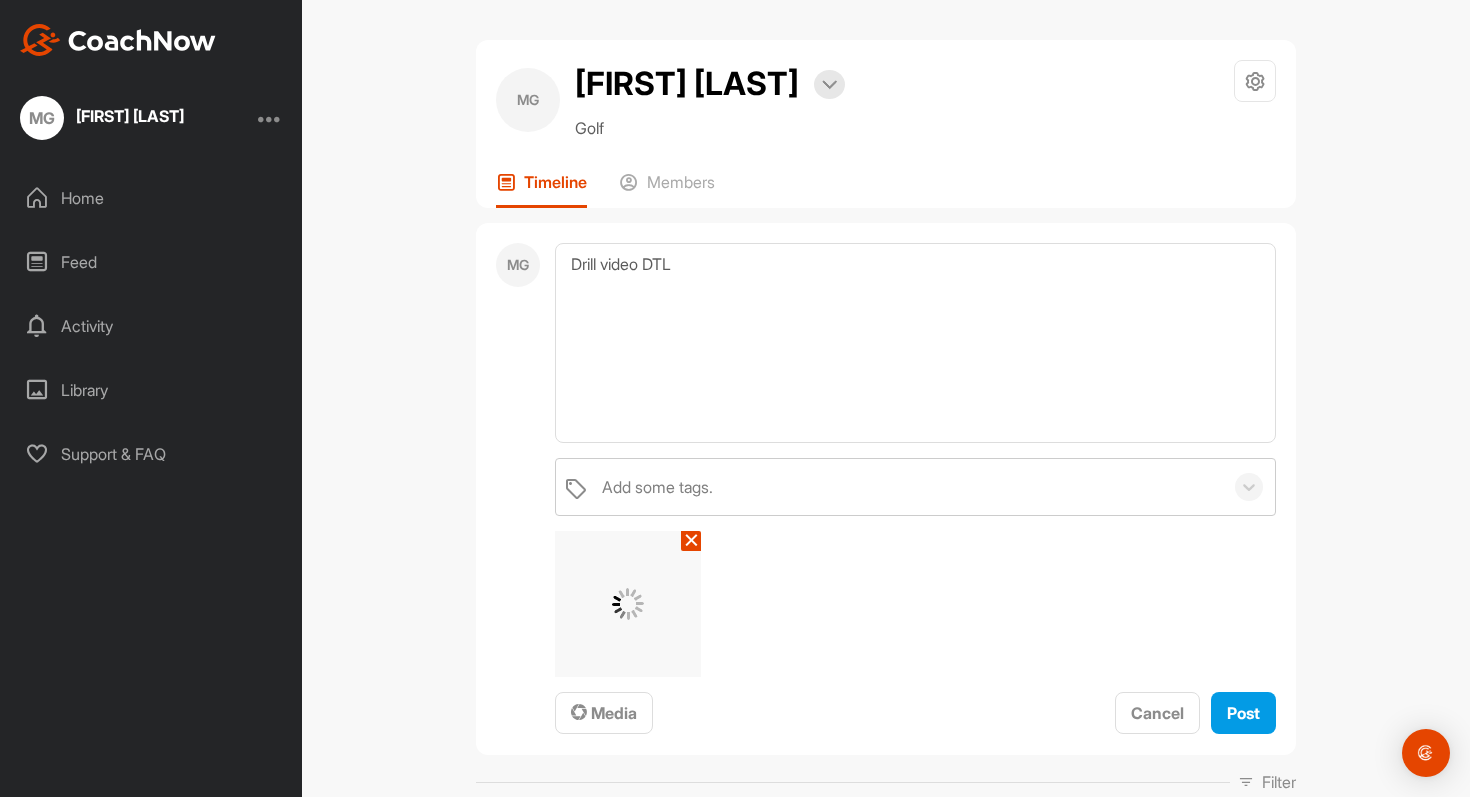 click on "MG [NAME] Bookings Golf Space Settings Your Notifications Leave Space Timeline Members MG Drill video DTL Add some tags. ✕   Media   Cancel   Post Filter Media Type Images Videos Notes Audio Documents Author [NAME] [EMAIL] [NAME] [EMAIL] [NAME] [EMAIL] MG [NAME] [EMAIL] Sort by Created at Tags Add some tags. From Day Month Year Till Day Month Year   Filter   Show All [NAME]   Just now Edit Edit Tags Pin to top Delete Drill video FO 0 Likes MG [NAME]   2 w Pin to top Report Delete https://us06web.zoom.us/j/83890130497?pwd=aPrs8TbkwDyzBi5CeuWjdXJIT9aPFA.1
Meeting ID: 838 9013 0497 Passcode: 305922
Please let me know if there is anything I can do for you
[NAME]
@[NAME] Read More 0 Likes MG [NAME]   3 w Edit Edit Tags Pin to top Delete 0 Likes [NAME] 06:09 3 w 0 Likes Report Delete MG [NAME]   3 w Edit Edit Tags Pin to top Delete 0 Likes MG [NAME]   3 w Edit Delete" at bounding box center (886, 398) 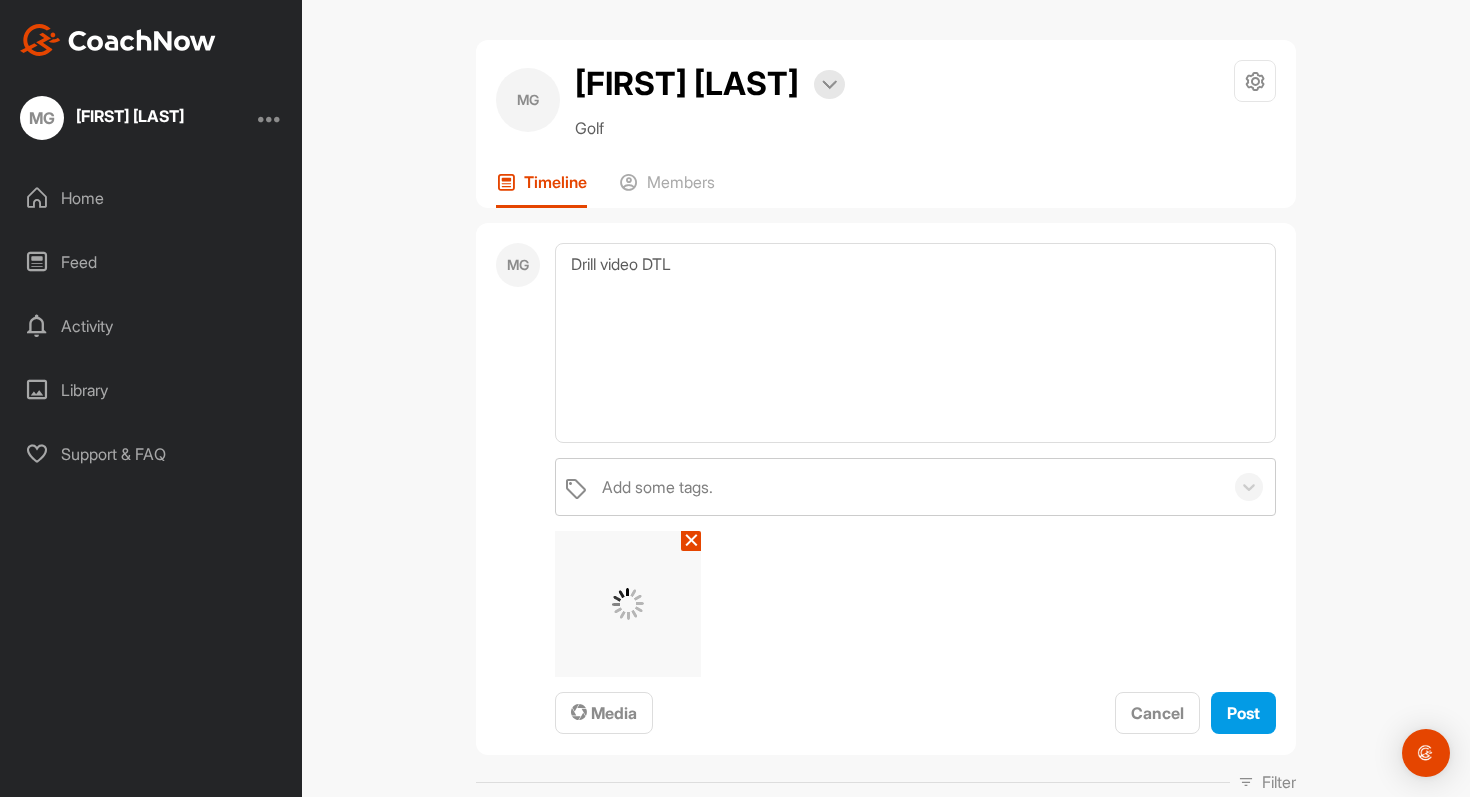 click on "MG [NAME] Bookings Golf Space Settings Your Notifications Leave Space Timeline Members MG Drill video DTL Add some tags. ✕   Media   Cancel   Post Filter Media Type Images Videos Notes Audio Documents Author [NAME] [EMAIL] [NAME] [EMAIL] [NAME] [EMAIL] MG [NAME] [EMAIL] Sort by Created at Tags Add some tags. From Day Month Year Till Day Month Year   Filter   Show All [NAME]   Just now Edit Edit Tags Pin to top Delete Drill video FO 0 Likes MG [NAME]   2 w Pin to top Report Delete https://us06web.zoom.us/j/83890130497?pwd=aPrs8TbkwDyzBi5CeuWjdXJIT9aPFA.1
Meeting ID: 838 9013 0497 Passcode: 305922
Please let me know if there is anything I can do for you
[NAME]
@[NAME] Read More 0 Likes MG [NAME]   3 w Edit Edit Tags Pin to top Delete 0 Likes [NAME] 06:09 3 w 0 Likes Report Delete MG [NAME]   3 w Edit Edit Tags Pin to top Delete 0 Likes MG [NAME]   3 w Edit Delete" at bounding box center [886, 398] 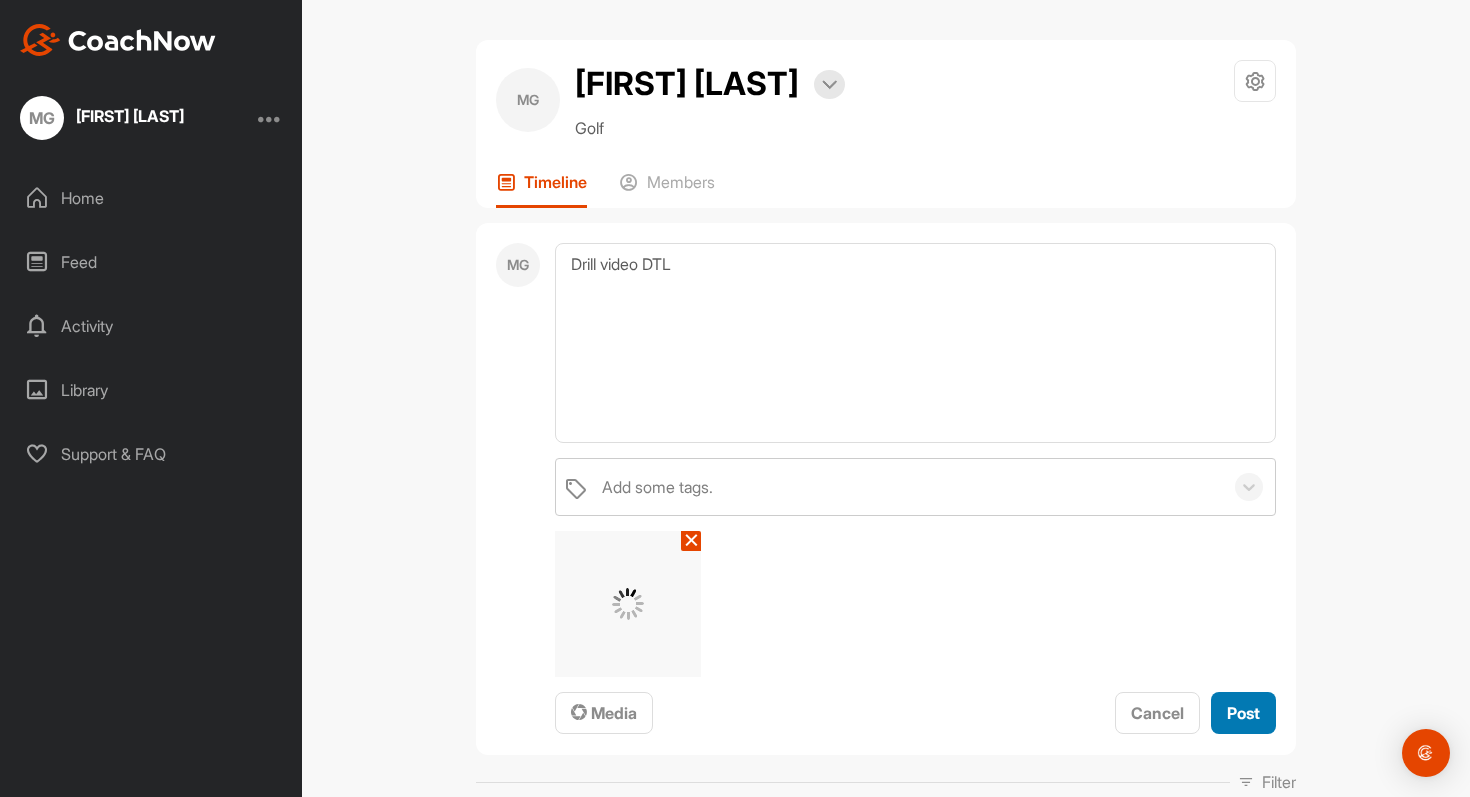 click on "Post" at bounding box center (1243, 713) 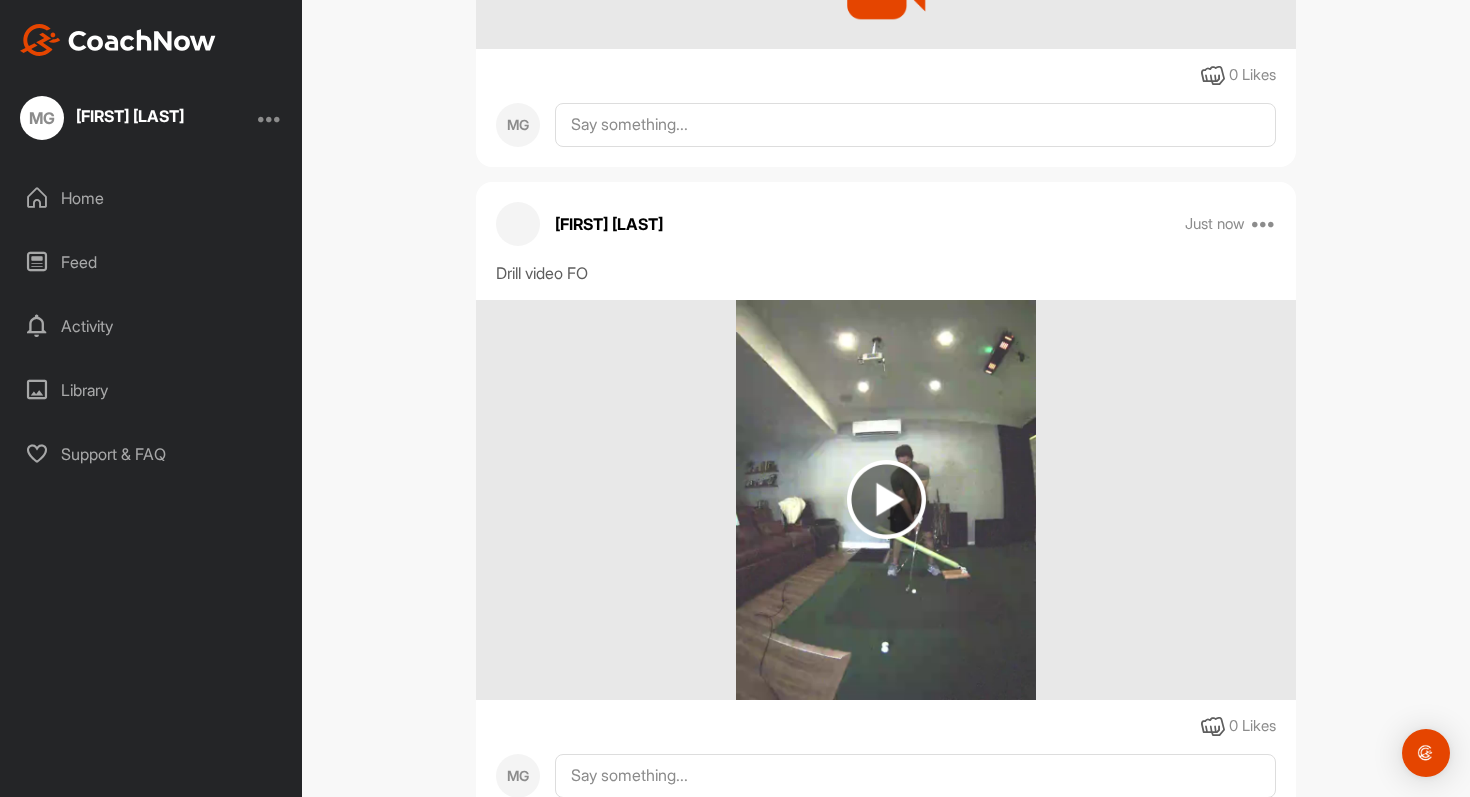 scroll, scrollTop: 0, scrollLeft: 0, axis: both 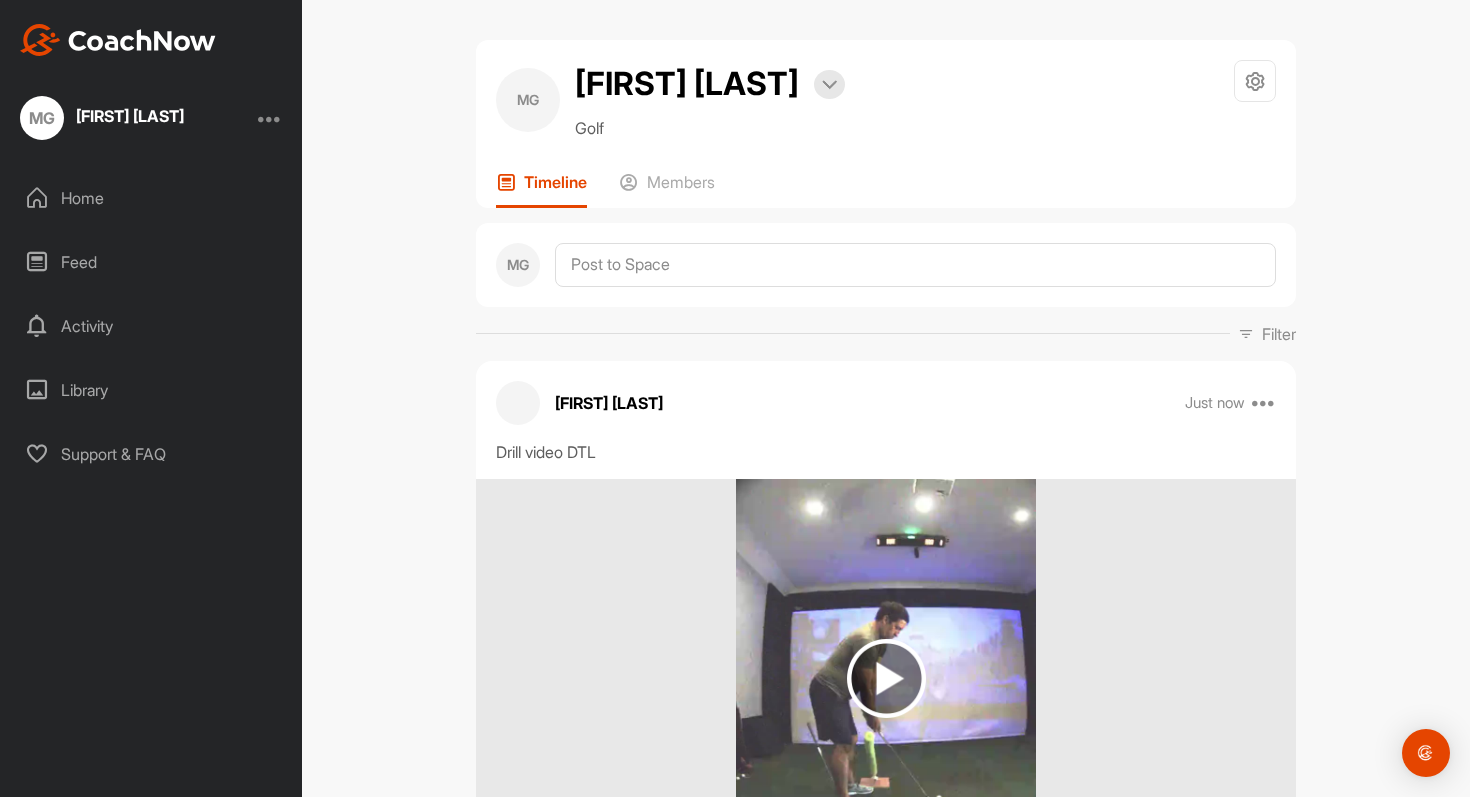 click on "MG" at bounding box center (886, 265) 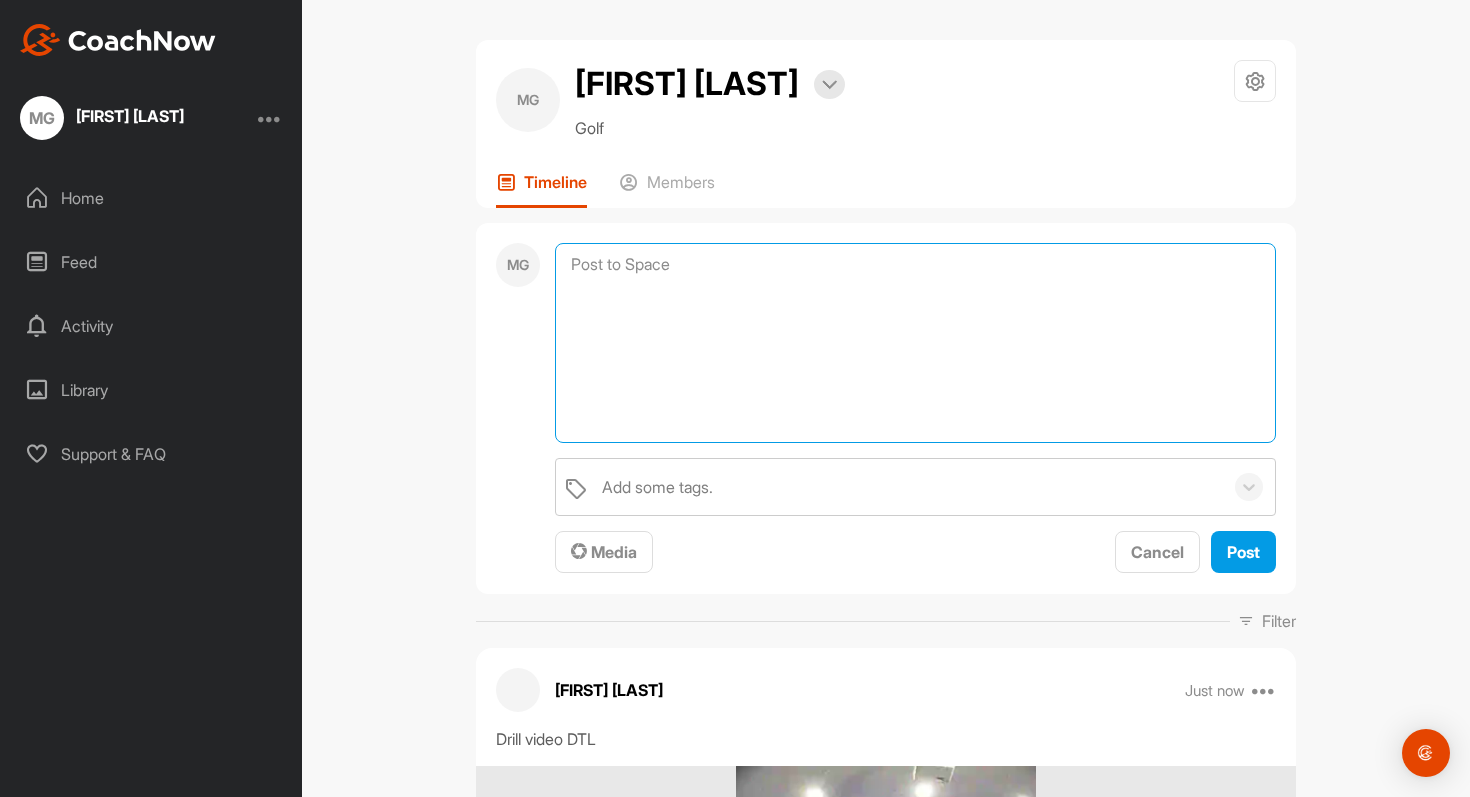 click at bounding box center [915, 343] 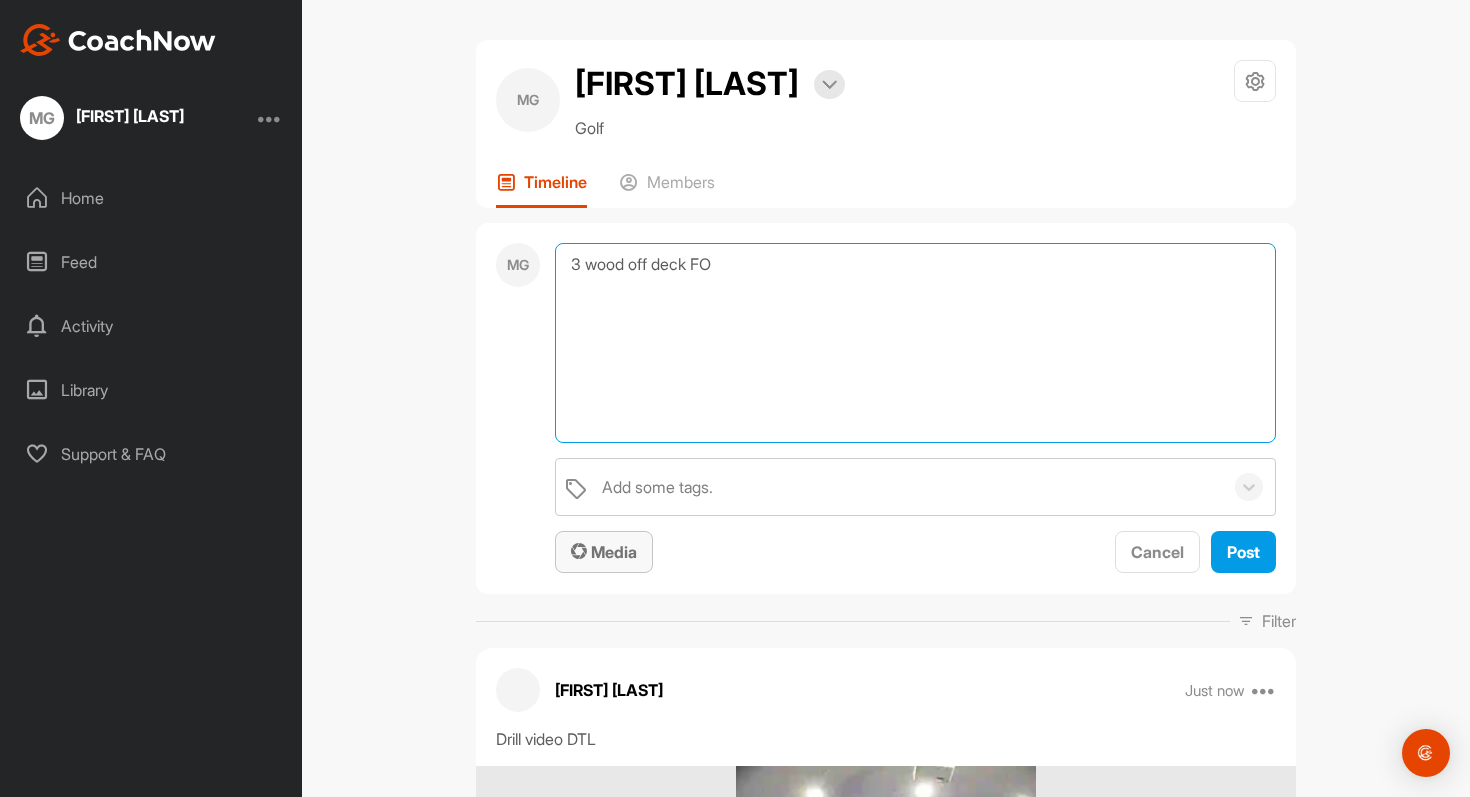 type on "3 wood off deck FO" 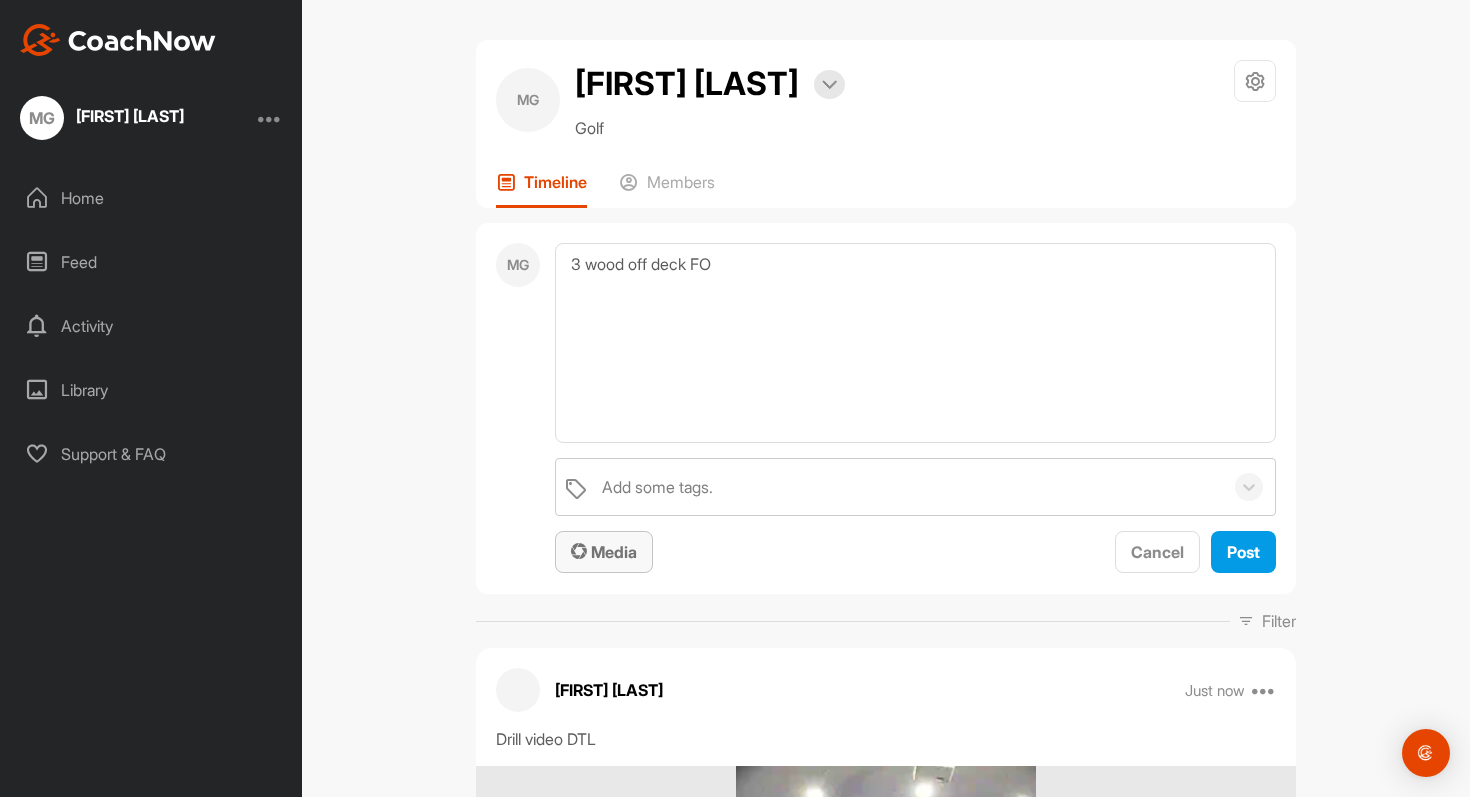 click on "Media" at bounding box center (604, 552) 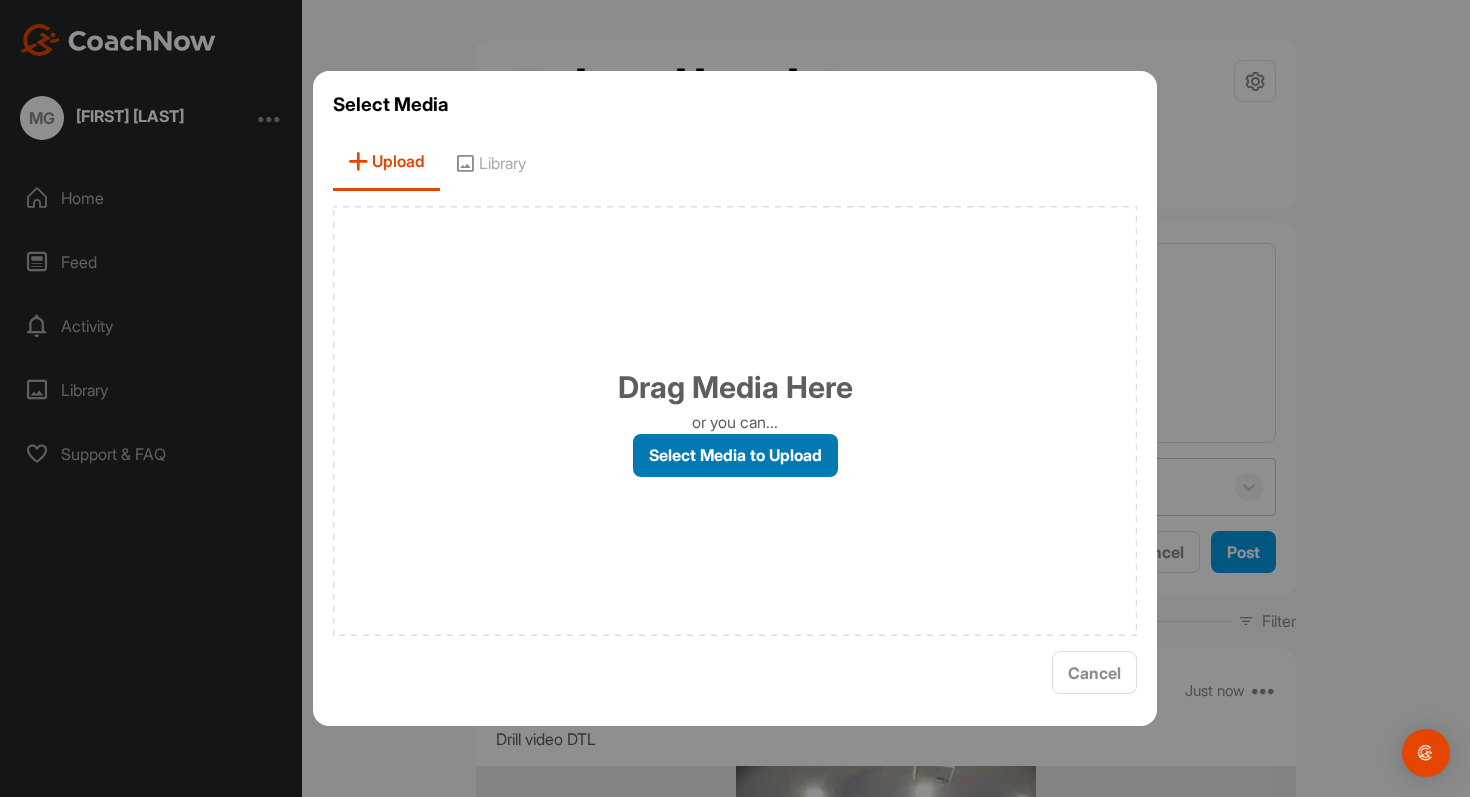 click on "Select Media to Upload" at bounding box center (735, 455) 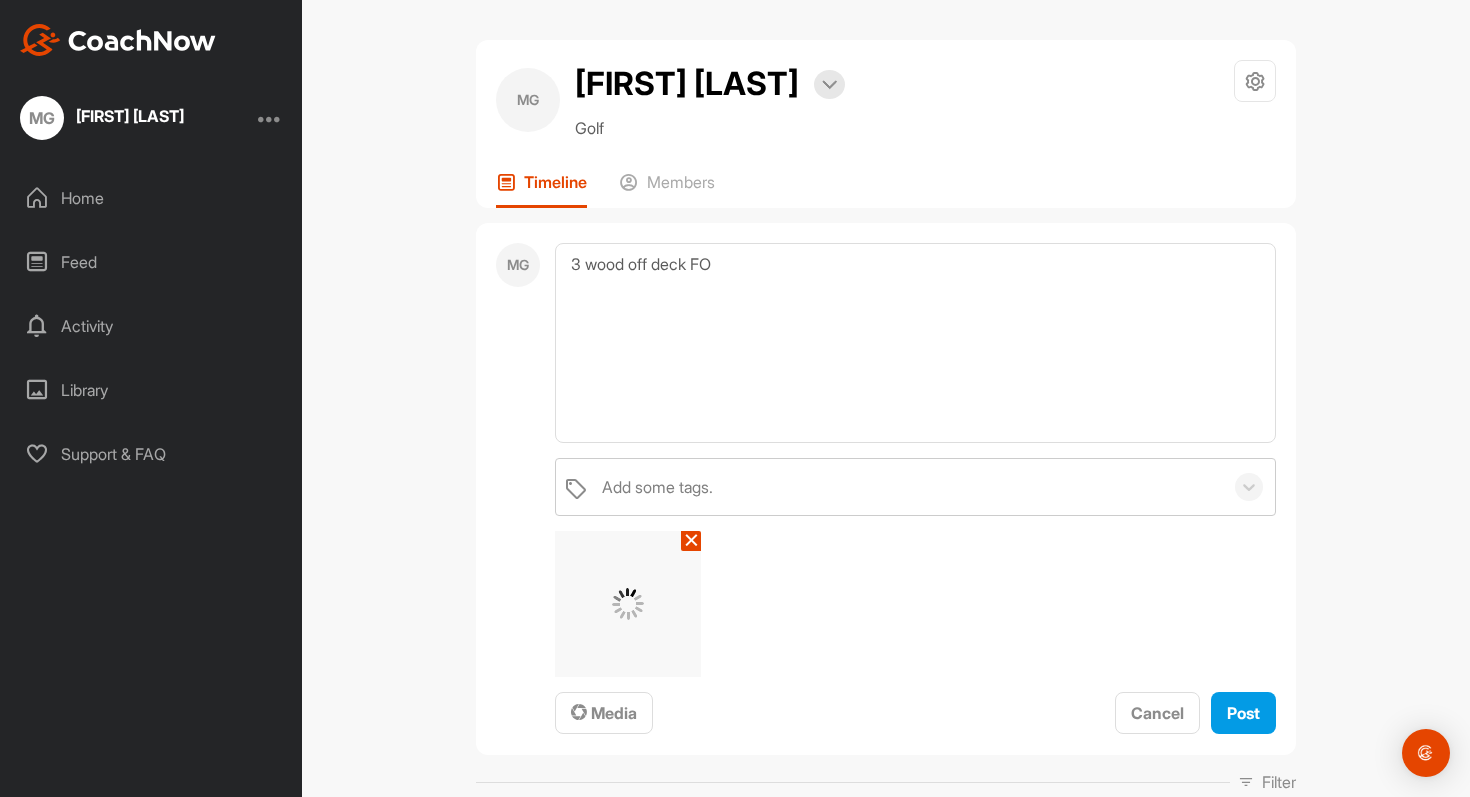 click on "MG [NAME] Bookings Golf Space Settings Your Notifications Leave Space Timeline Members MG 3 wood off deck FO Add some tags. ✕   Media   Cancel   Post Filter Media Type Images Videos Notes Audio Documents Author [NAME] [EMAIL] [EMAIL] [EMAIL] [EMAIL] Sort by Created at Tags Add some tags. From Day Month Year Till Day Month Year   Filter   Show All [NAME]   Just now Edit Edit Tags Pin to top Delete Drill video DTL 0 Likes MG [NAME]   Just now Edit Edit Tags Pin to top Delete Drill video FO 0 Likes MG [NAME]   2 w Pin to top Report Delete https://us06web.zoom.us/j/83890130497?pwd=aPrs8TbkwDyzBi5CeuWjdXJIT9aPFA.1
Meeting ID: 838 9013 0497 Passcode: 305922
Please let me know if there is anything I can do for you
[NAME]
@[NAME] Read More 0 Likes MG [NAME]   3 w Edit Edit Tags Pin to top Delete 0 Likes [NAME] 06:09 3 w 0 Likes Report Delete MG   3 w" at bounding box center (886, 398) 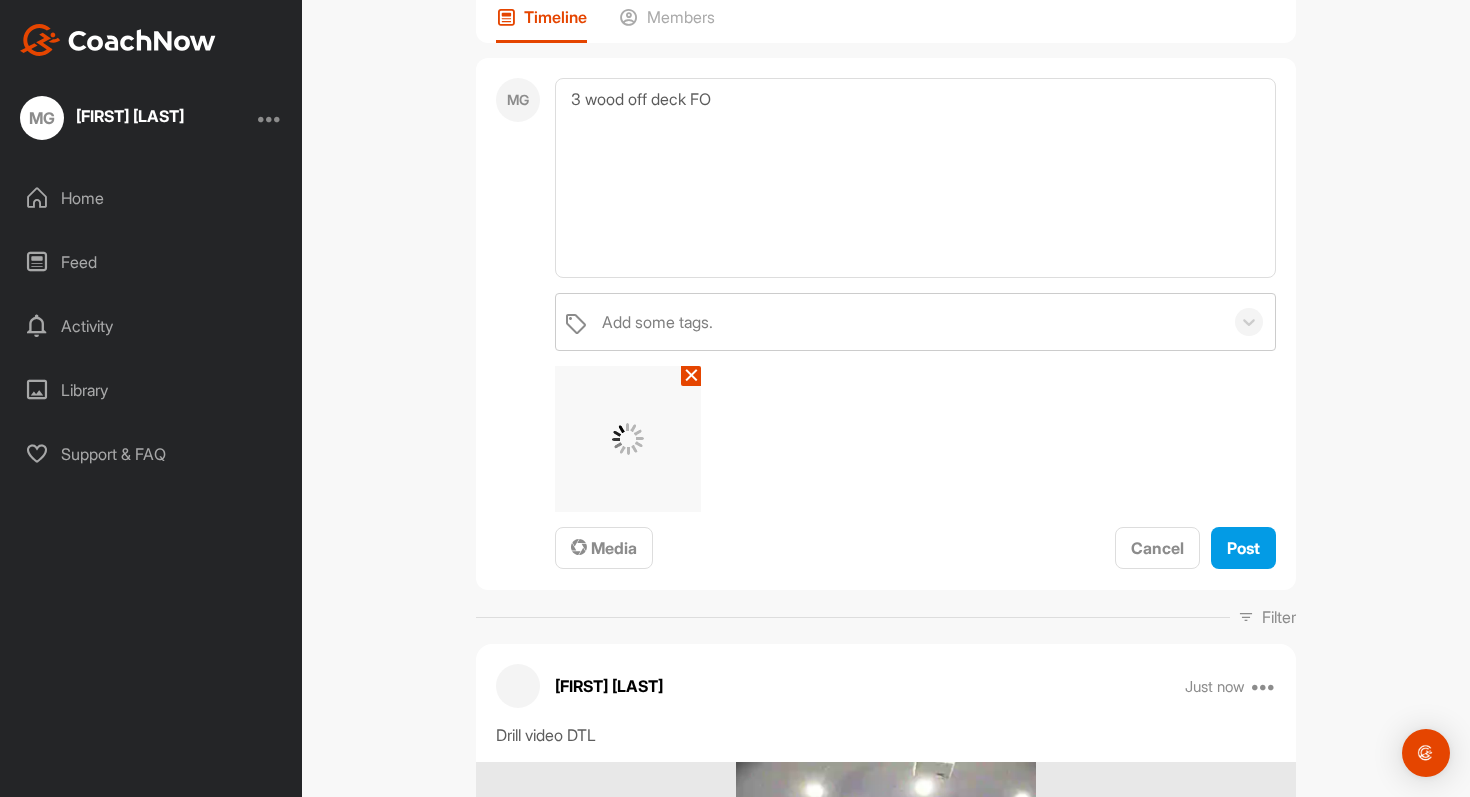 scroll, scrollTop: 157, scrollLeft: 0, axis: vertical 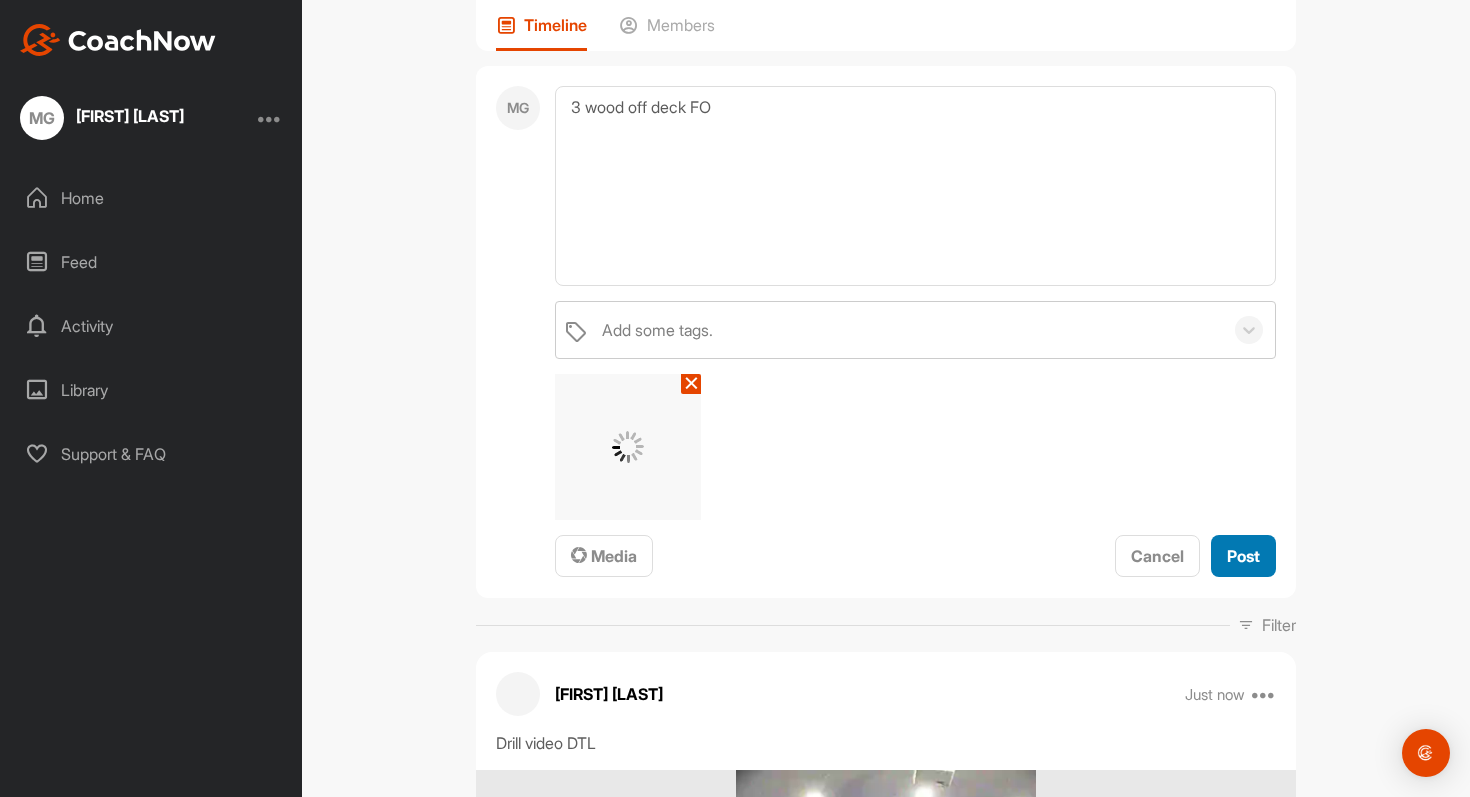 click on "Post" at bounding box center [1243, 556] 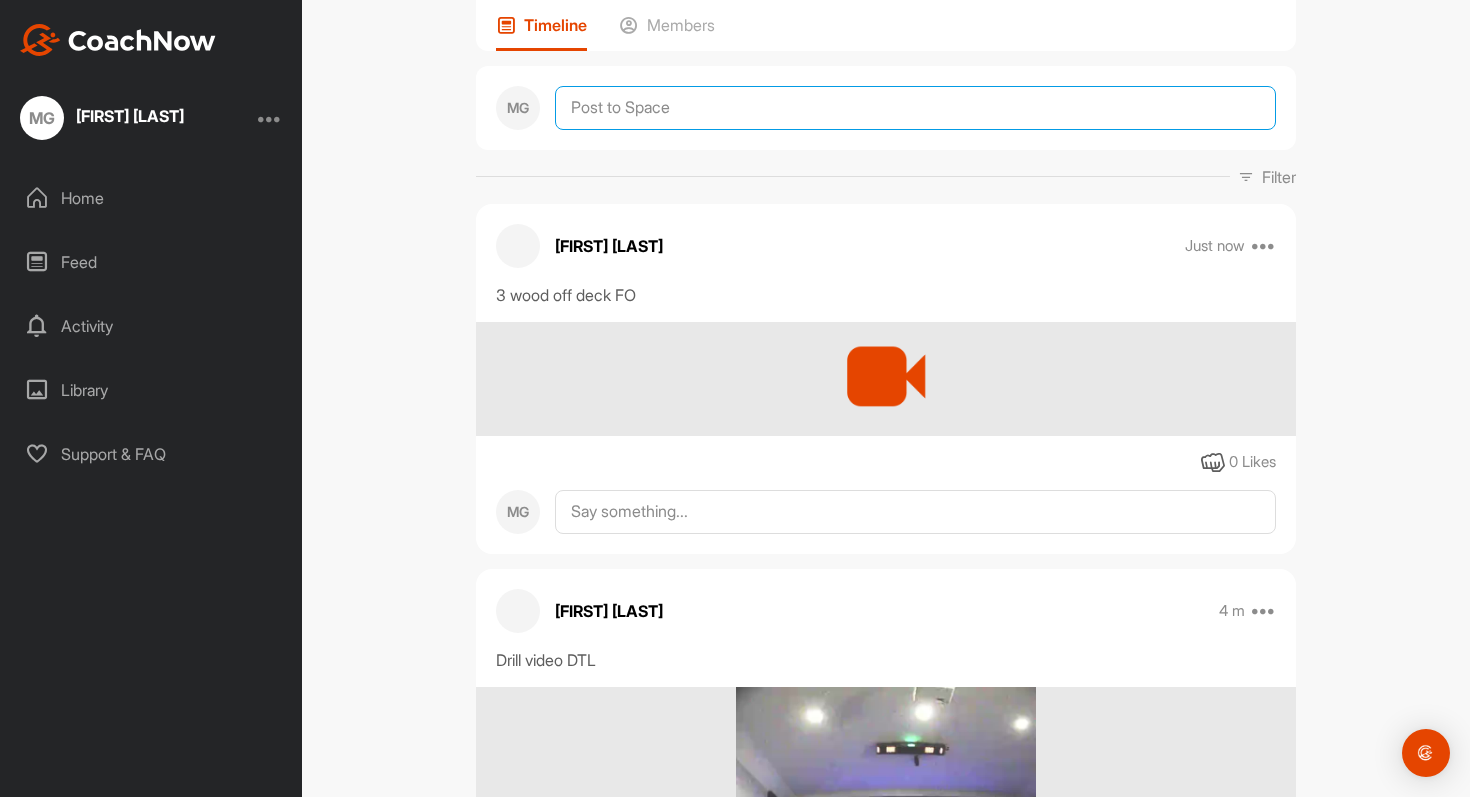 click at bounding box center (915, 108) 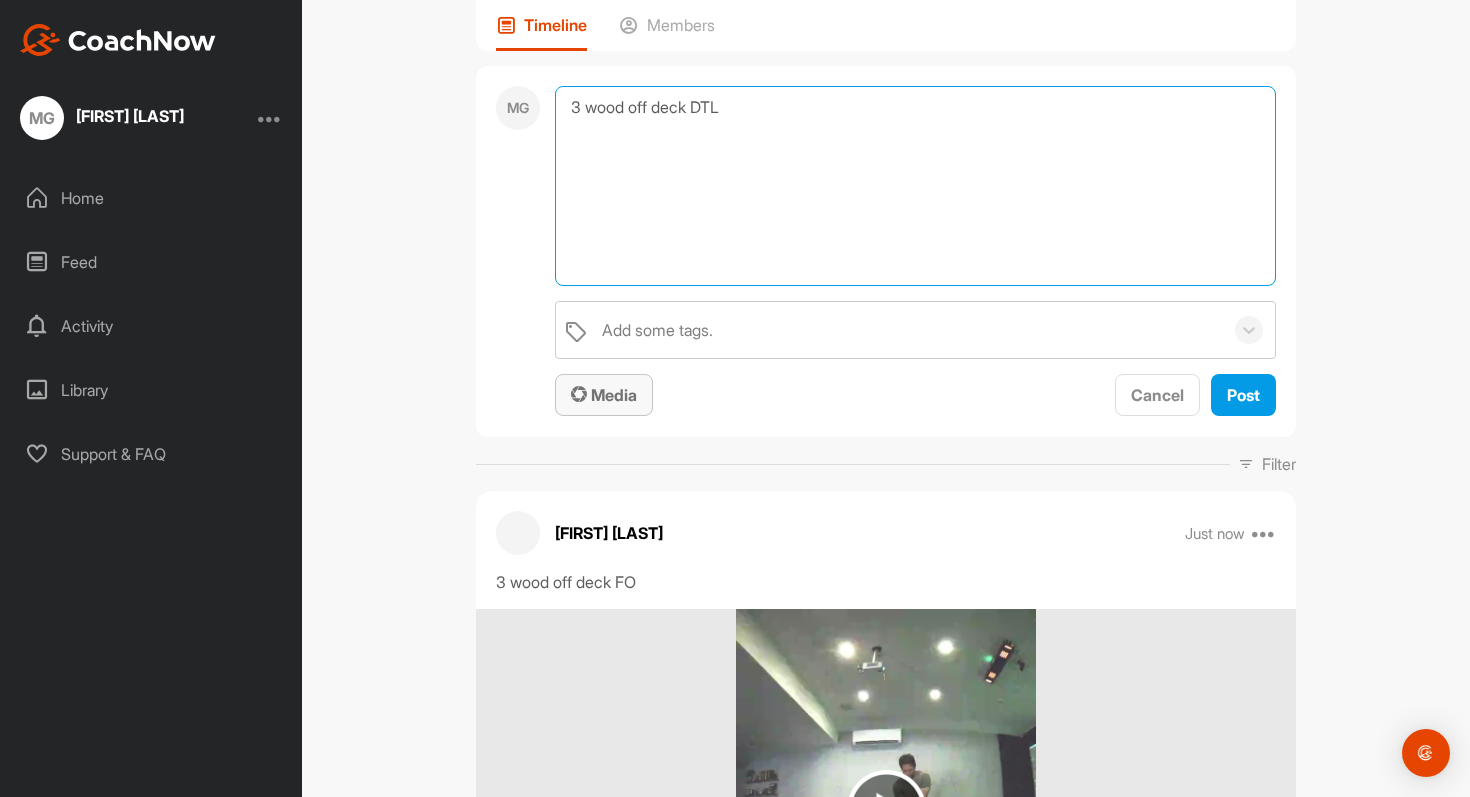 type on "3 wood off deck DTL" 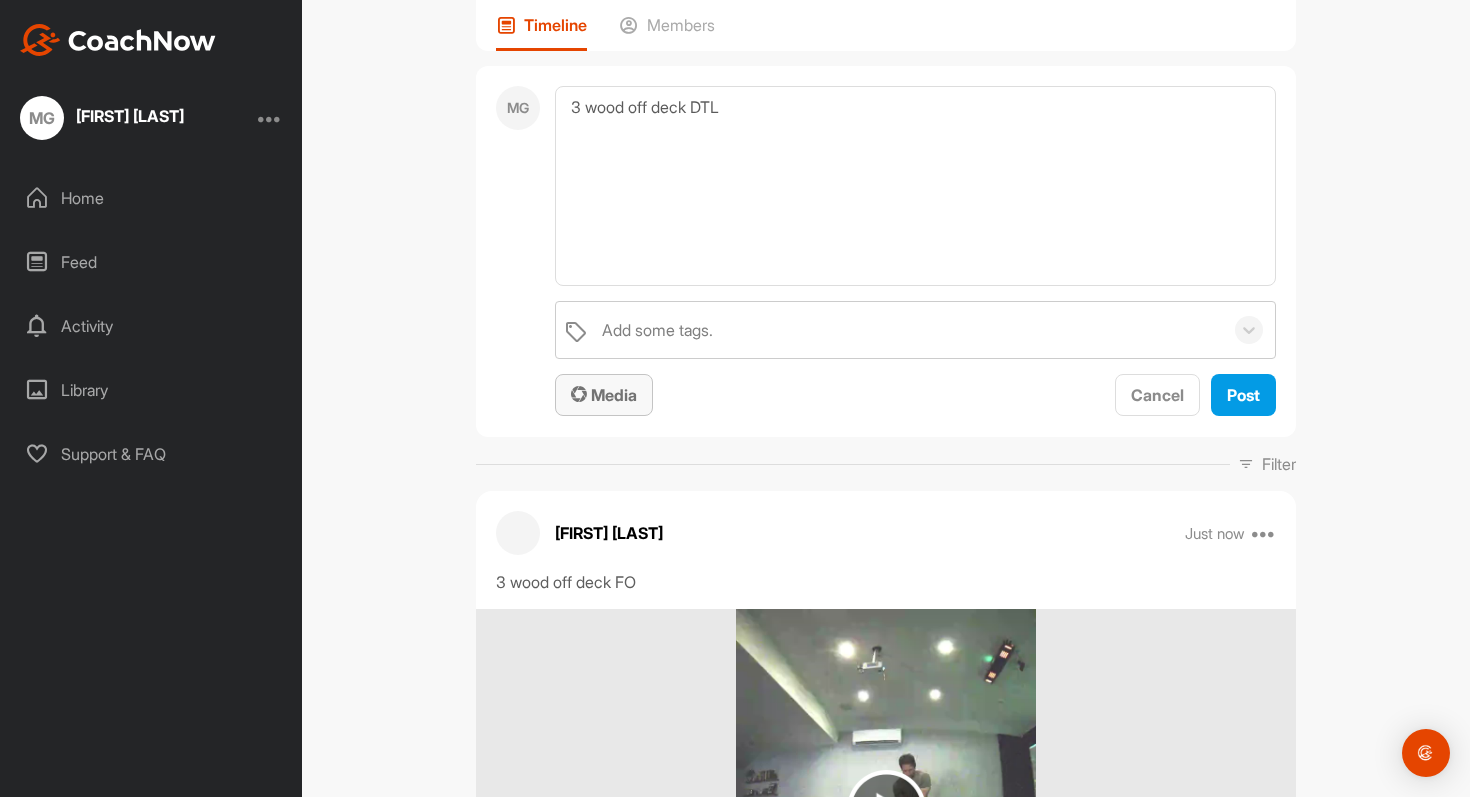 click at bounding box center [579, 394] 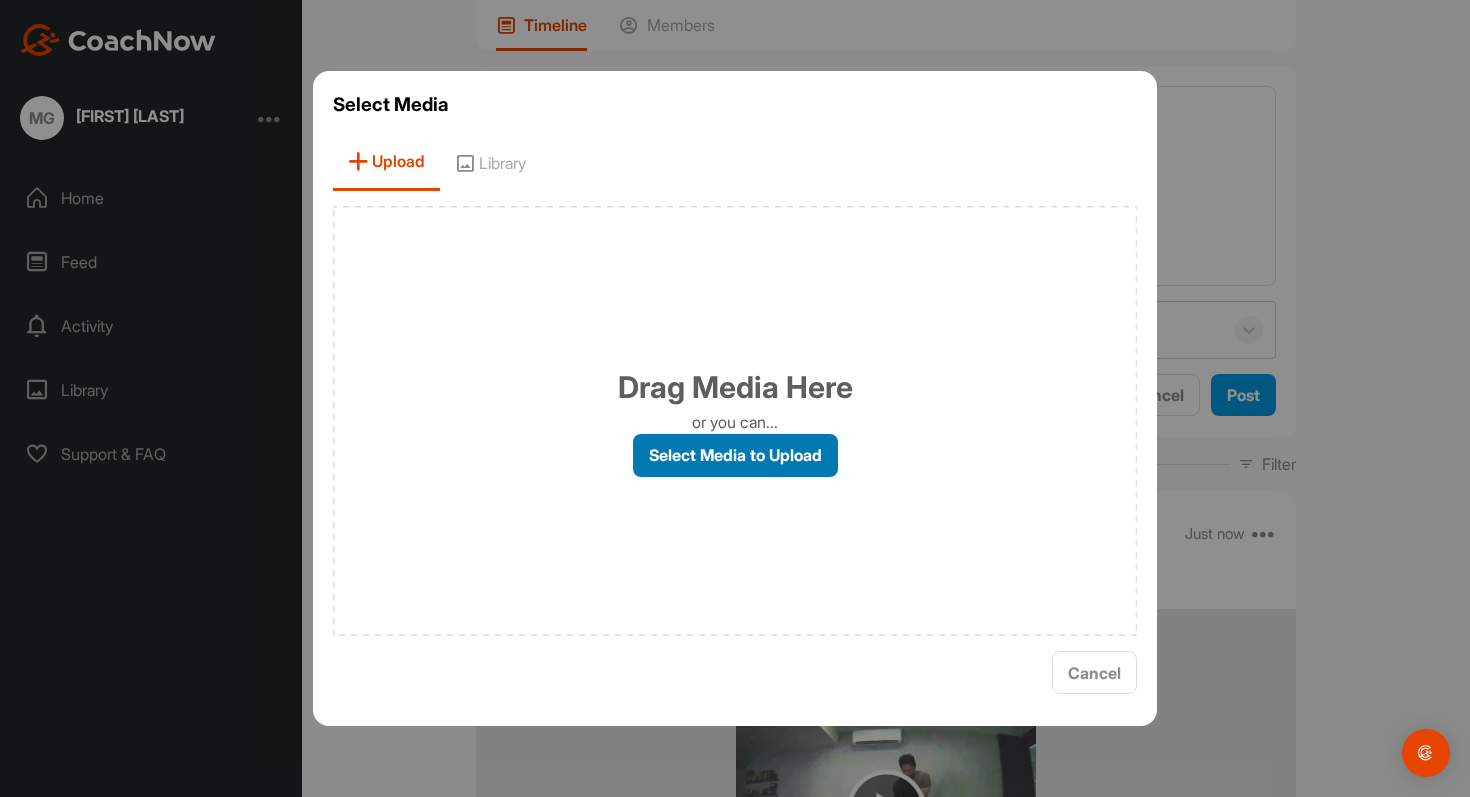click on "Select Media to Upload" at bounding box center [735, 455] 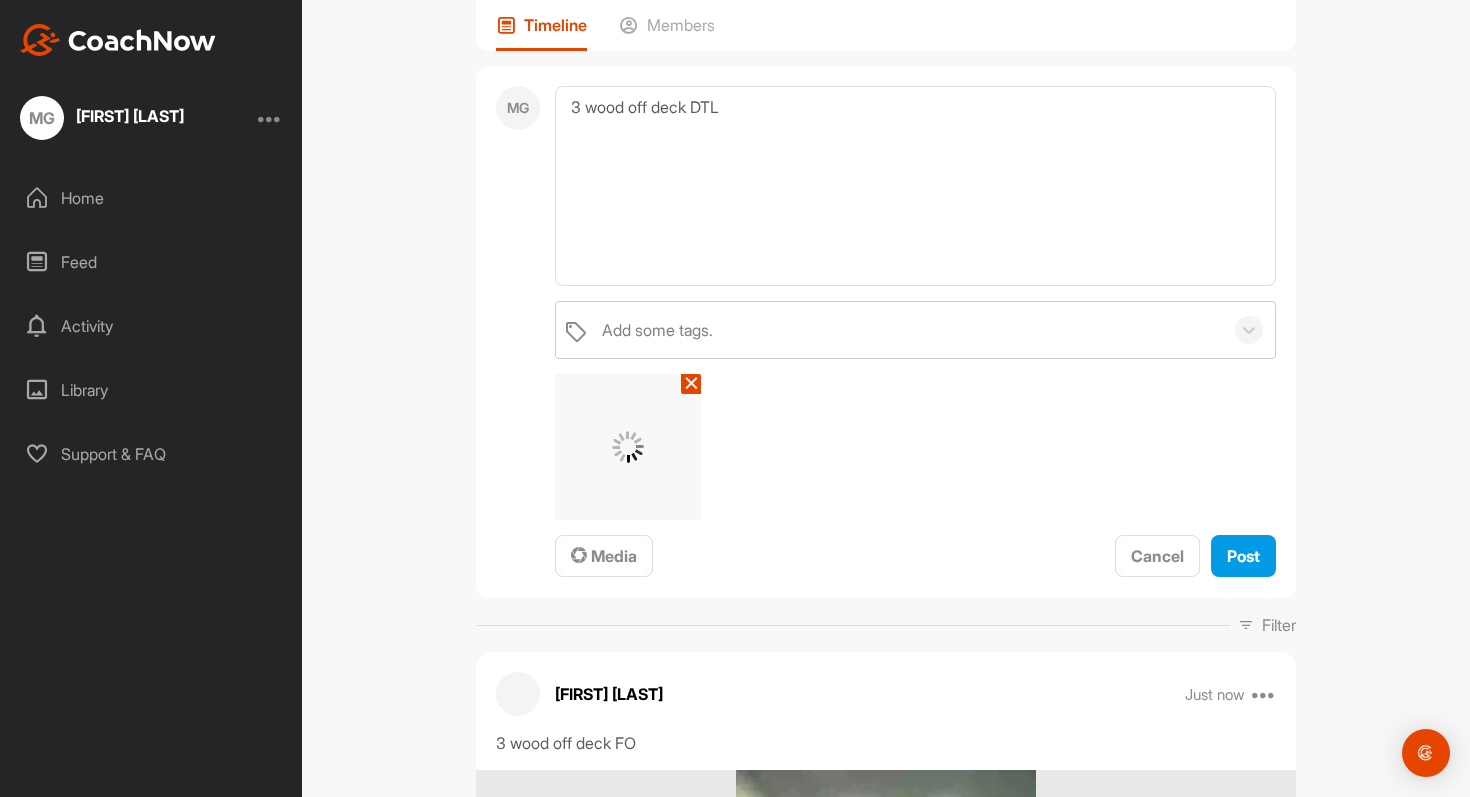 click on "MG [FIRST] Bookings Golf Space Settings Your Notifications Leave Space Timeline Members MG 3 wood off deck DTL Add some tags. ✕   Media   Cancel   Post Filter Media Type Images Videos Notes Audio Documents Author [FIRST] [EMAIL] [FIRST] [EMAIL] [FIRST] [EMAIL] MG [FIRST] [EMAIL] Sort by Created at Tags Add some tags. From Day Month Year Till Day Month Year   Filter   Show All [FIRST]   Just now Edit Edit Tags Pin to top Delete 3 wood off deck FO 0 Likes MG [FIRST]   4 m Edit Edit Tags Pin to top Delete Drill video DTL 0 Likes MG [FIRST]   5 m Edit Edit Tags Pin to top Delete Drill video FO 0 Likes MG [FIRST]   2 w Pin to top Report Delete https://us06web.zoom.us/j/83890130497?pwd=aPrs8TbkwDyzBi5CeuWjdXJIT9aPFA.1
Meeting ID: 83890130497 Passcode: 305922
Please let me know if there is anything I can do for you
[FIRST]
@[FIRST] Read More 0 Likes MG [FIRST]   3 w Edit Edit Tags 3 w" at bounding box center [886, 398] 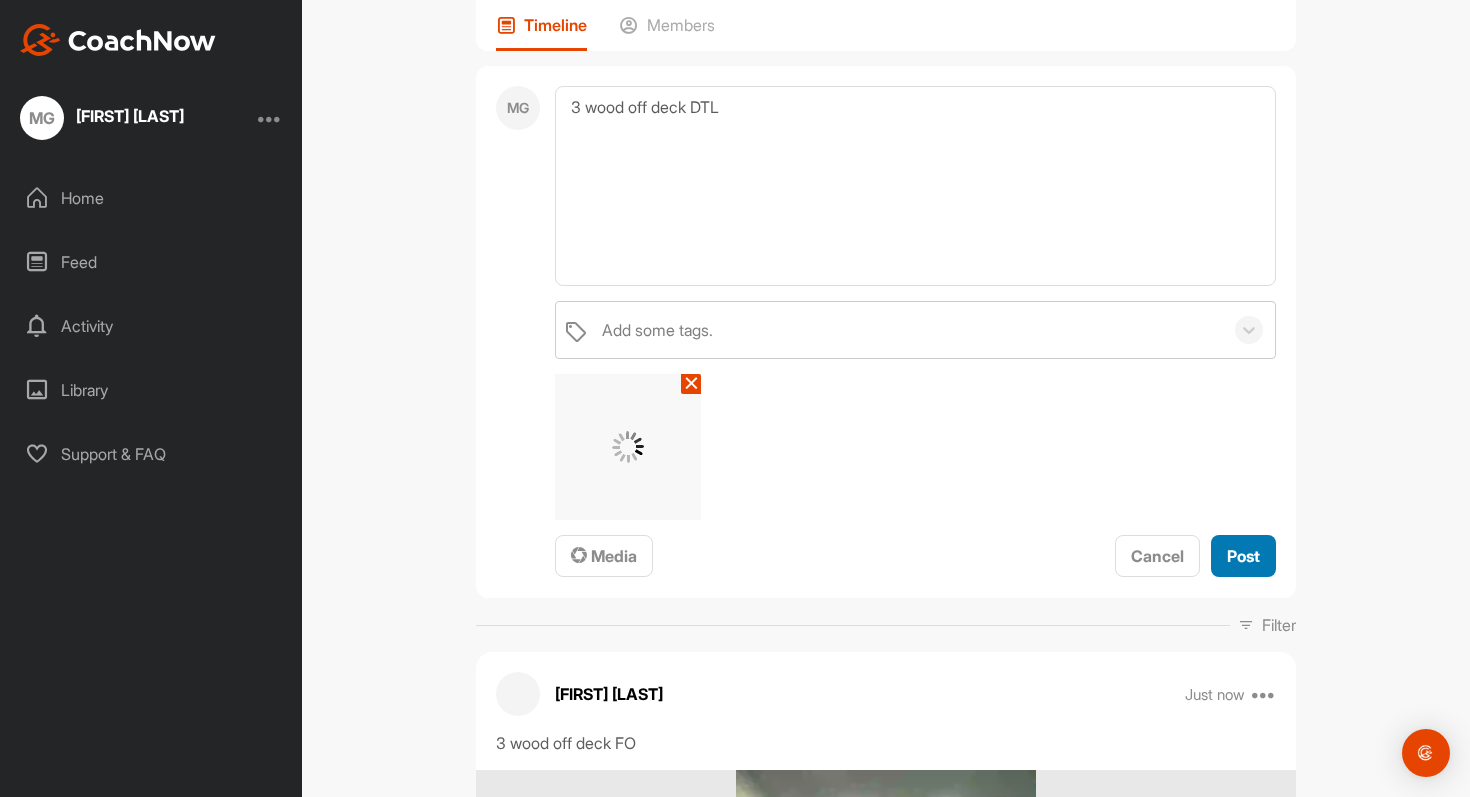 click on "Post" at bounding box center [1243, 556] 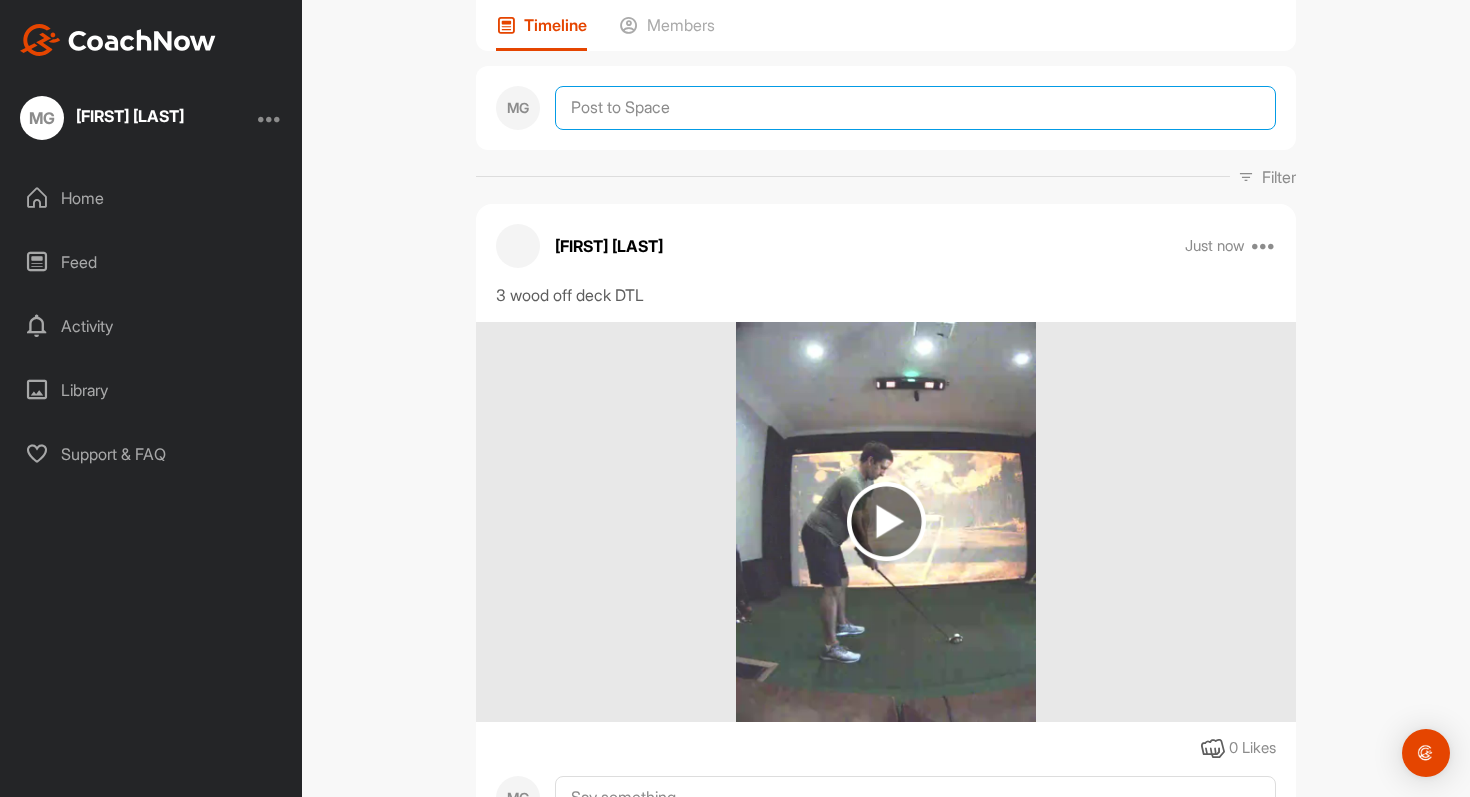 click at bounding box center [915, 108] 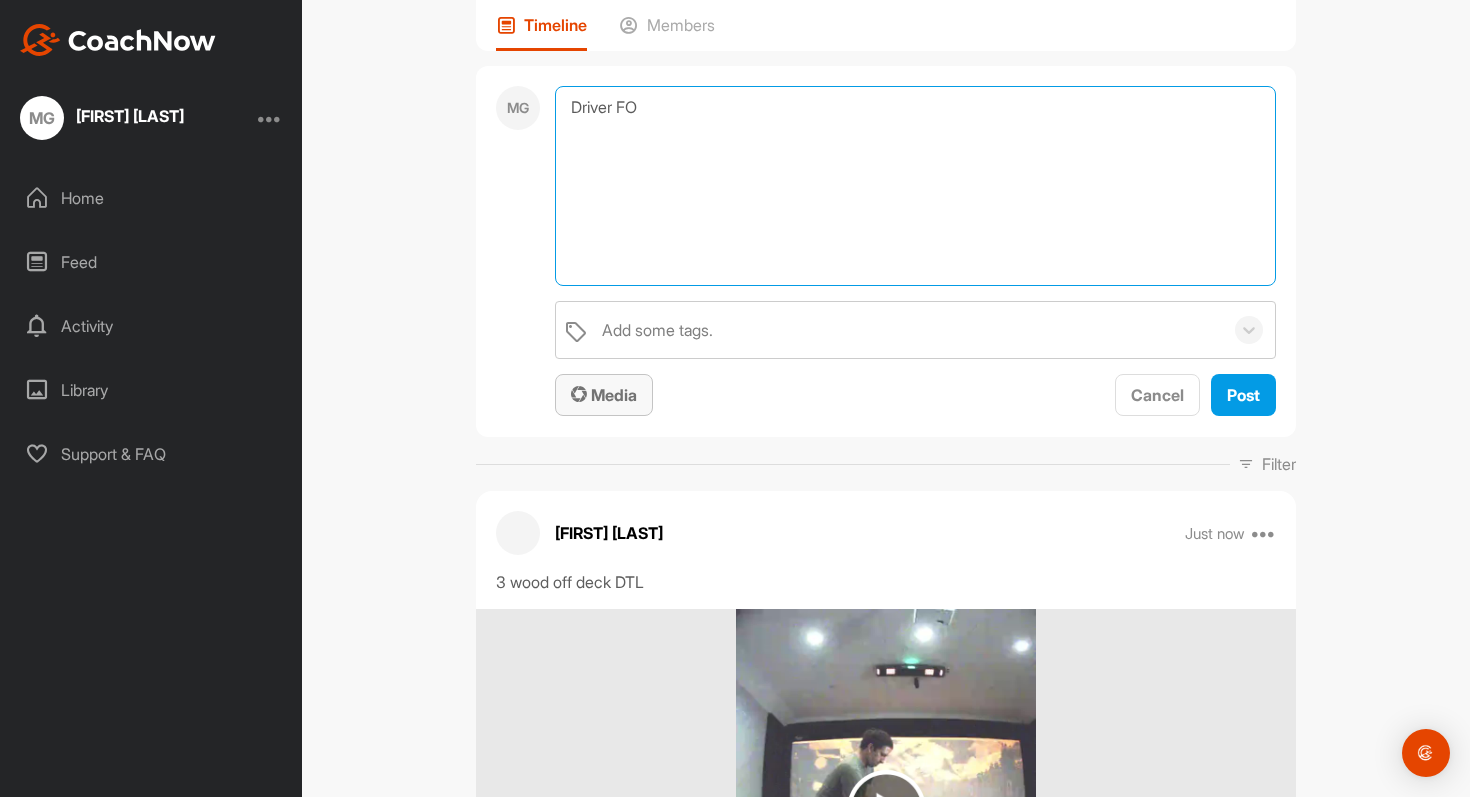 type on "Driver FO" 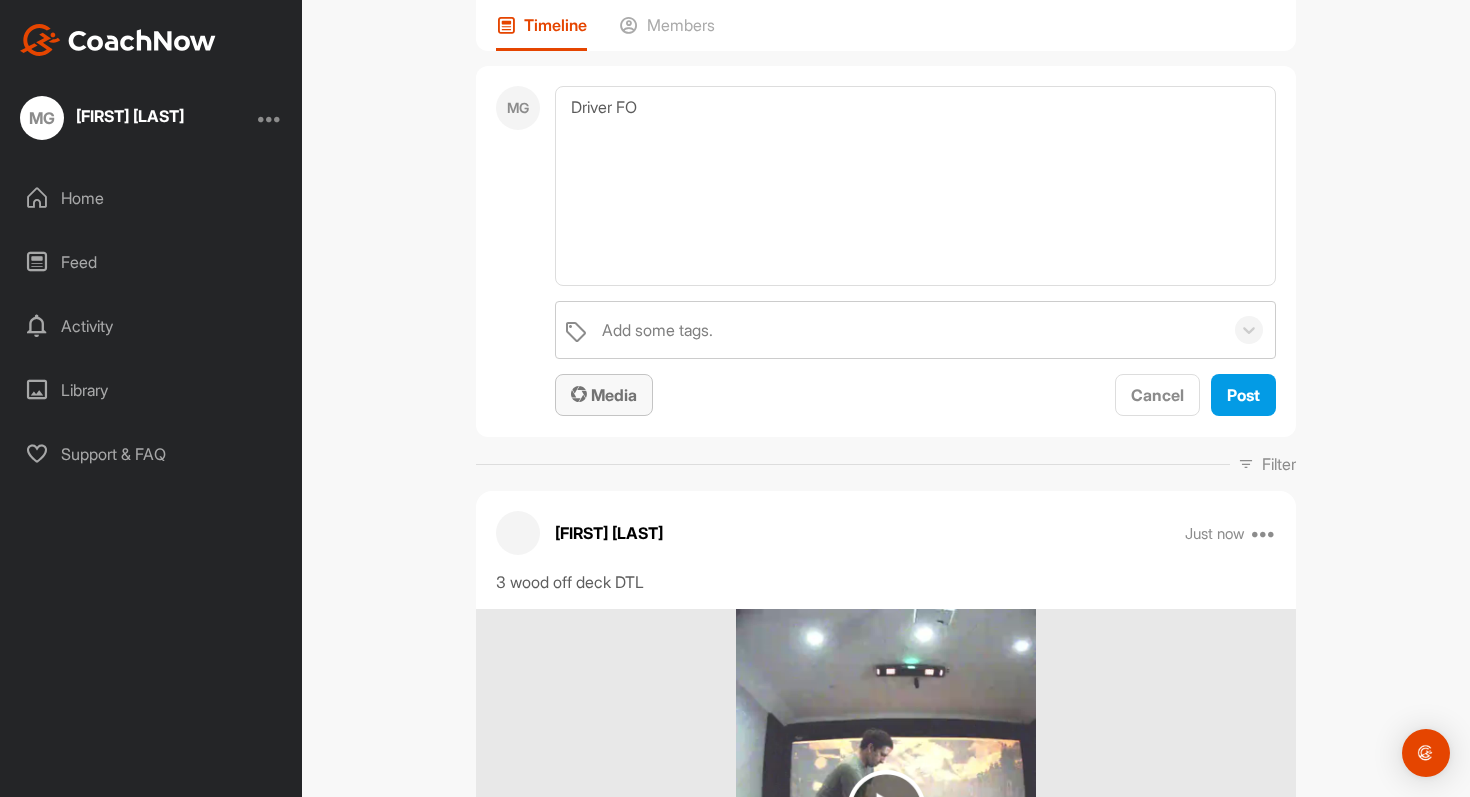 click on "Media" at bounding box center (604, 395) 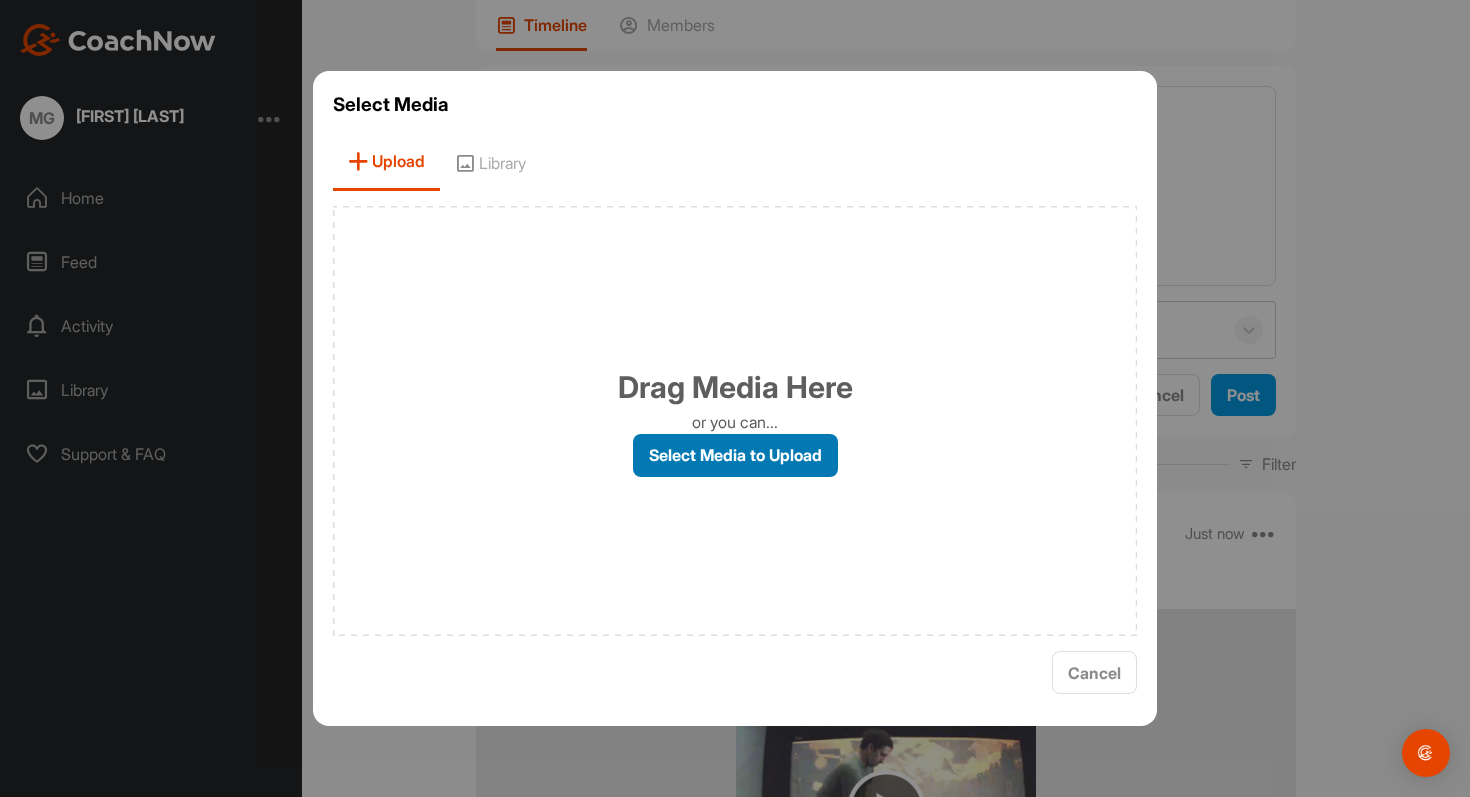 click on "Select Media to Upload" at bounding box center (735, 455) 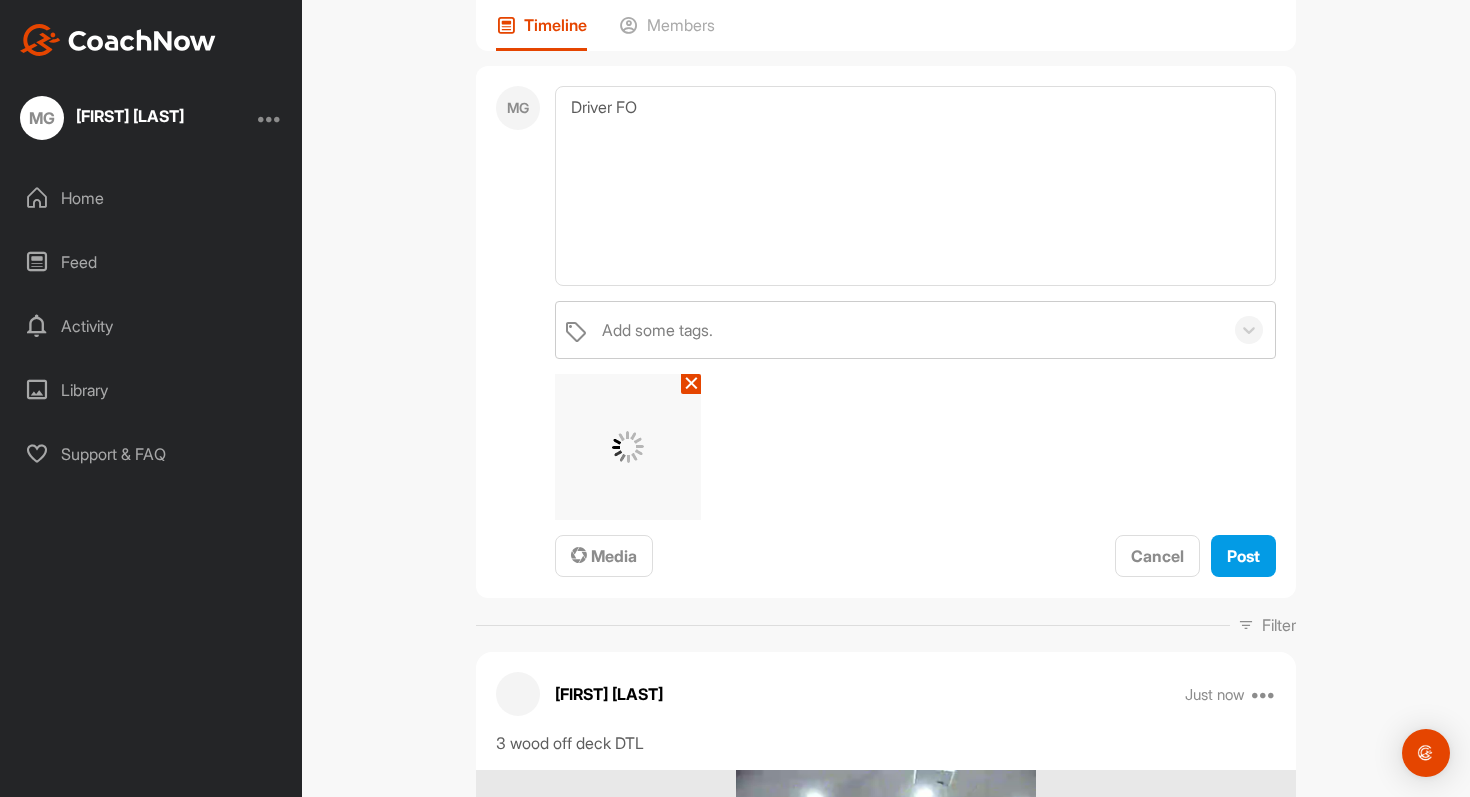 click on "[BRAND] [FIRST] Bookings Golf Space Settings Your Notifications Leave Space Timeline Members [BRAND] Driver FO Add some tags. ✕   Media   Cancel   Post Filter Media Type Images Videos Notes Audio Documents Author [FIRST] [LAST] [EMAIL] [FIRST] [EMAIL] [FIRST] [EMAIL] [BRAND] [FIRST] [EMAIL] Sort by Created at Tags Add some tags. From Day Month Year Till Day Month Year   Filter   Show All [FIRST] [LAST]   Just now Edit Edit Tags Pin to top Delete 3 wood off deck DTL 0 Likes [BRAND] [FIRST] [LAST]   Just now Edit Edit Tags Pin to top Delete 3 wood off deck FO 0 Likes [BRAND] [FIRST] [LAST]   5 m Edit Edit Tags Pin to top Delete Drill video DTL 0 Likes [BRAND] [FIRST] [LAST]   5 m Edit Edit Tags Pin to top Delete Drill video FO 0 Likes [BRAND] [FIRST] [LAST]   2 w Pin to top Report Delete https://us06web.zoom.us/j/83890130497?pwd=aPrs8TbkwDyzBi5CeuWjdXJIT9aPFA.1 Read More 0 Likes [BRAND] [FIRST] [LAST]   3 w Edit Edit Tags Pin to top Delete 0 Likes [FIRST] [LAST] 06:09 3 w [BRAND]" at bounding box center (886, 398) 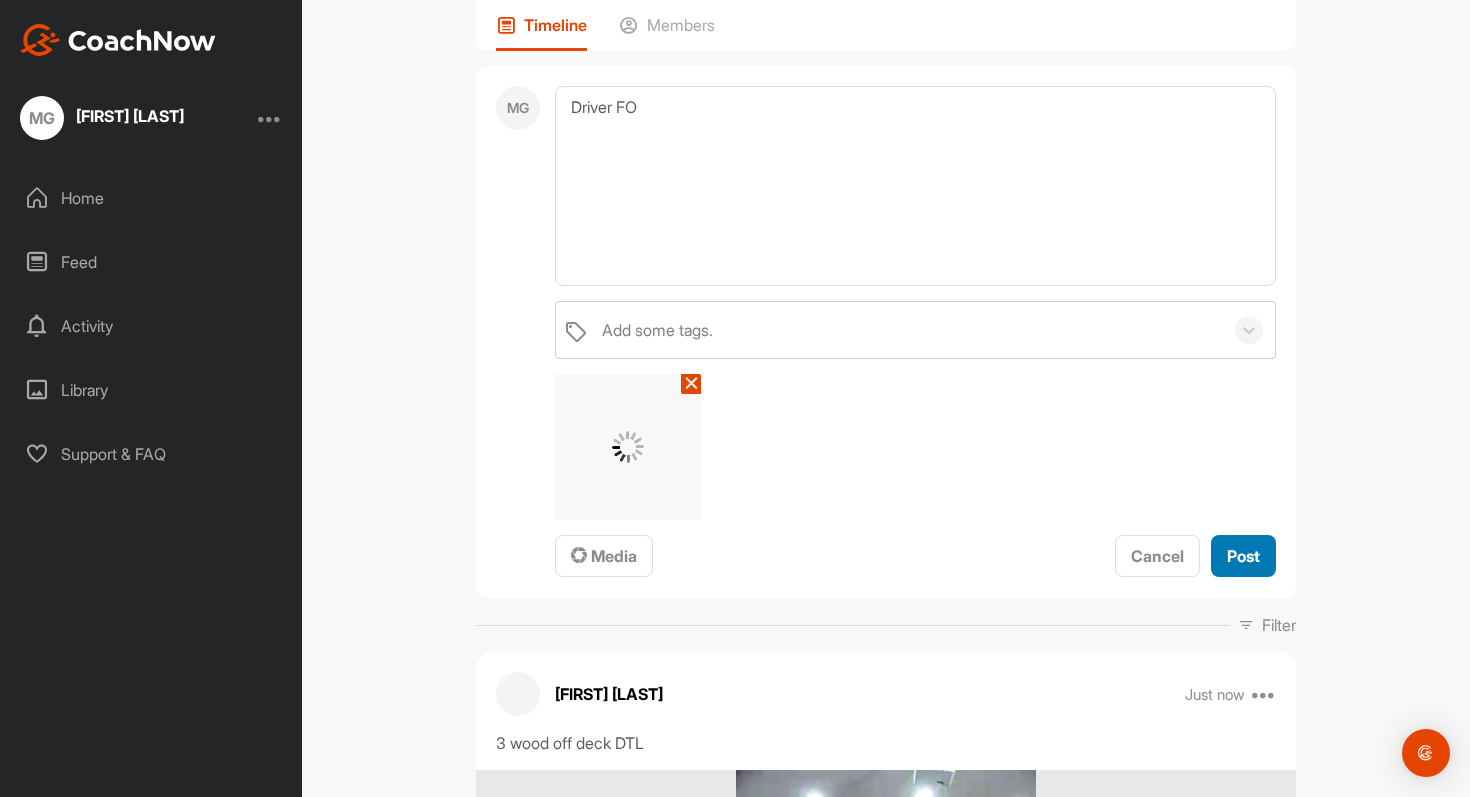 click on "Post" at bounding box center [1243, 556] 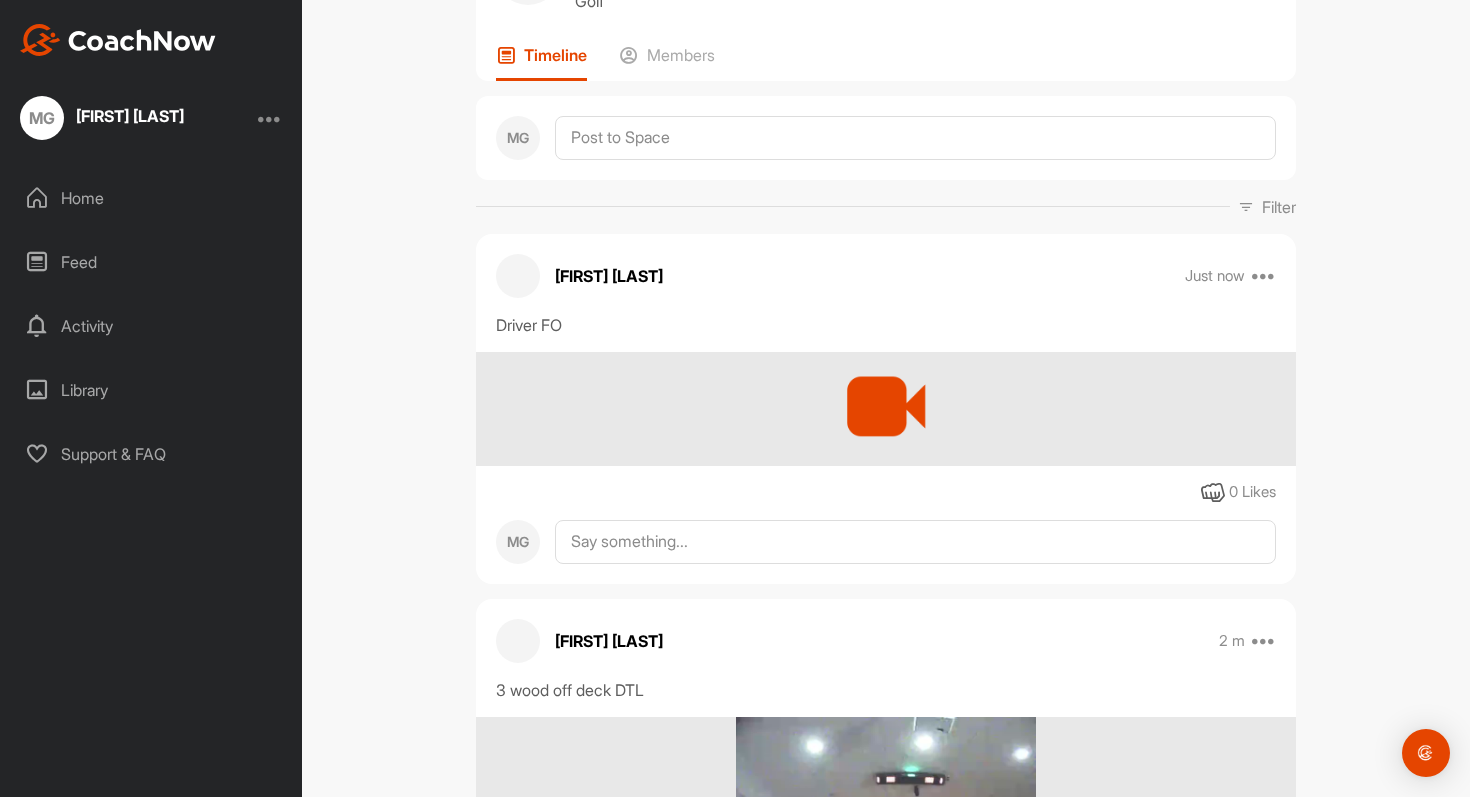 scroll, scrollTop: 0, scrollLeft: 0, axis: both 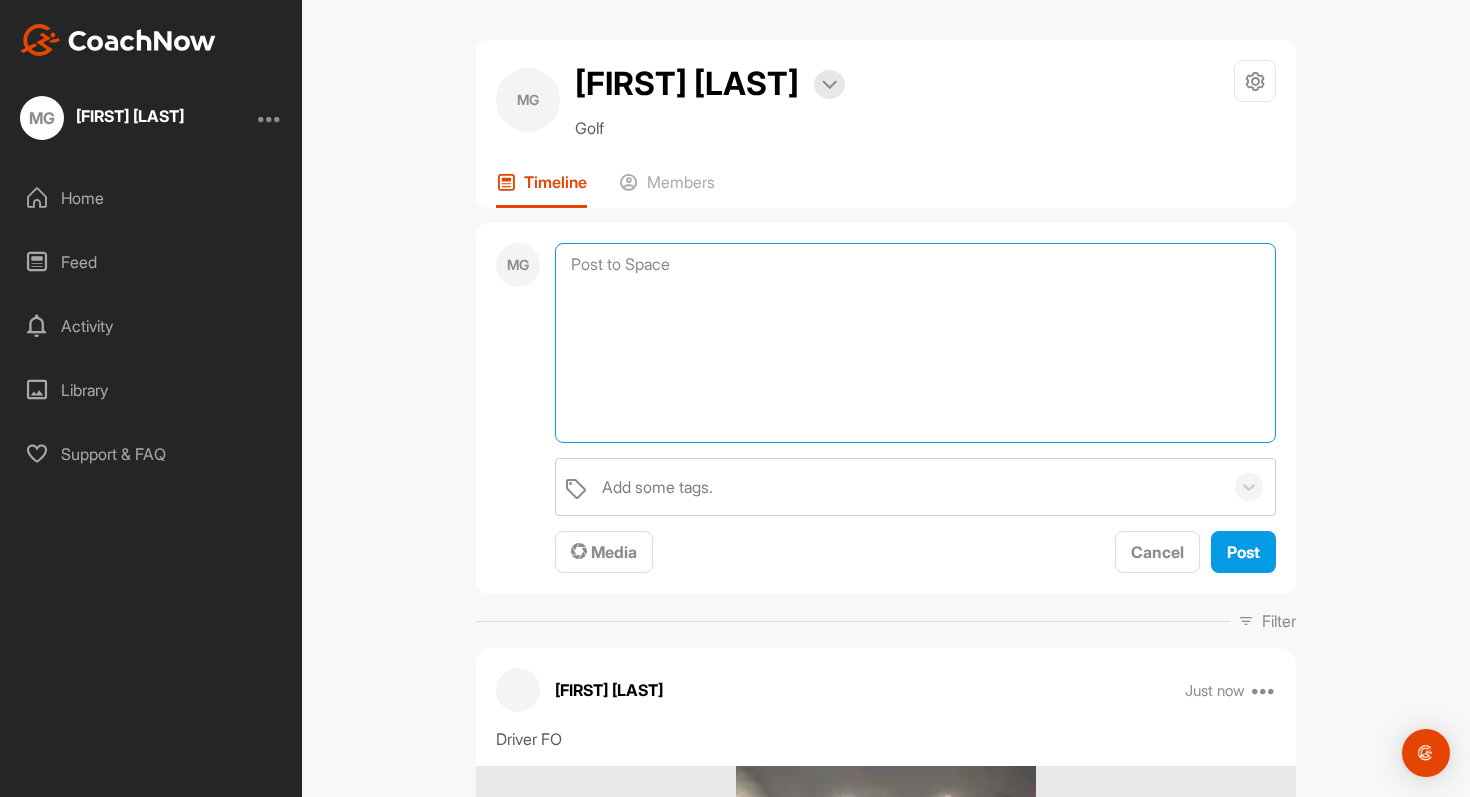 click at bounding box center (915, 343) 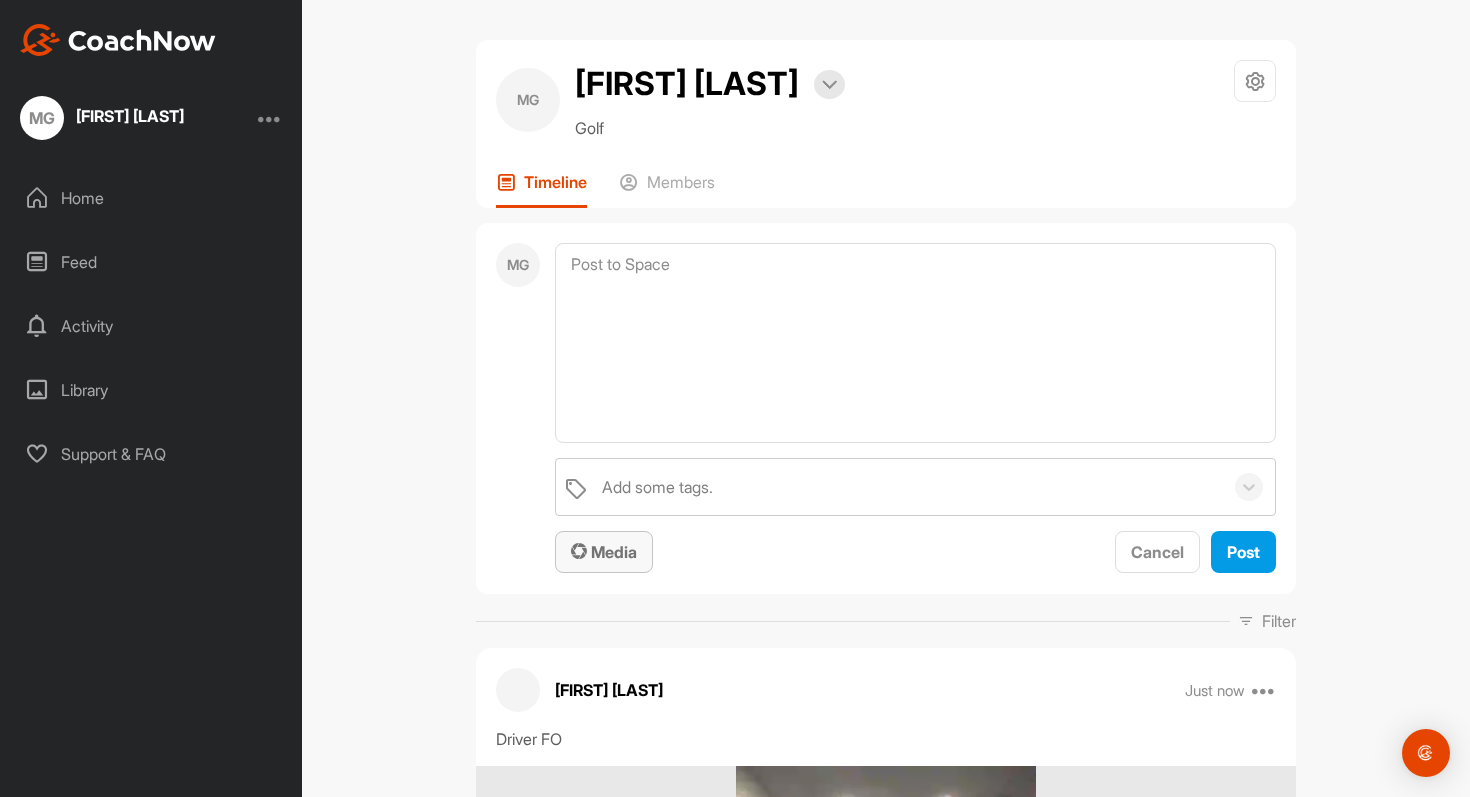 click on "Media" at bounding box center (604, 552) 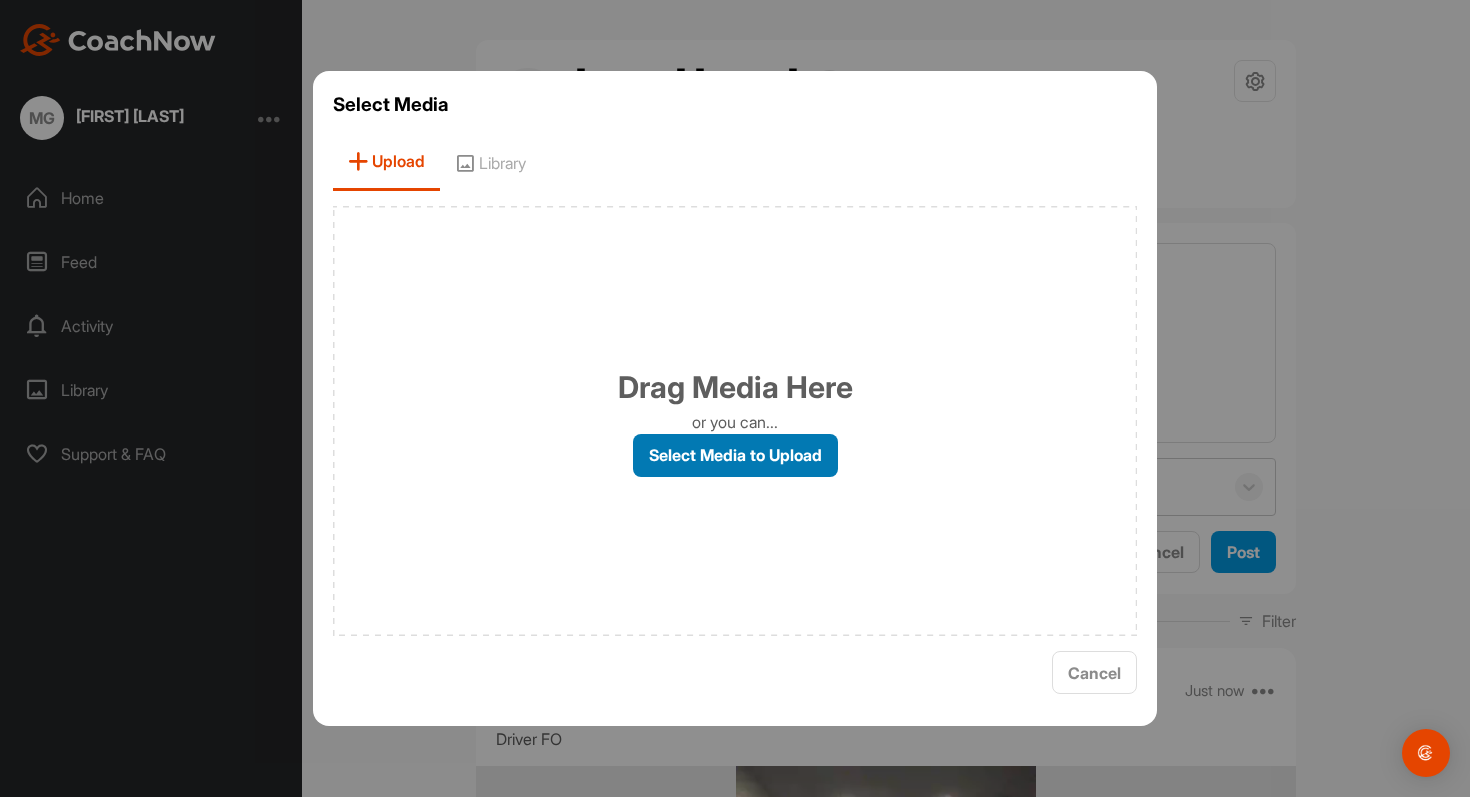 click on "Select Media to Upload" at bounding box center [735, 455] 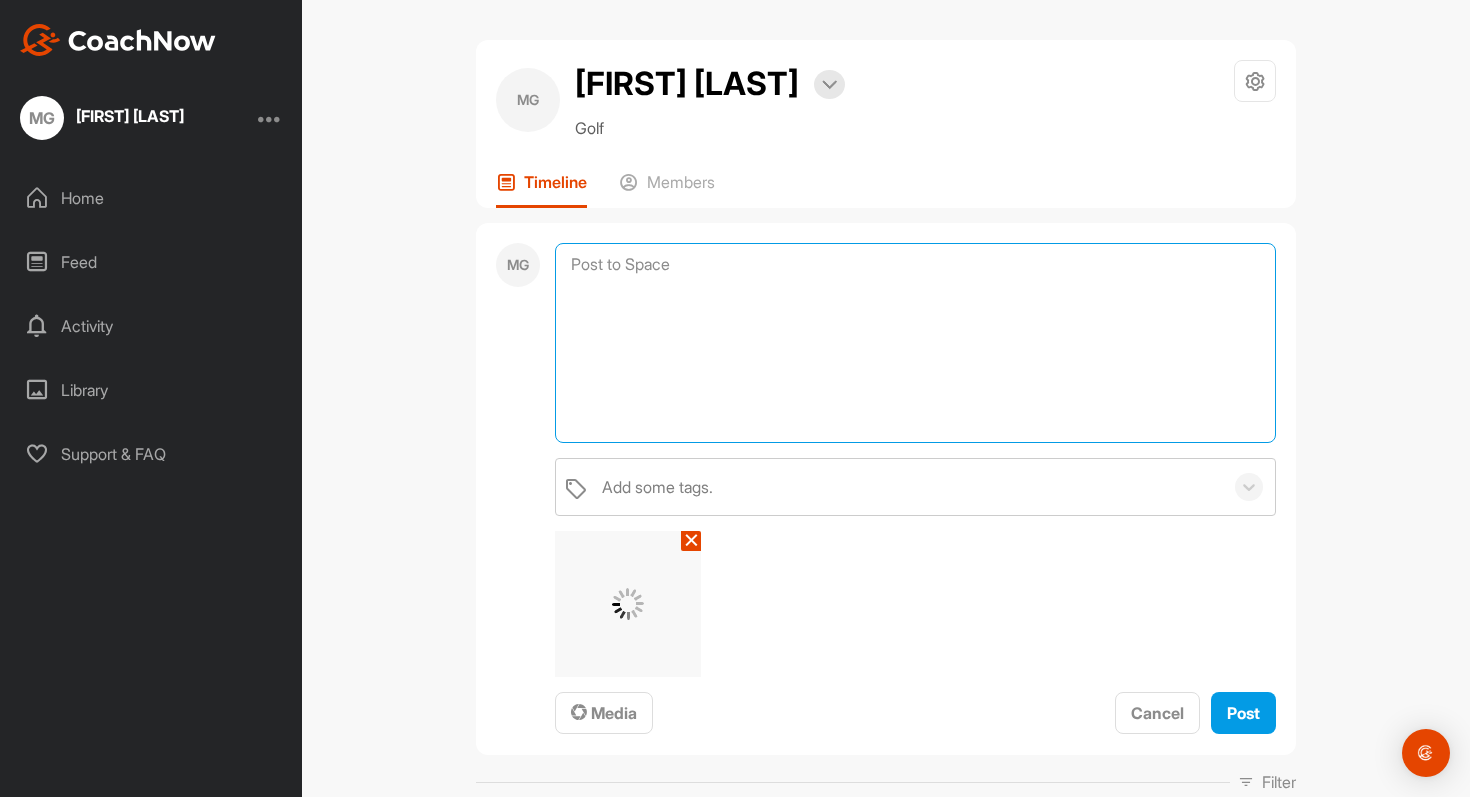 click at bounding box center [915, 343] 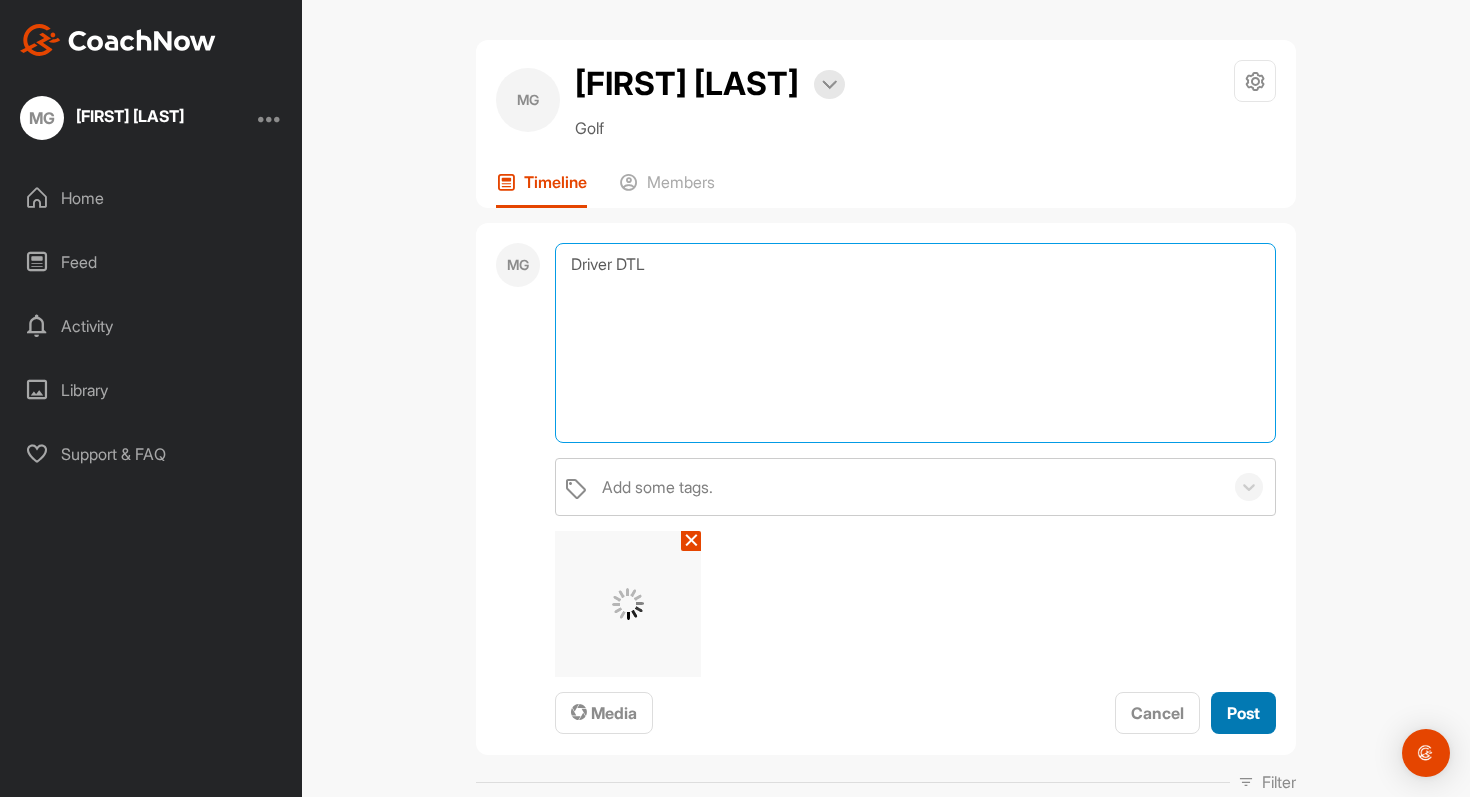 type on "Driver DTL" 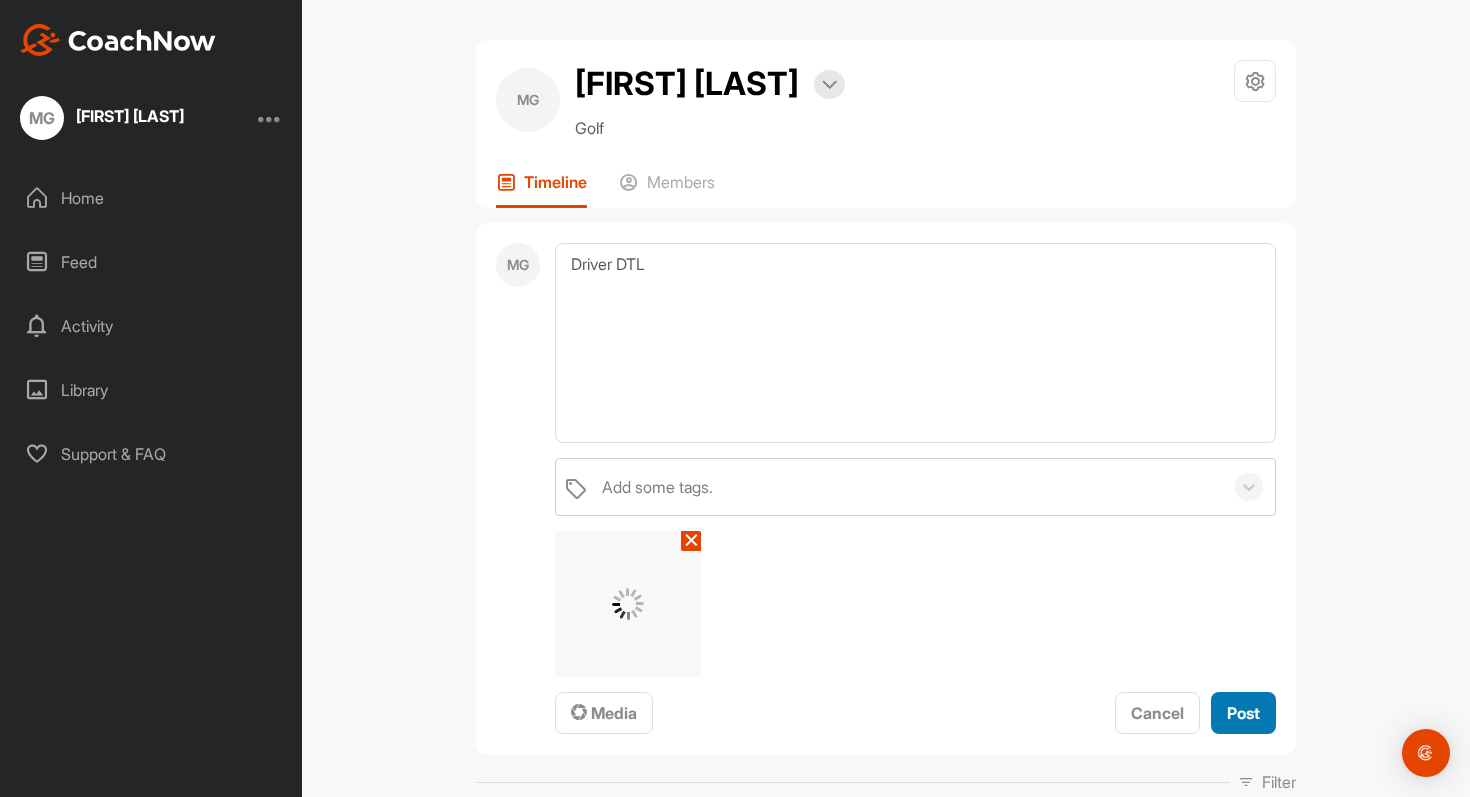 click on "Post" at bounding box center (1243, 713) 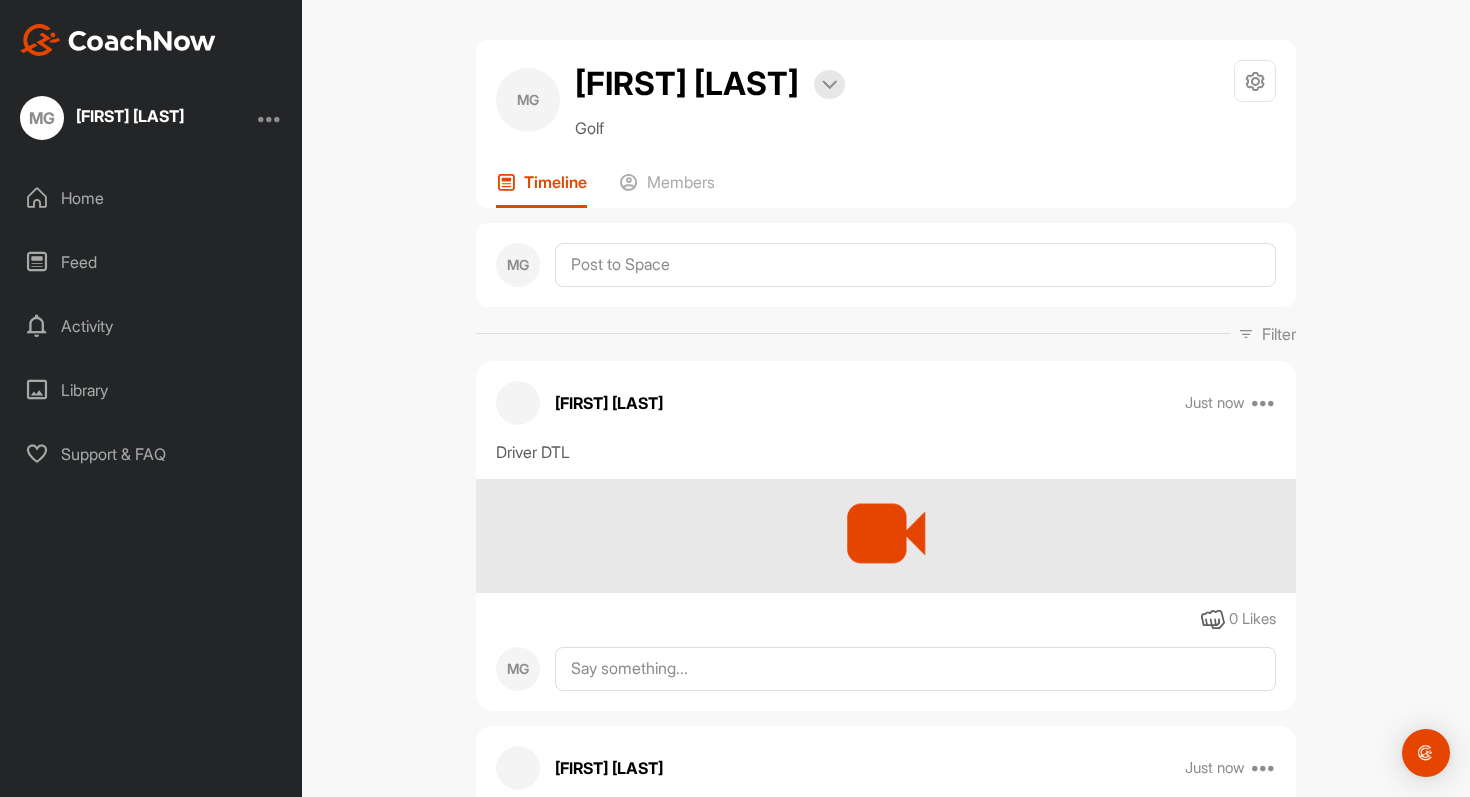 click on "MG [NAME] Bookings Golf Space Settings Your Notifications Leave Space Timeline Members MG Filter Media Type Images Videos Notes Audio Documents Author [NAME] [EMAIL] [NAME] [EMAIL] MG [NAME] [EMAIL] Sort by Created at Tags Add some tags. From Day Month Year Till Day Month Year   Filter   Show All [NAME]   Just now Edit Edit Tags Pin to top Delete Driver DTL 0 Likes MG [NAME]   Just now Edit Edit Tags Pin to top Delete Driver FO 0 Likes MG [NAME]   3 m Edit Edit Tags Pin to top Delete 3 wood off deck DTL 0 Likes MG [NAME]   4 m Edit Edit Tags Pin to top Delete 3 wood off deck FO 0 Likes MG [NAME]   9 m Edit Edit Tags Pin to top Delete Drill video DTL 0 Likes MG [NAME]   9 m Edit Edit Tags Pin to top Delete Drill video FO 0 Likes MG [NAME]   2 w Pin to top Report Delete https://us06web.zoom.us/j/83890130497?pwd=aPrs8TbkwDyzBi5CeuWjdXJIT9aPFA.1 Read More MG" at bounding box center (886, 398) 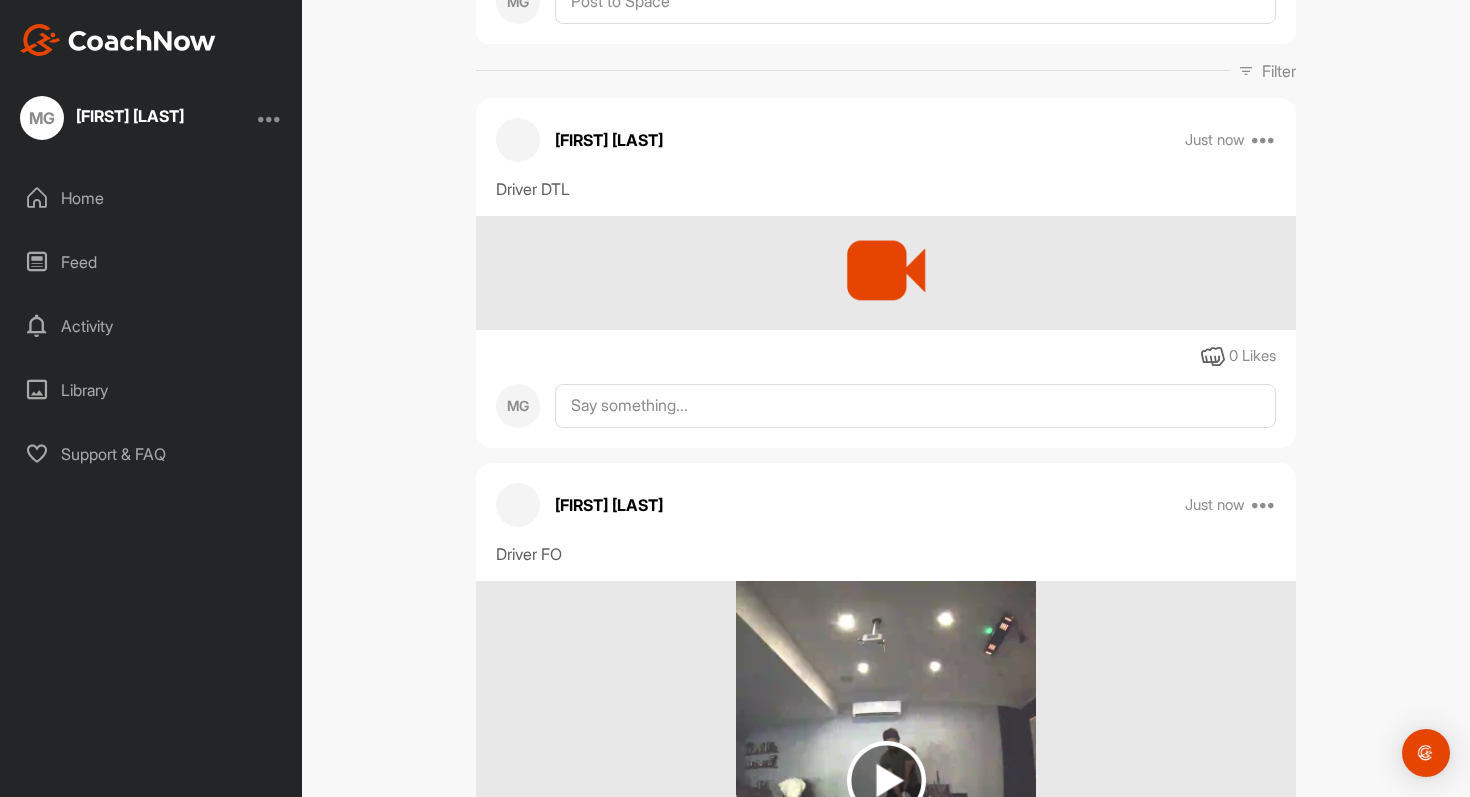 scroll, scrollTop: 0, scrollLeft: 0, axis: both 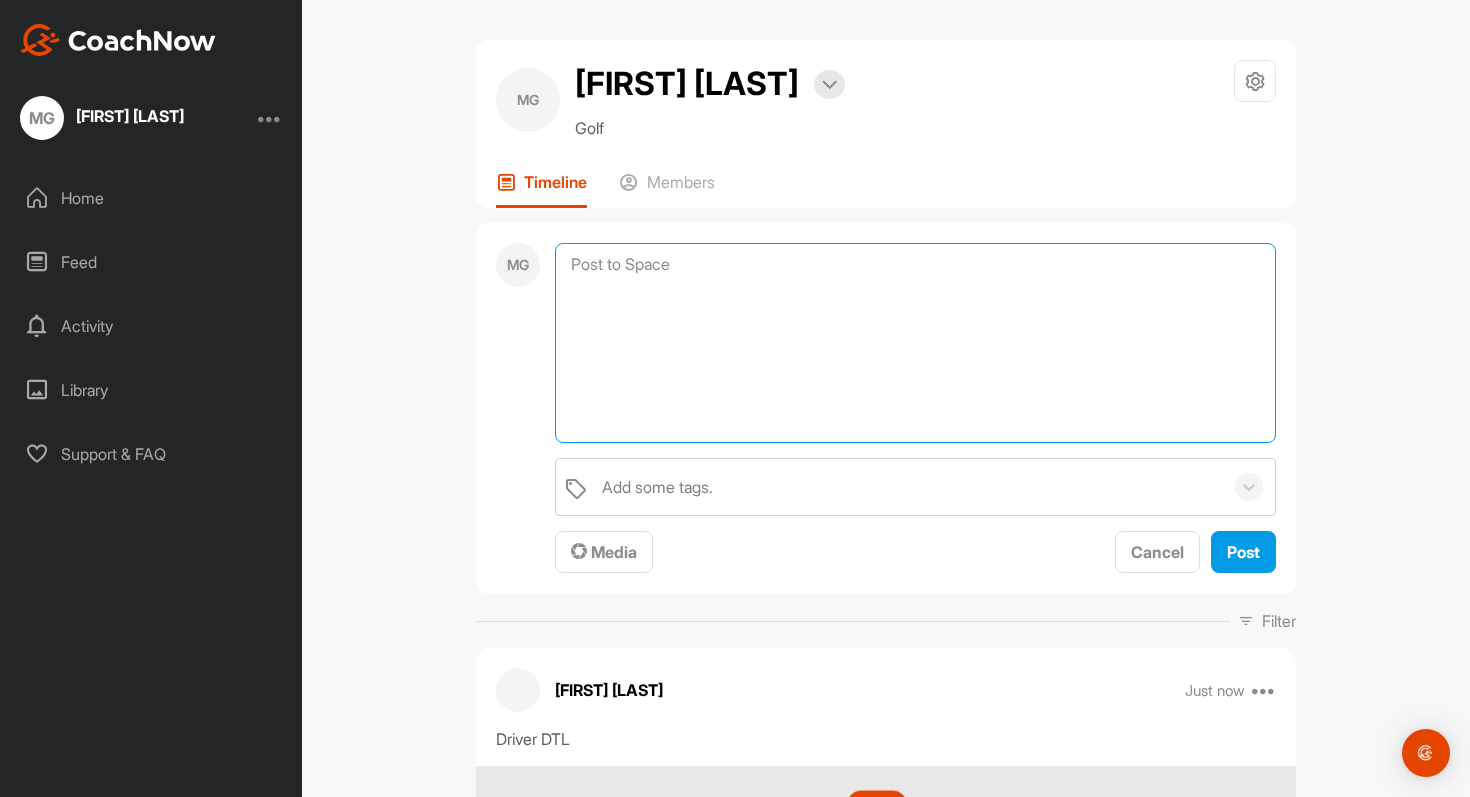 click at bounding box center (915, 343) 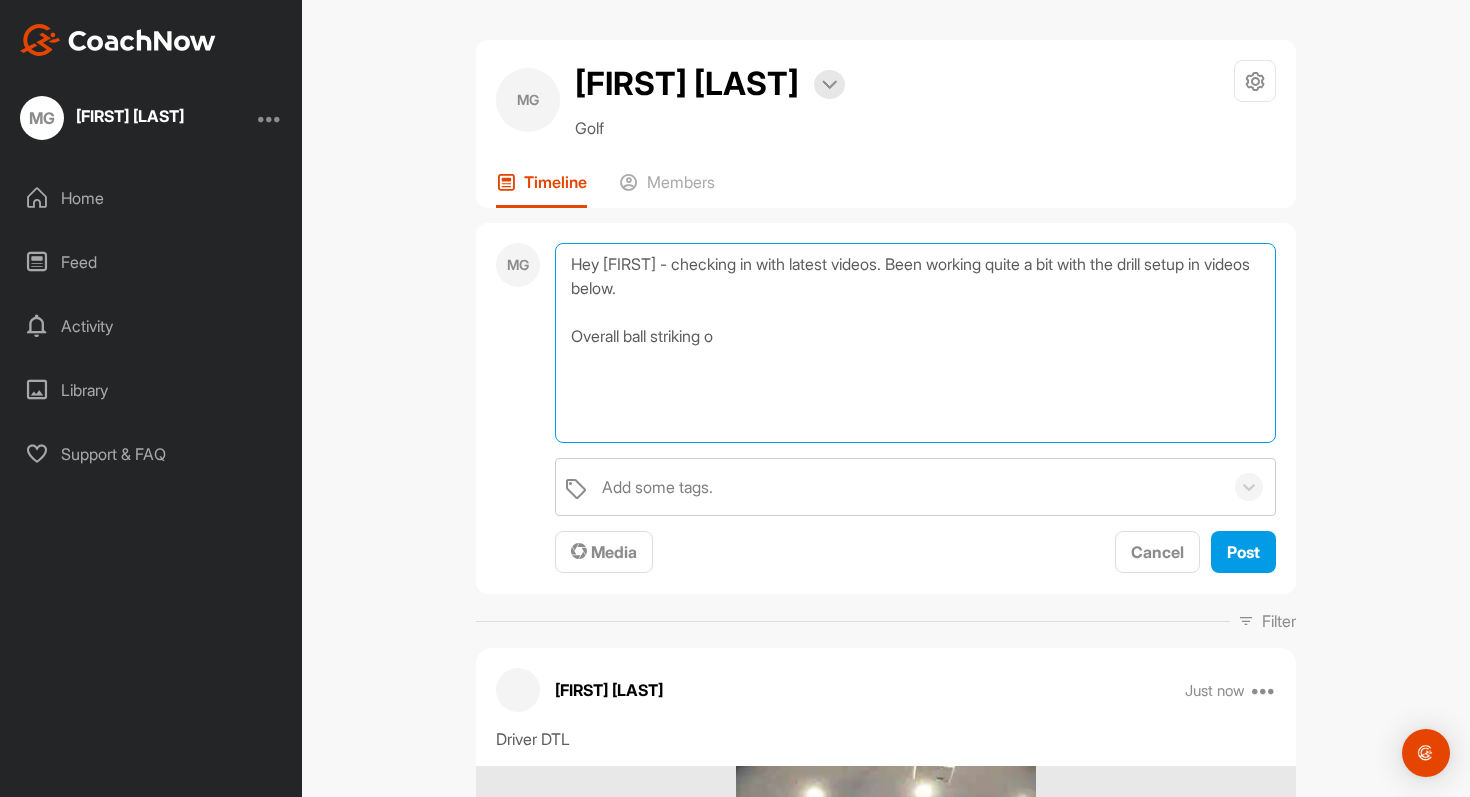 click on "Hey [FIRST] - checking in with latest videos. Been working quite a bit with the drill setup in videos below.
Overall ball striking o" at bounding box center (915, 343) 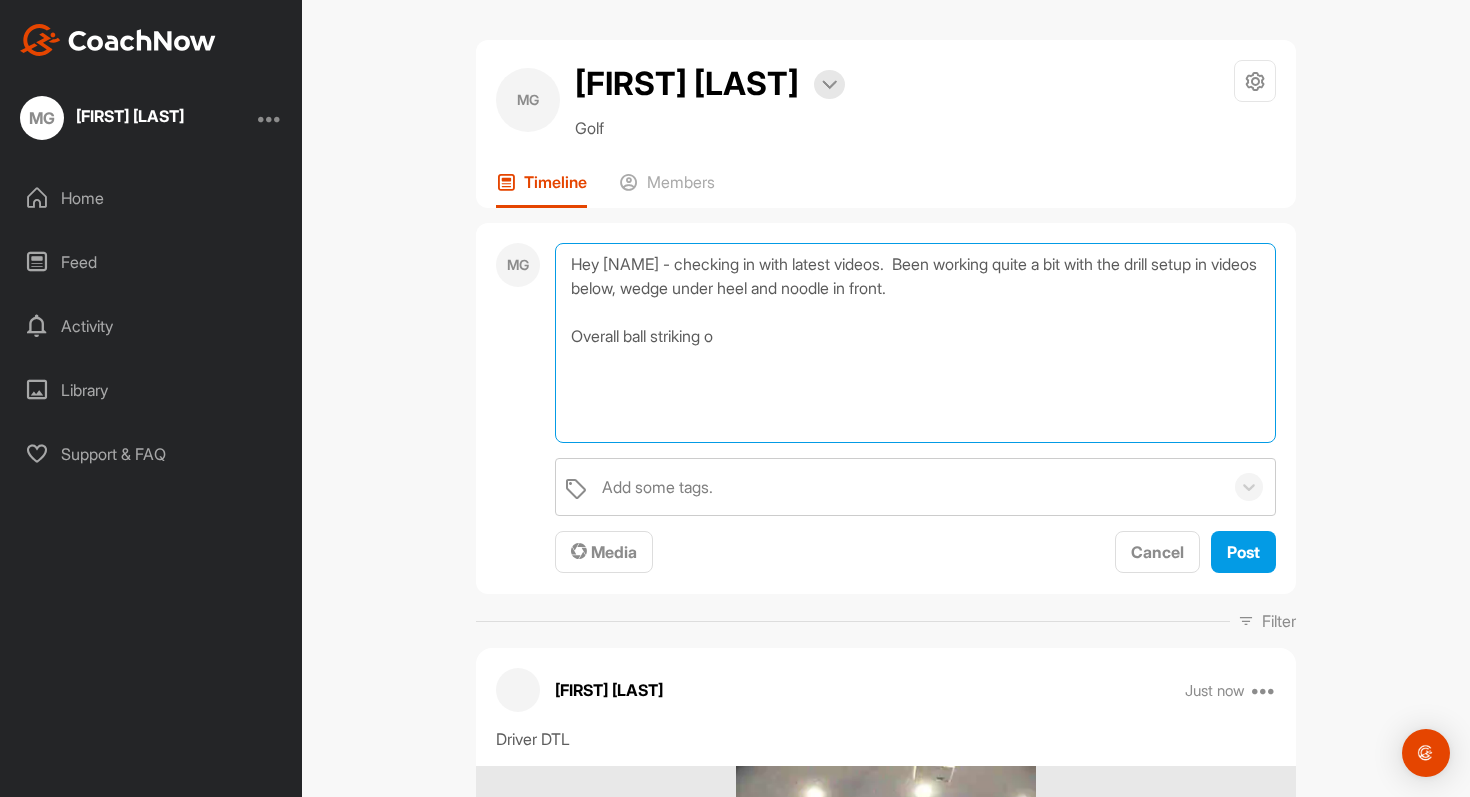 click on "Hey [NAME] - checking in with latest videos.  Been working quite a bit with the drill setup in videos below, wedge under heel and noodle in front.
Overall ball striking o" at bounding box center [915, 343] 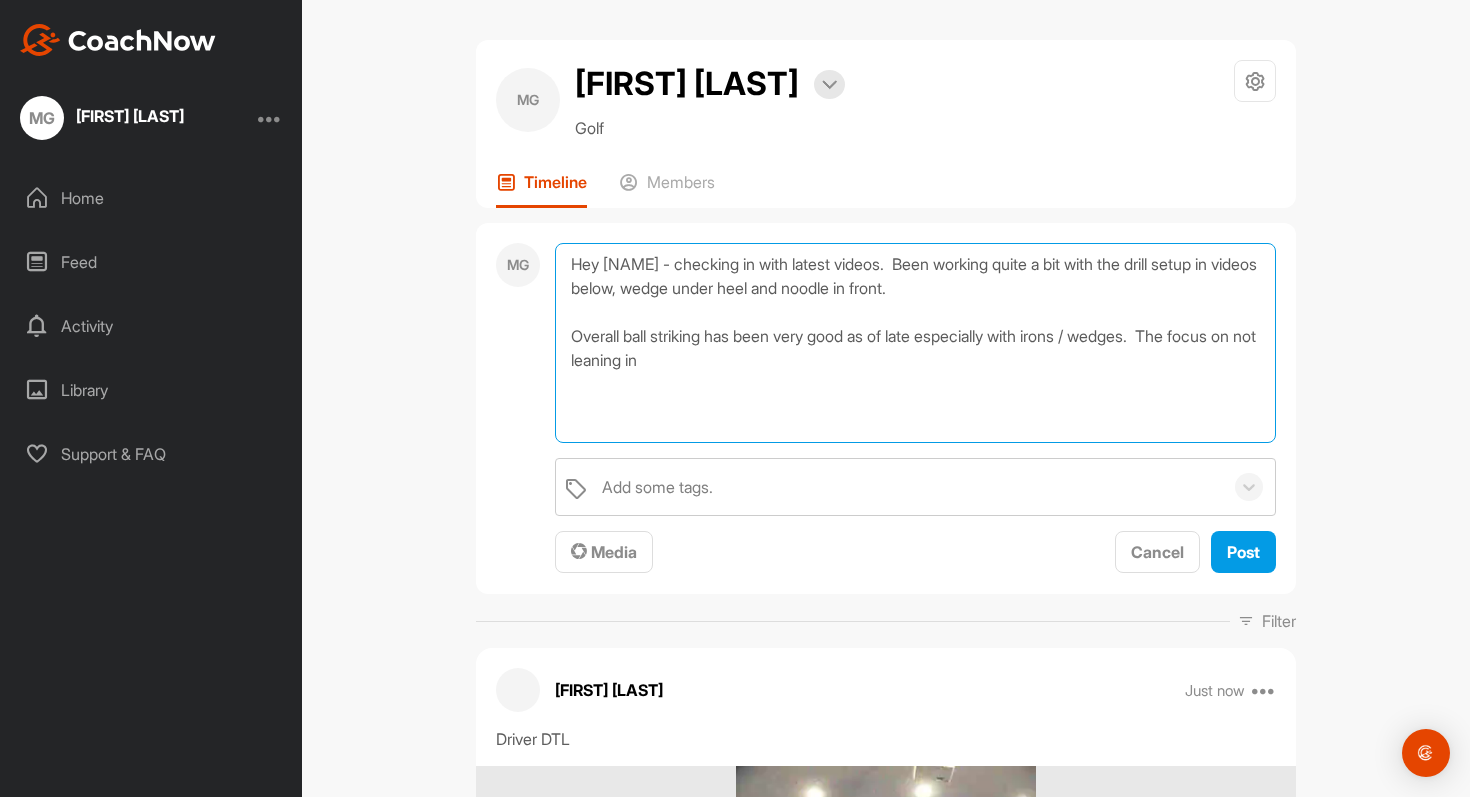 click on "Hey [NAME] - checking in with latest videos.  Been working quite a bit with the drill setup in videos below, wedge under heel and noodle in front.
Overall ball striking has been very good as of late especially with irons / wedges.  The focus on not leaning in" at bounding box center (915, 343) 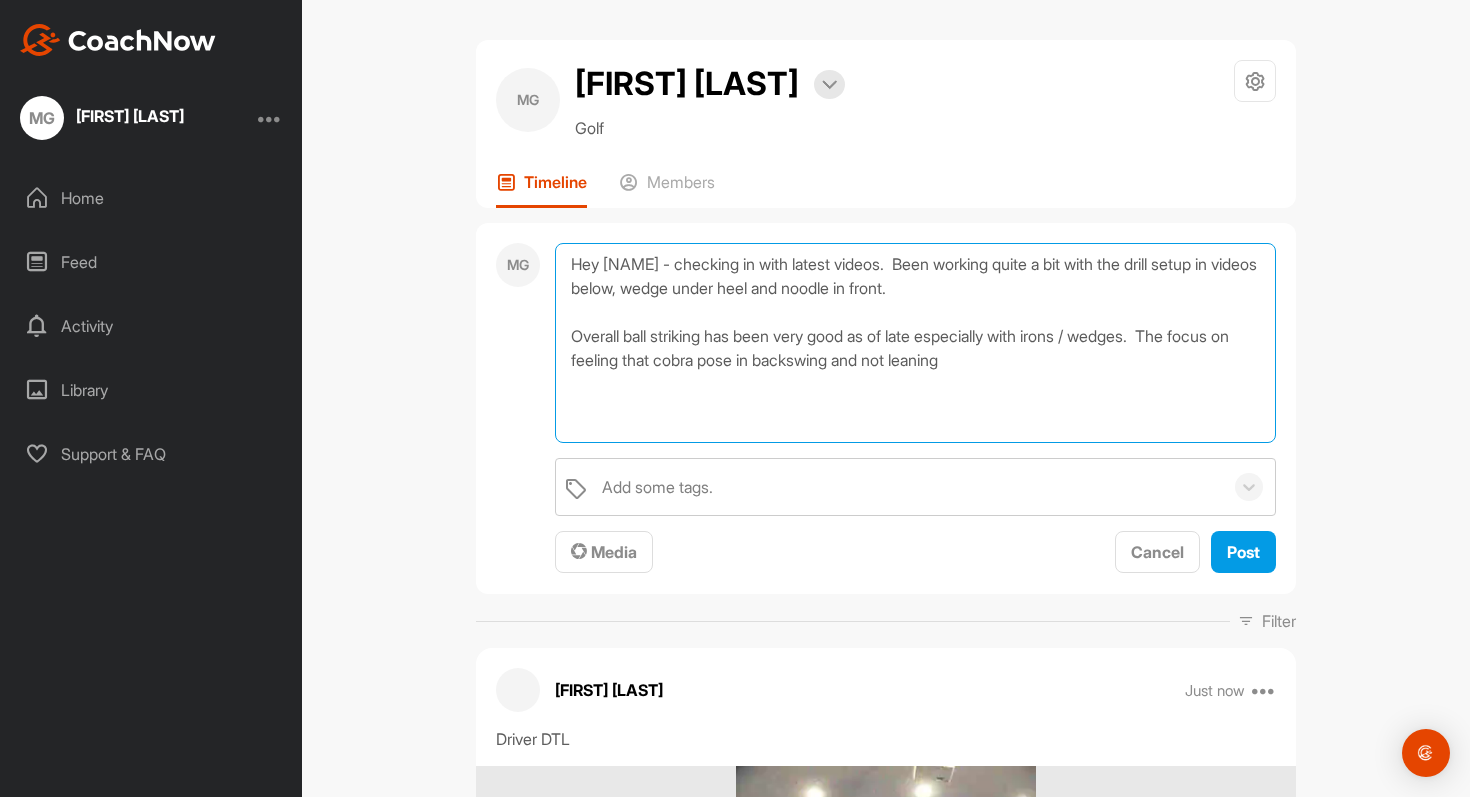 click on "Hey [NAME] - checking in with latest videos.  Been working quite a bit with the drill setup in videos below, wedge under heel and noodle in front.
Overall ball striking has been very good as of late especially with irons / wedges.  The focus on feeling that cobra pose in backswing and not leaning" at bounding box center [915, 343] 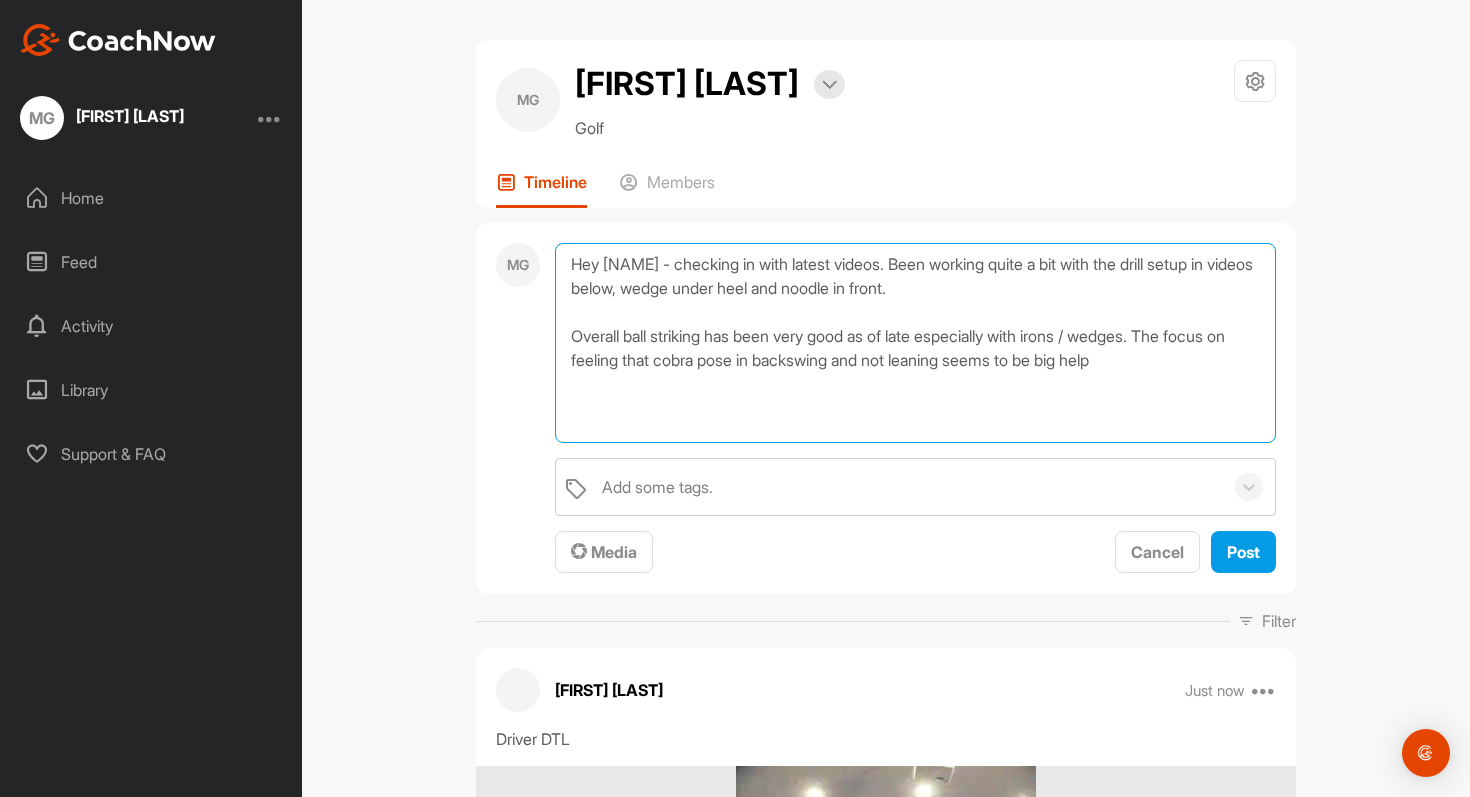 click on "Hey [NAME] - checking in with latest videos. Been working quite a bit with the drill setup in videos below, wedge under heel and noodle in front.
Overall ball striking has been very good as of late especially with irons / wedges. The focus on feeling that cobra pose in backswing and not leaning seems to be big help" at bounding box center (915, 343) 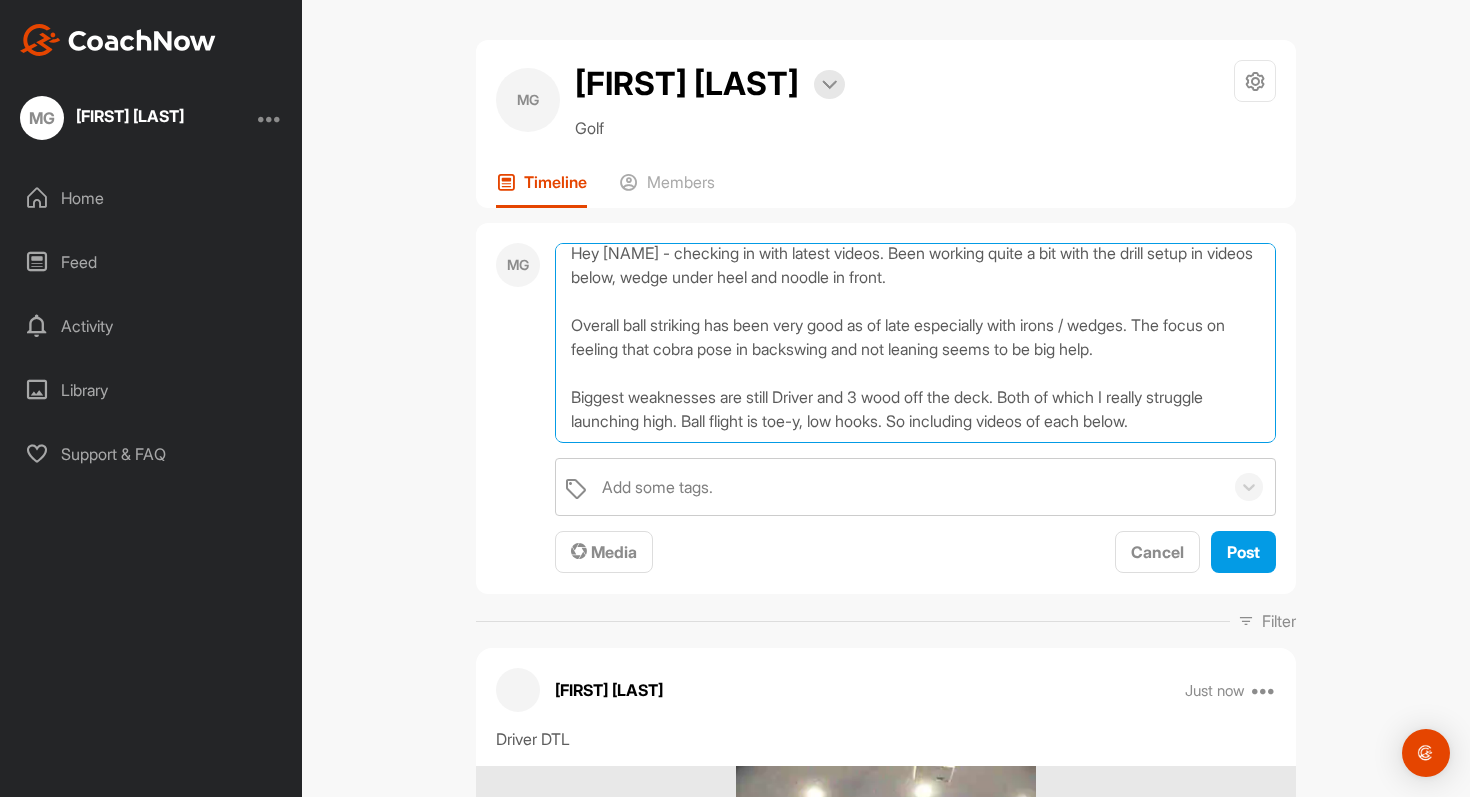 scroll, scrollTop: 48, scrollLeft: 0, axis: vertical 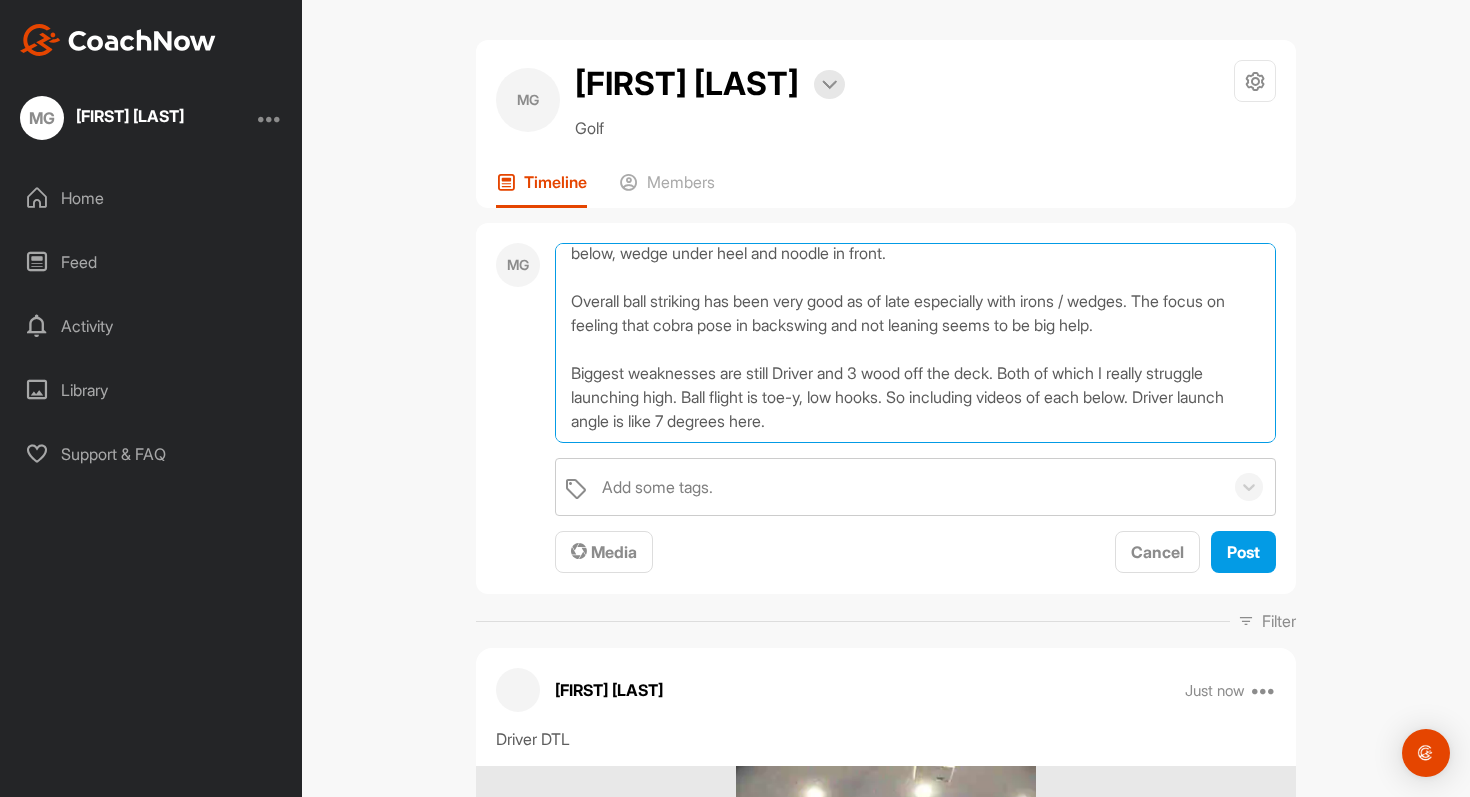 click on "Hey [NAME] - checking in with latest videos. Been working quite a bit with the drill setup in videos below, wedge under heel and noodle in front.
Overall ball striking has been very good as of late especially with irons / wedges. The focus on feeling that cobra pose in backswing and not leaning seems to be big help.
Biggest weaknesses are still Driver and 3 wood off the deck. Both of which I really struggle launching high. Ball flight is toe-y, low hooks. So including videos of each below. Driver launch angle is like 7 degrees here." at bounding box center (915, 343) 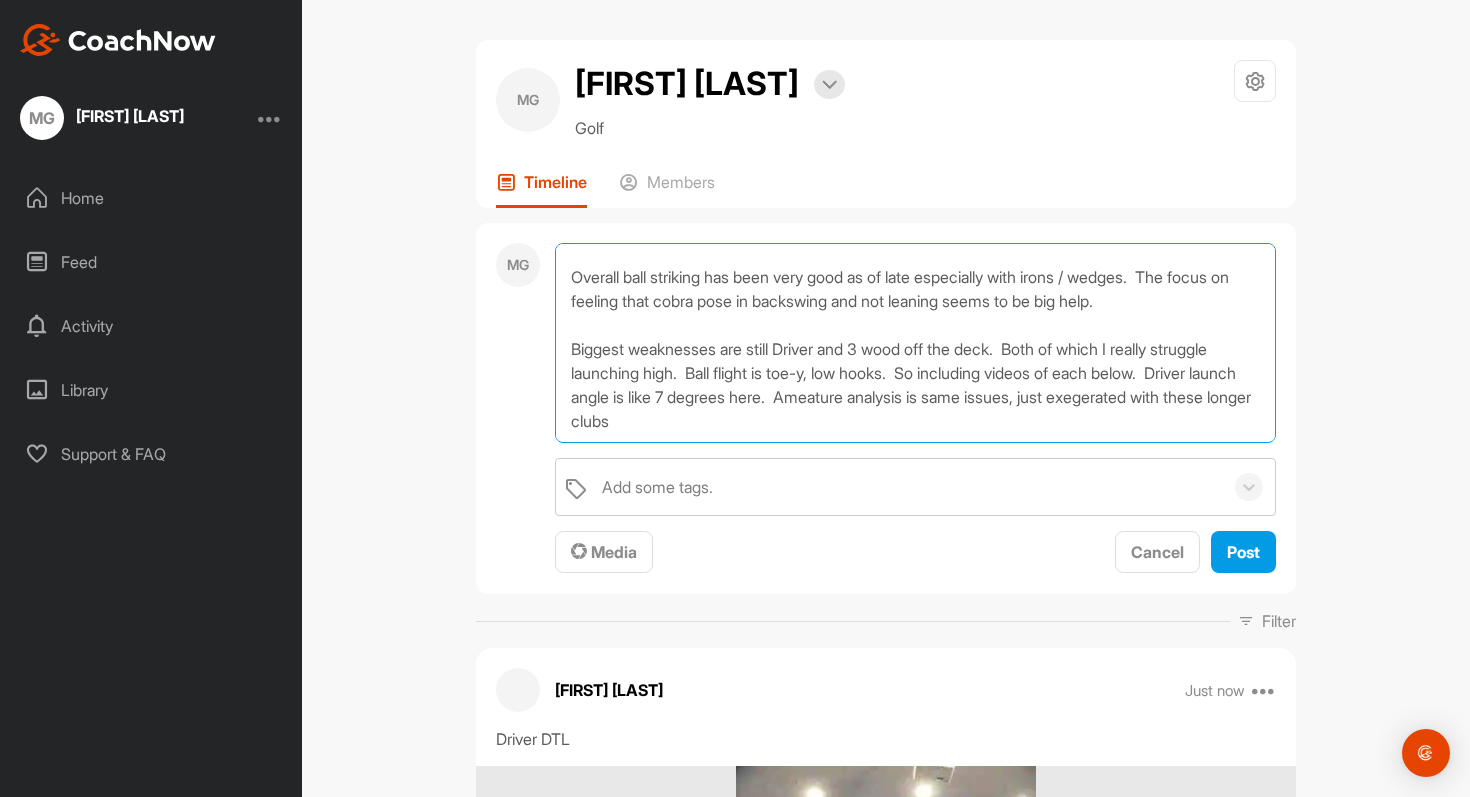 click on "Hey [NAME] - checking in with latest videos.  Been working quite a bit with the drill setup in videos below, wedge under heel and noodle in front.
Overall ball striking has been very good as of late especially with irons / wedges.  The focus on feeling that cobra pose in backswing and not leaning seems to be big help.
Biggest weaknesses are still Driver and 3 wood off the deck.  Both of which I really struggle launching high.  Ball flight is toe-y, low hooks.  So including videos of each below.  Driver launch angle is like 7 degrees here.  Ameature analysis is same issues, just exegerated with these longer clubs" at bounding box center [915, 343] 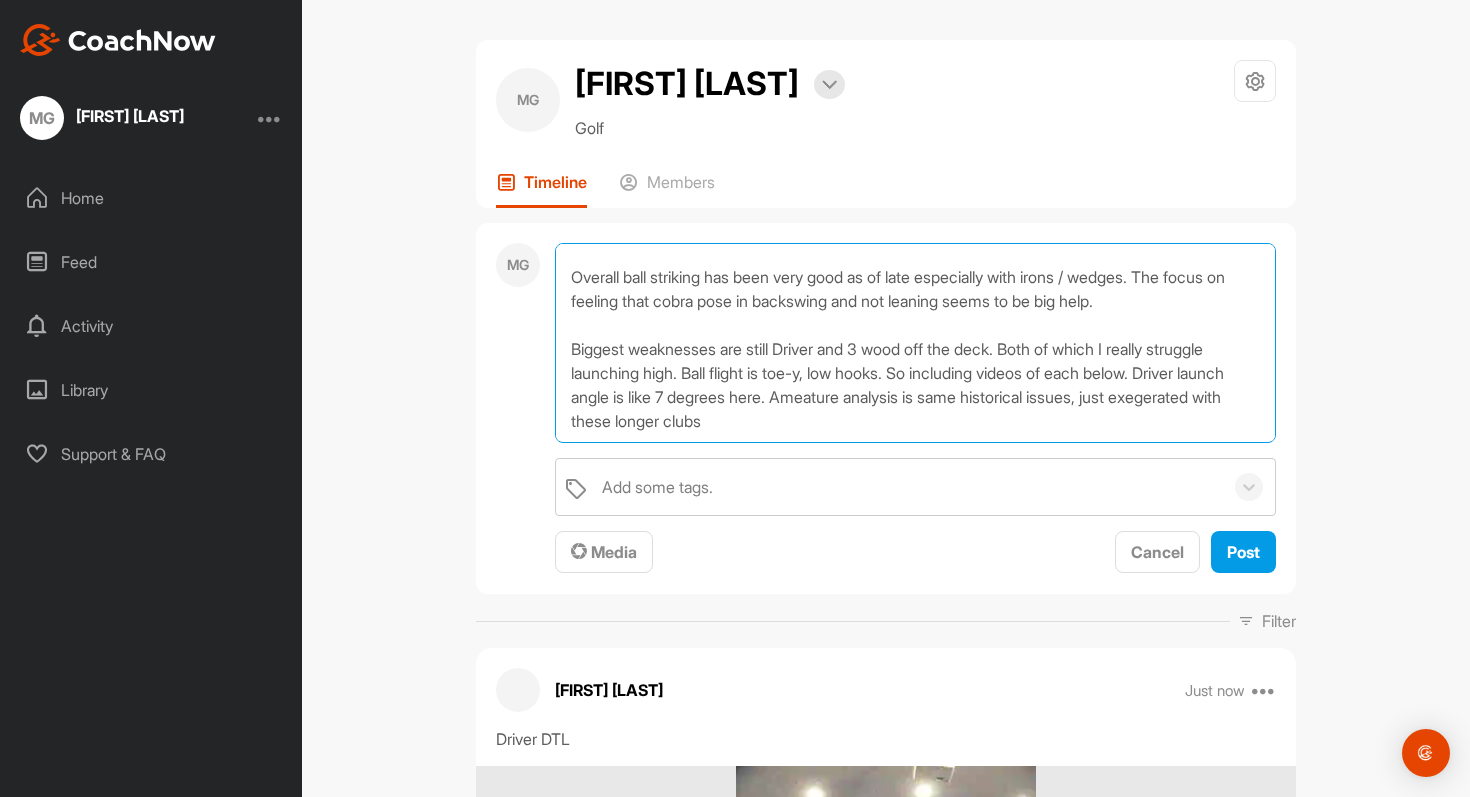 click on "Hey [NAME] - checking in with latest videos. Been working quite a bit with the drill setup in videos below, wedge under heel and noodle in front.
Overall ball striking has been very good as of late especially with irons / wedges. The focus on feeling that cobra pose in backswing and not leaning seems to be big help.
Biggest weaknesses are still Driver and 3 wood off the deck. Both of which I really struggle launching high. Ball flight is toe-y, low hooks. So including videos of each below. Driver launch angle is like 7 degrees here. Ameature analysis is same historical issues, just exegerated with these longer clubs" at bounding box center (915, 343) 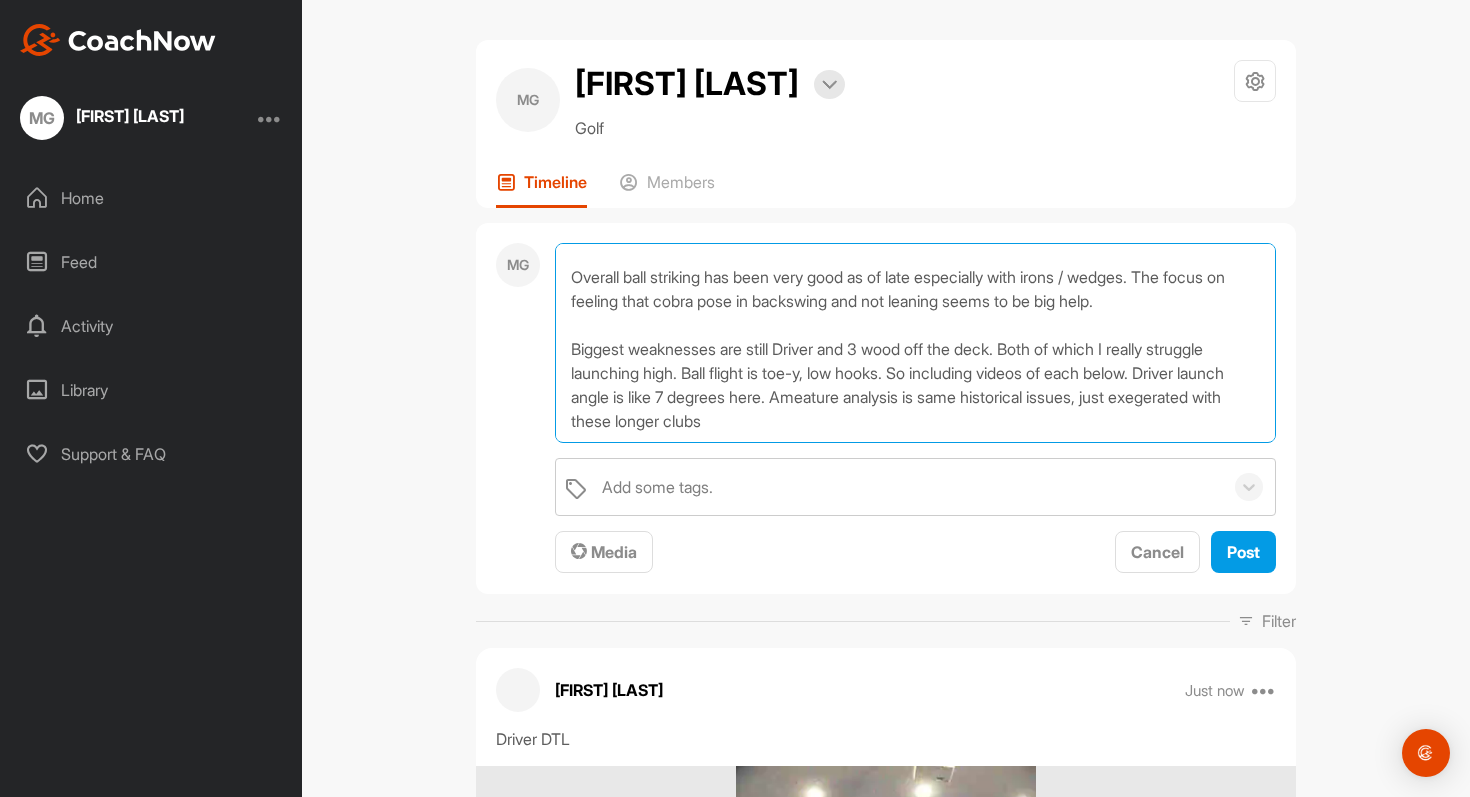 click on "Hey [NAME] - checking in with latest videos. Been working quite a bit with the drill setup in videos below, wedge under heel and noodle in front.
Overall ball striking has been very good as of late especially with irons / wedges. The focus on feeling that cobra pose in backswing and not leaning seems to be big help.
Biggest weaknesses are still Driver and 3 wood off the deck. Both of which I really struggle launching high. Ball flight is toe-y, low hooks. So including videos of each below. Driver launch angle is like 7 degrees here. Ameature analysis is same historical issues, just exegerated with these longer clubs" at bounding box center [915, 343] 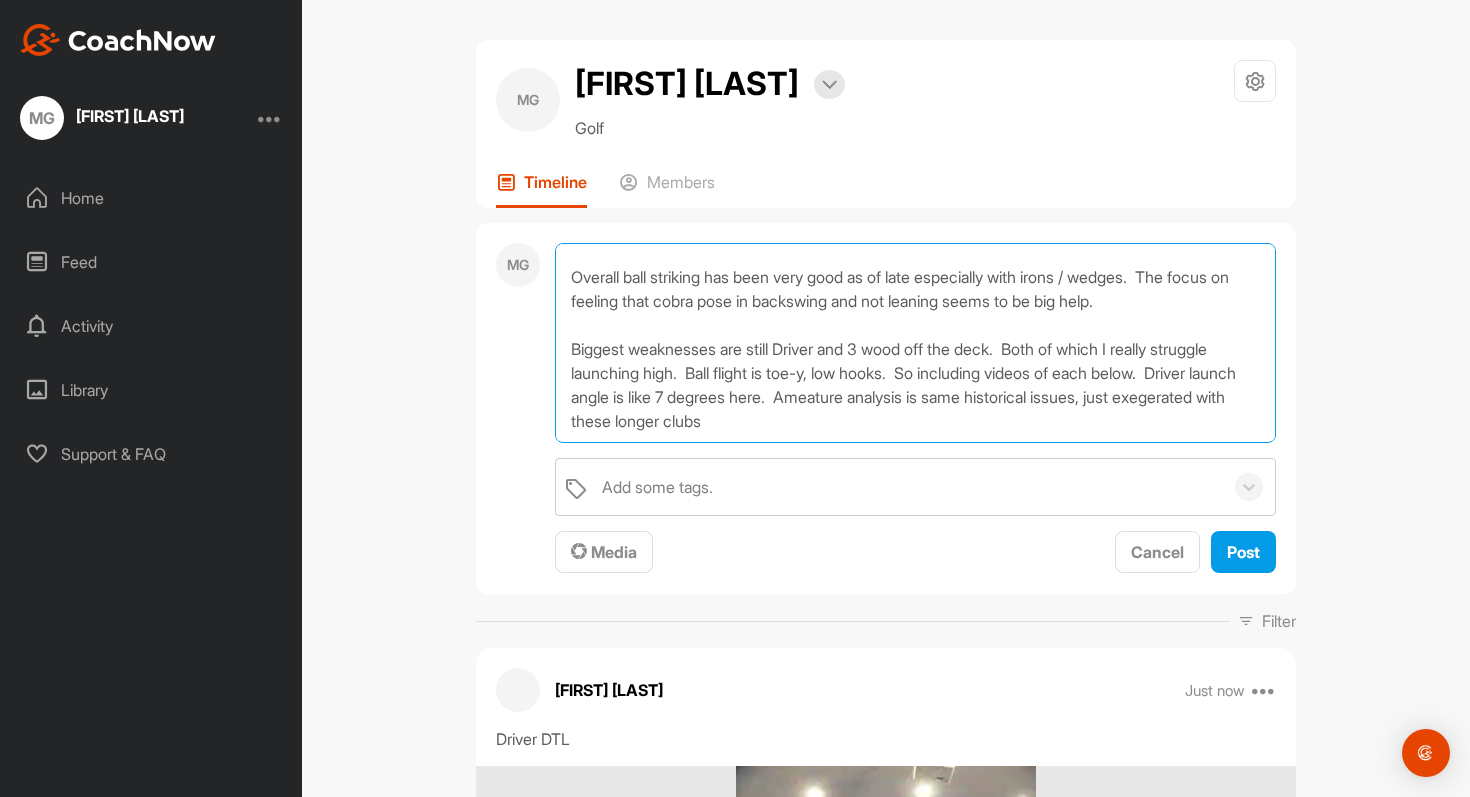 click on "Hey [NAME] - checking in with latest videos.  Been working quite a bit with the drill setup in videos below, wedge under heel and noodle in front.
Overall ball striking has been very good as of late especially with irons / wedges.  The focus on feeling that cobra pose in backswing and not leaning seems to be big help.
Biggest weaknesses are still Driver and 3 wood off the deck.  Both of which I really struggle launching high.  Ball flight is toe-y, low hooks.  So including videos of each below.  Driver launch angle is like 7 degrees here.  Ameature analysis is same historical issues, just exegerated with these longer clubs" at bounding box center (915, 343) 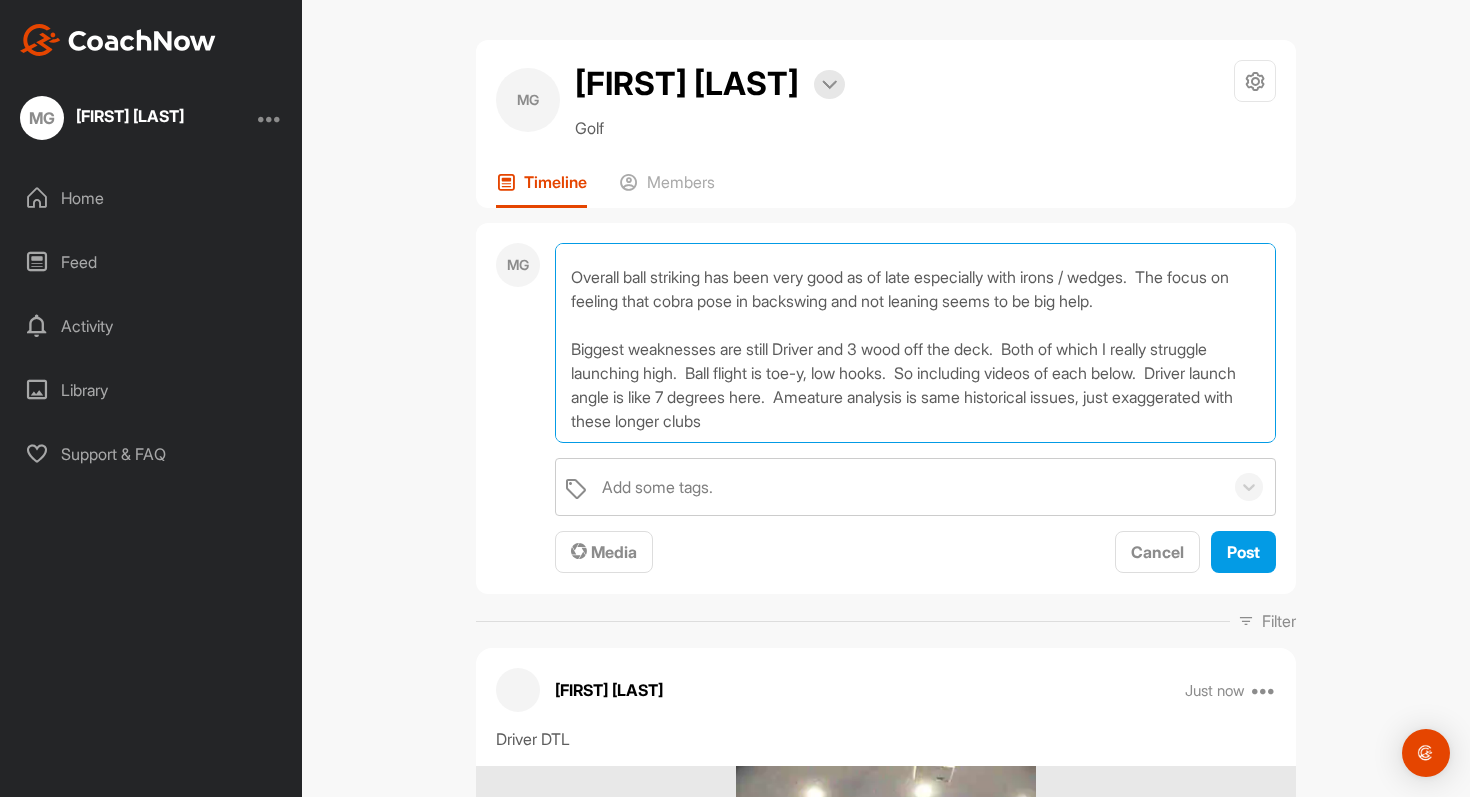 click on "Hey [NAME] - checking in with latest videos.  Been working quite a bit with the drill setup in videos below, wedge under heel and noodle in front.
Overall ball striking has been very good as of late especially with irons / wedges.  The focus on feeling that cobra pose in backswing and not leaning seems to be big help.
Biggest weaknesses are still Driver and 3 wood off the deck.  Both of which I really struggle launching high.  Ball flight is toe-y, low hooks.  So including videos of each below.  Driver launch angle is like 7 degrees here.  Ameature analysis is same historical issues, just exaggerated with these longer clubs" at bounding box center (915, 343) 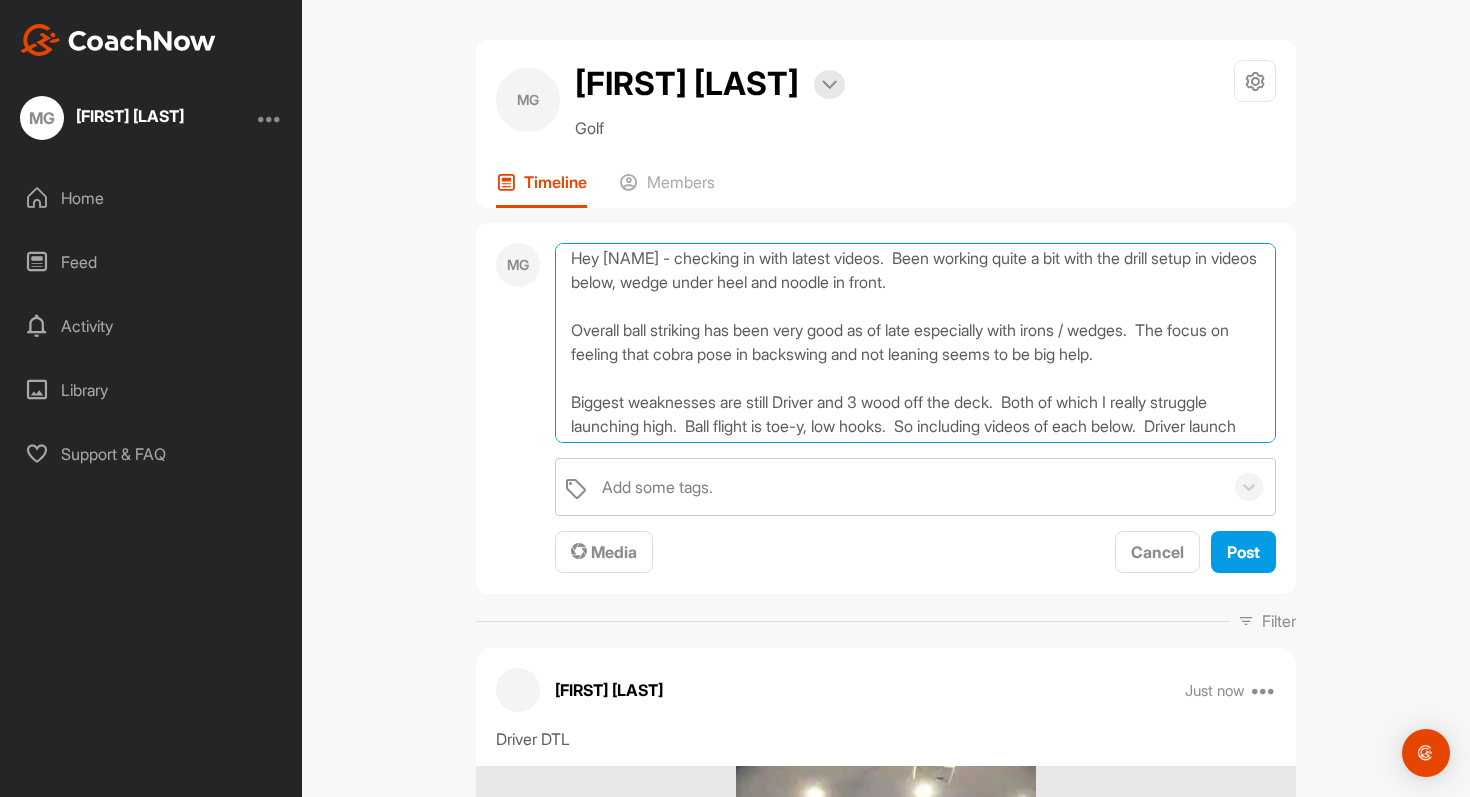 scroll, scrollTop: 7, scrollLeft: 0, axis: vertical 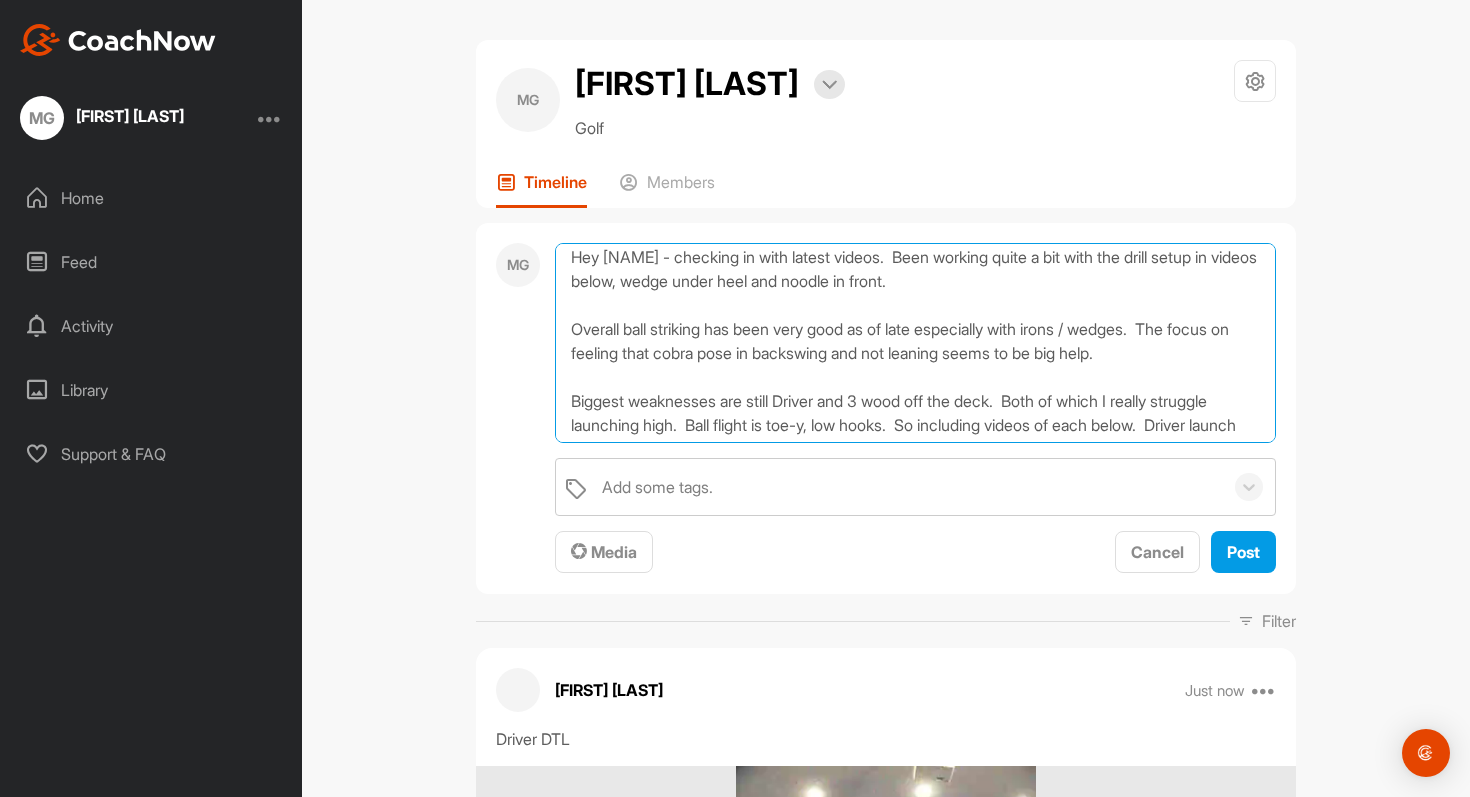 click on "Hey [NAME] - checking in with latest videos.  Been working quite a bit with the drill setup in videos below, wedge under heel and noodle in front.
Overall ball striking has been very good as of late especially with irons / wedges.  The focus on feeling that cobra pose in backswing and not leaning seems to be big help.
Biggest weaknesses are still Driver and 3 wood off the deck.  Both of which I really struggle launching high.  Ball flight is toe-y, low hooks.  So including videos of each below.  Driver launch angle is like 7 degrees here.  Ameature analysis is same historical issues, just exaggerated with these longer clubs." at bounding box center (915, 343) 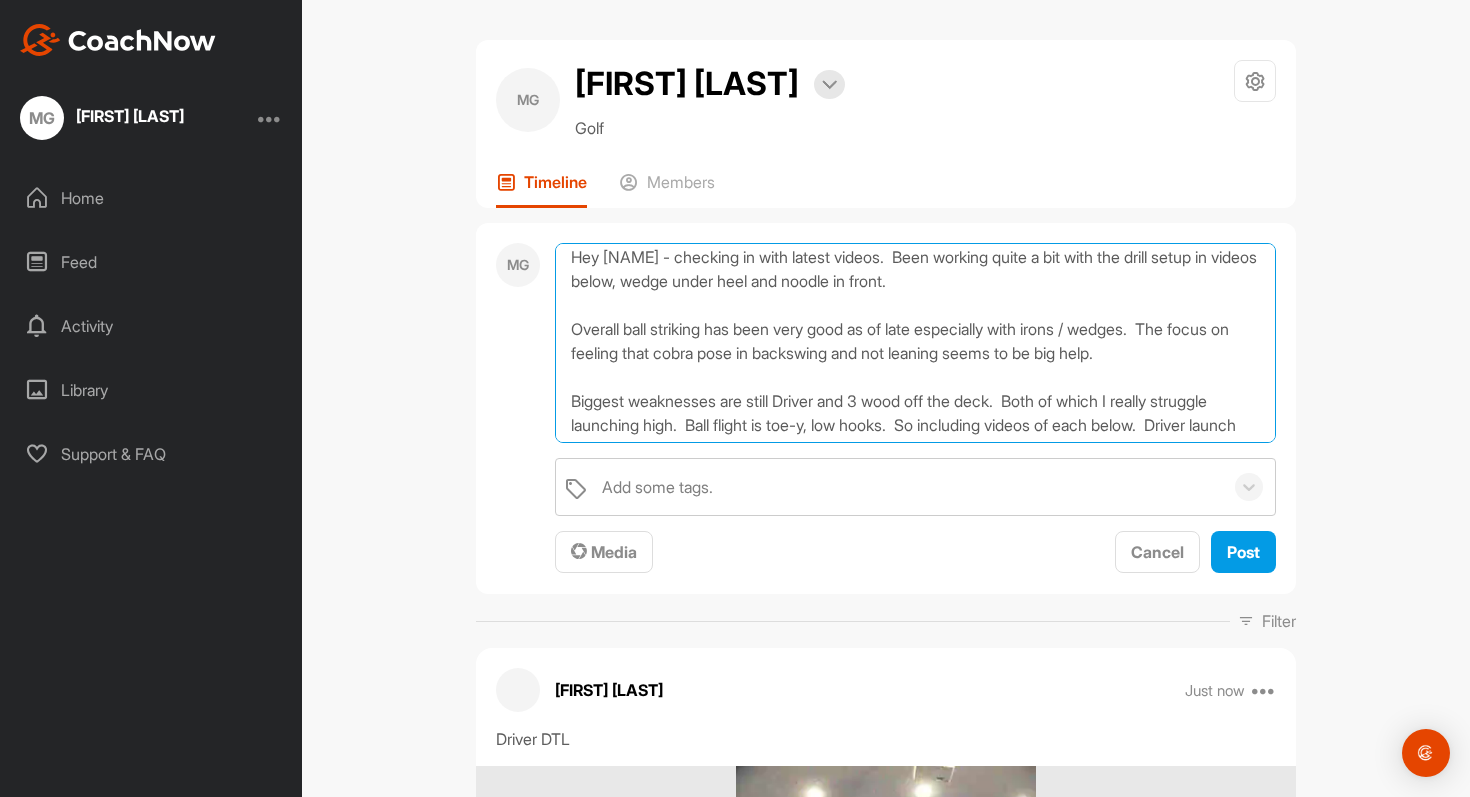 click on "Hey [NAME] - checking in with latest videos.  Been working quite a bit with the drill setup in videos below, wedge under heel and noodle in front.
Overall ball striking has been very good as of late especially with irons / wedges.  The focus on feeling that cobra pose in backswing and not leaning seems to be big help.
Biggest weaknesses are still Driver and 3 wood off the deck.  Both of which I really struggle launching high.  Ball flight is toe-y, low hooks.  So including videos of each below.  Driver launch angle is like 7 degrees here.  Ameature analysis is same historical issues, just exaggerated with these longer clubs." at bounding box center (915, 343) 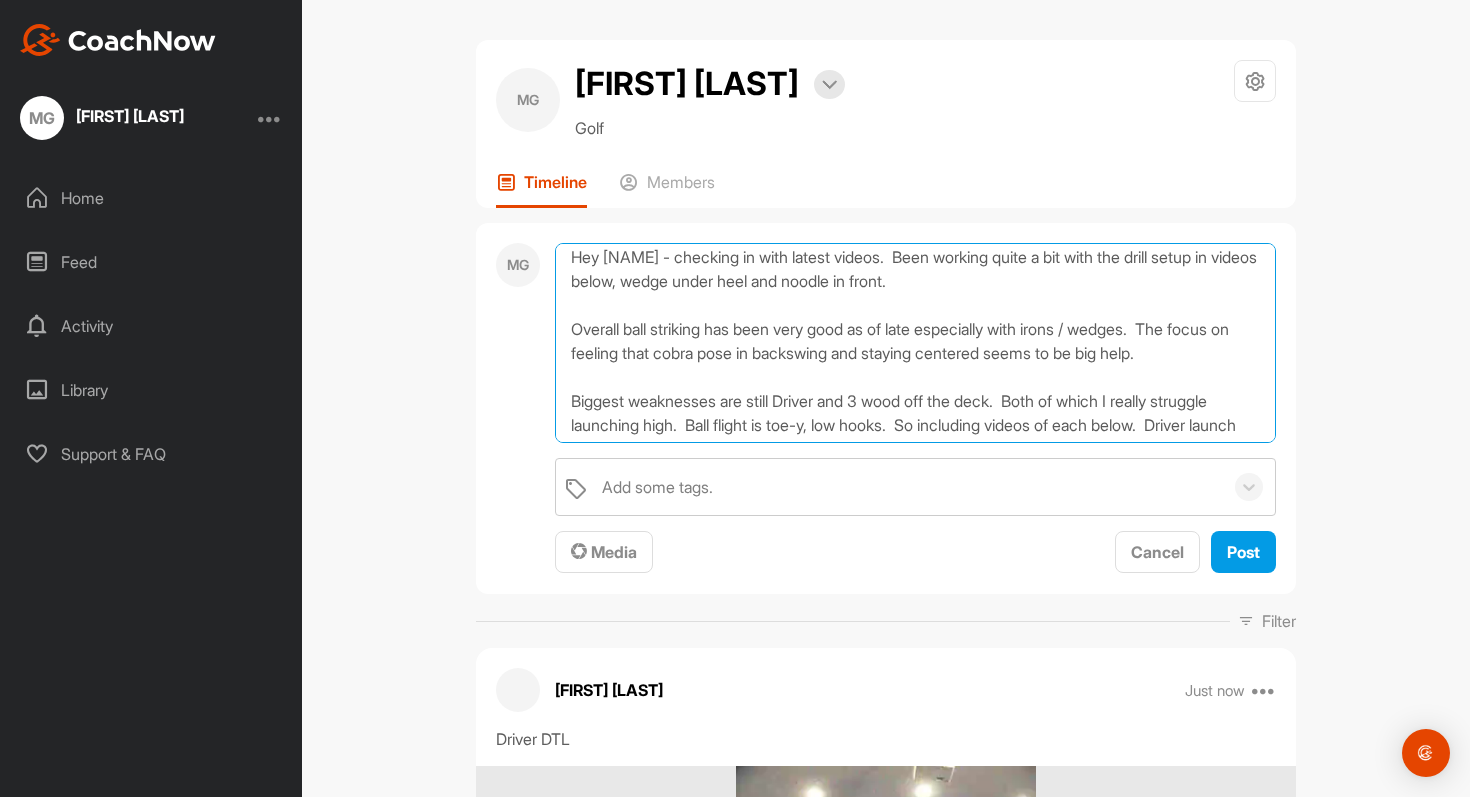 click on "Hey [NAME] - checking in with latest videos.  Been working quite a bit with the drill setup in videos below, wedge under heel and noodle in front.
Overall ball striking has been very good as of late especially with irons / wedges.  The focus on feeling that cobra pose in backswing and staying centered seems to be big help.
Biggest weaknesses are still Driver and 3 wood off the deck.  Both of which I really struggle launching high.  Ball flight is toe-y, low hooks.  So including videos of each below.  Driver launch angle is like 7 degrees here.  Ameature analysis is same historical issues, just exaggerated with these longer clubs." at bounding box center (915, 343) 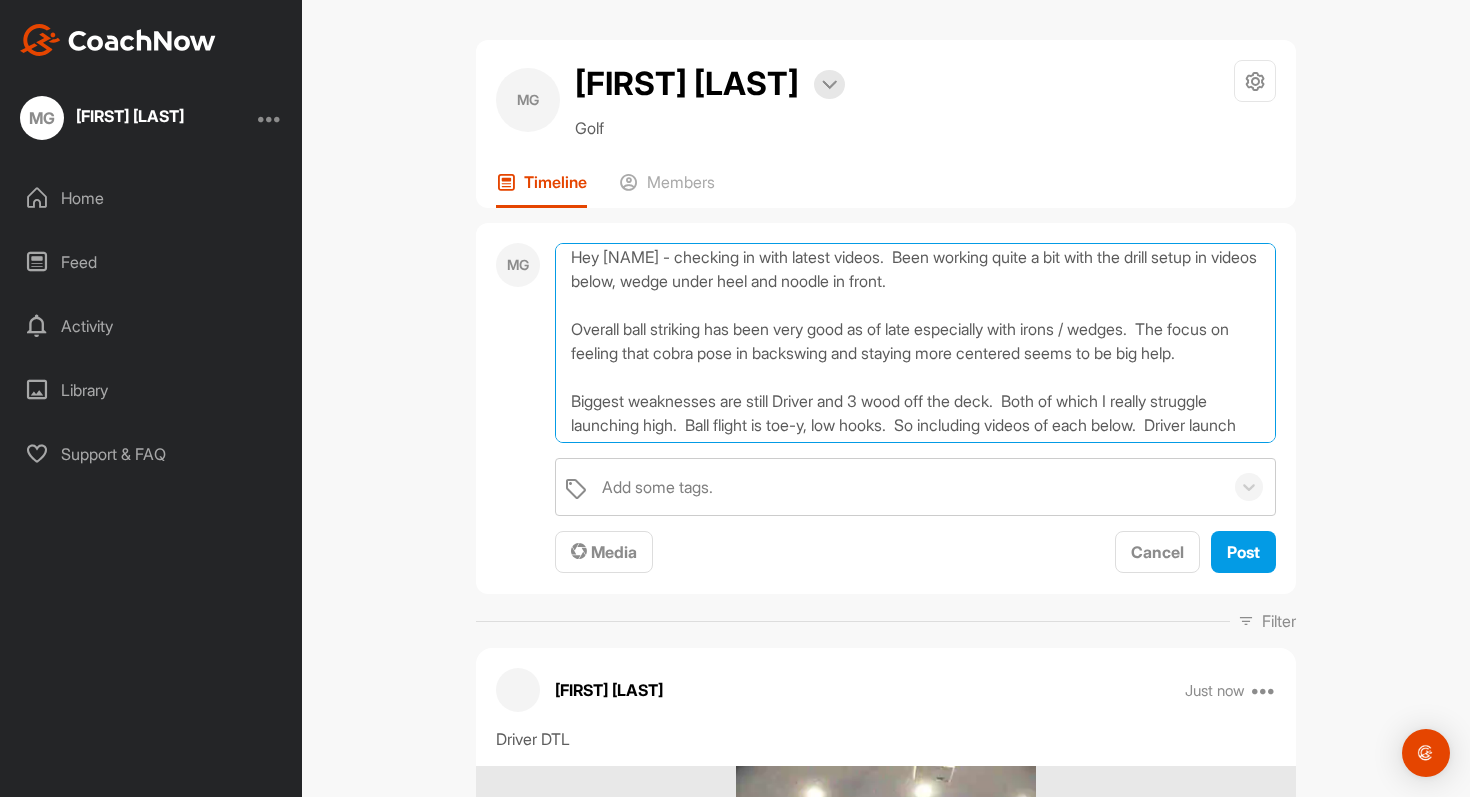 click on "Hey [NAME] - checking in with latest videos.  Been working quite a bit with the drill setup in videos below, wedge under heel and noodle in front.
Overall ball striking has been very good as of late especially with irons / wedges.  The focus on feeling that cobra pose in backswing and staying more centered seems to be big help.
Biggest weaknesses are still Driver and 3 wood off the deck.  Both of which I really struggle launching high.  Ball flight is toe-y, low hooks.  So including videos of each below.  Driver launch angle is like 7 degrees here.  Ameature analysis is same historical issues, just exaggerated with these longer clubs." at bounding box center [915, 343] 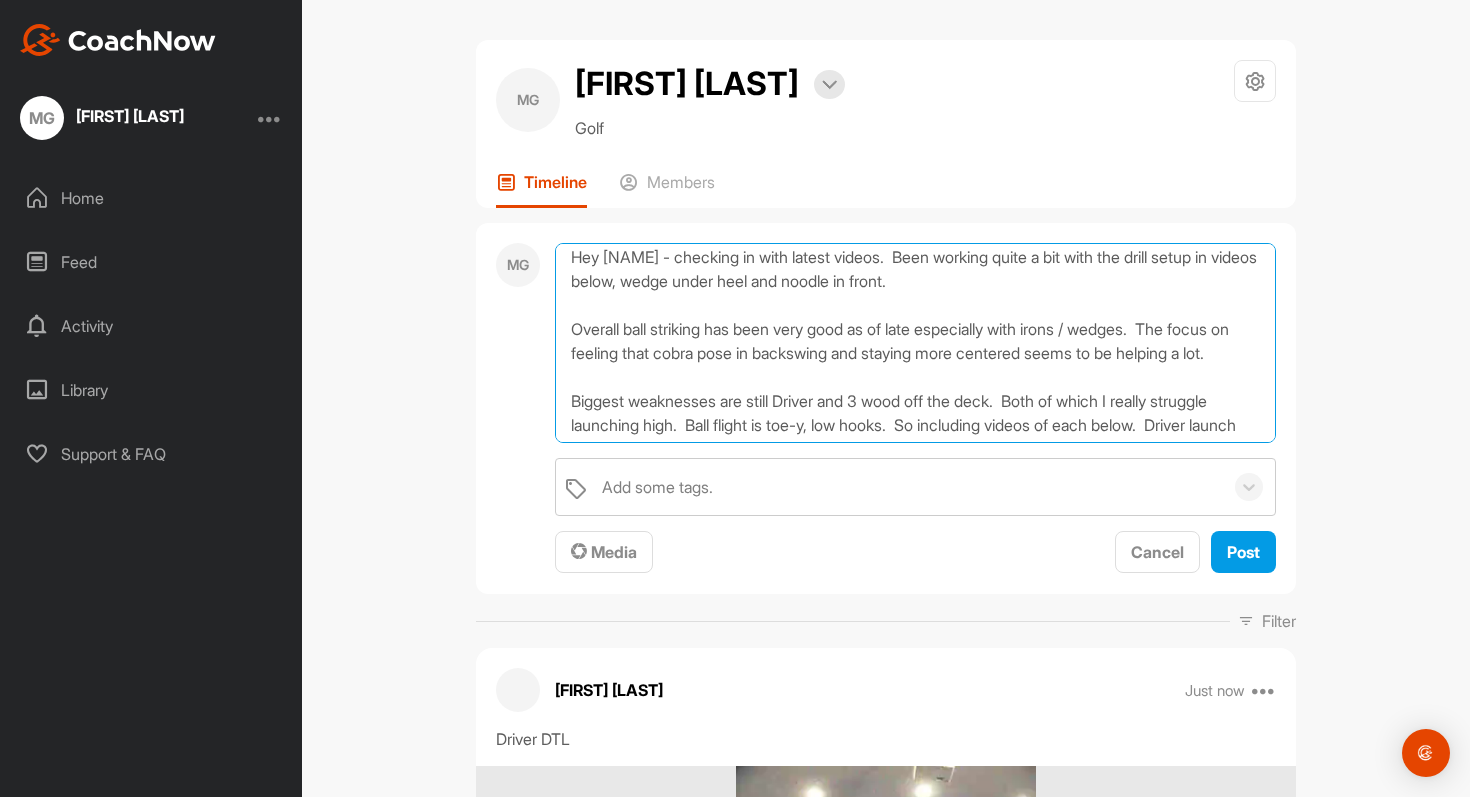 scroll, scrollTop: 0, scrollLeft: 0, axis: both 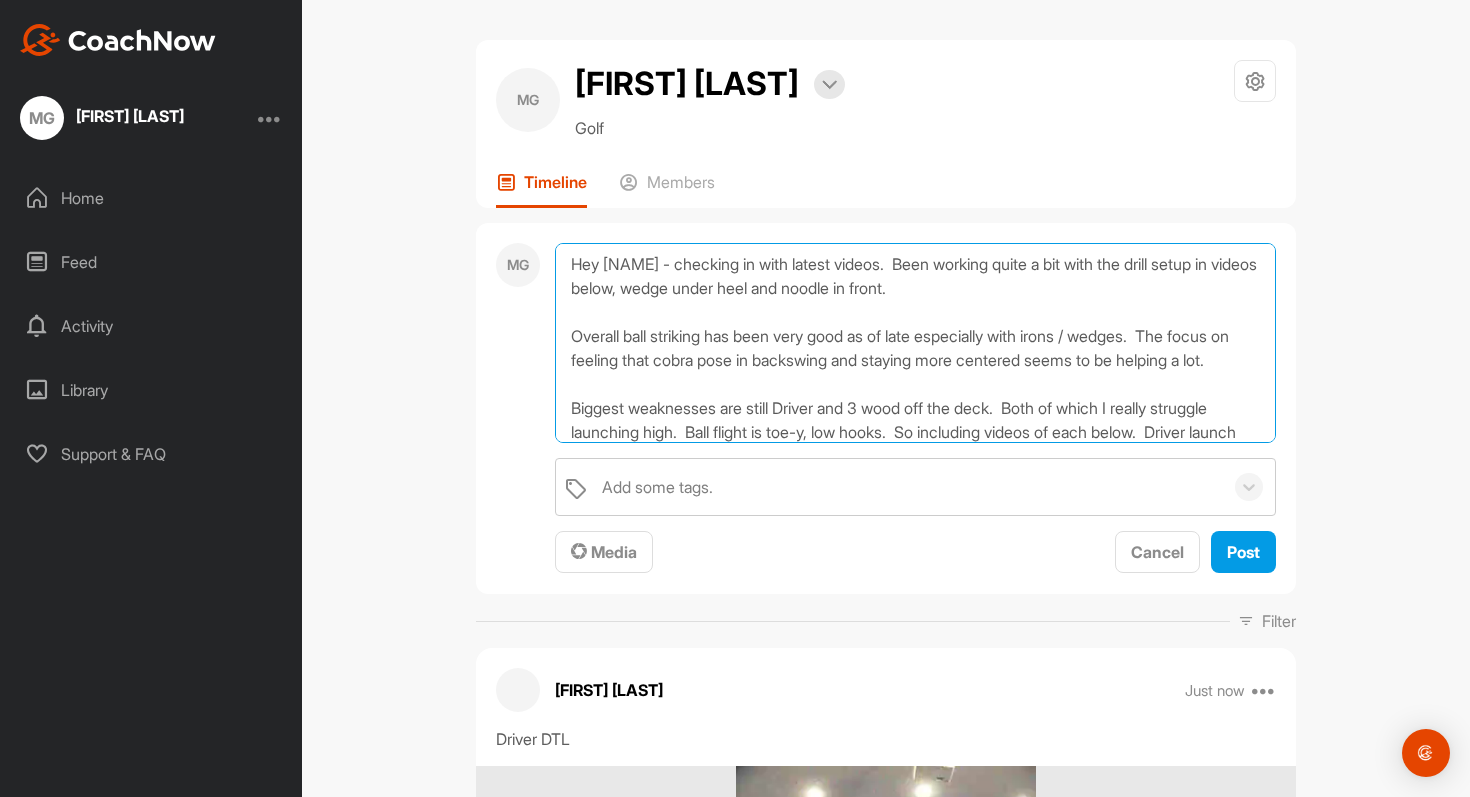 click on "Hey [NAME] - checking in with latest videos.  Been working quite a bit with the drill setup in videos below, wedge under heel and noodle in front.
Overall ball striking has been very good as of late especially with irons / wedges.  The focus on feeling that cobra pose in backswing and staying more centered seems to be helping a lot.
Biggest weaknesses are still Driver and 3 wood off the deck.  Both of which I really struggle launching high.  Ball flight is toe-y, low hooks.  So including videos of each below.  Driver launch angle is like 7 degrees here.  Ameature analysis is same historical issues, just exaggerated with these longer clubs." at bounding box center (915, 343) 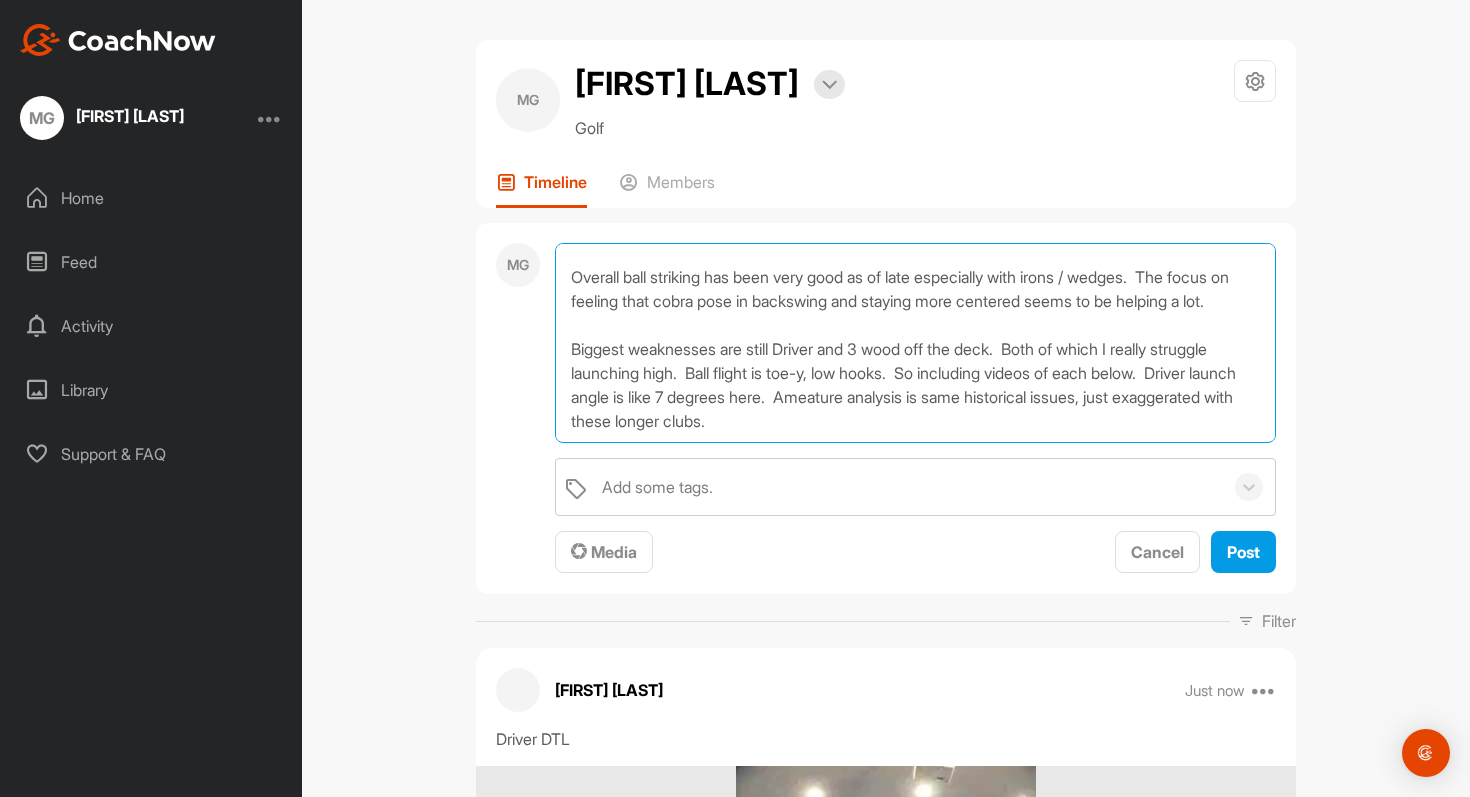 click on "Hey [NAME] - checking in with latest videos.  Been working quite a bit with the drill setup in videos below, wedge under heel and noodle in front.
Overall ball striking has been very good as of late especially with irons / wedges.  The focus on feeling that cobra pose in backswing and staying more centered seems to be helping a lot.
Biggest weaknesses are still Driver and 3 wood off the deck.  Both of which I really struggle launching high.  Ball flight is toe-y, low hooks.  So including videos of each below.  Driver launch angle is like 7 degrees here.  Ameature analysis is same historical issues, just exaggerated with these longer clubs." at bounding box center [915, 343] 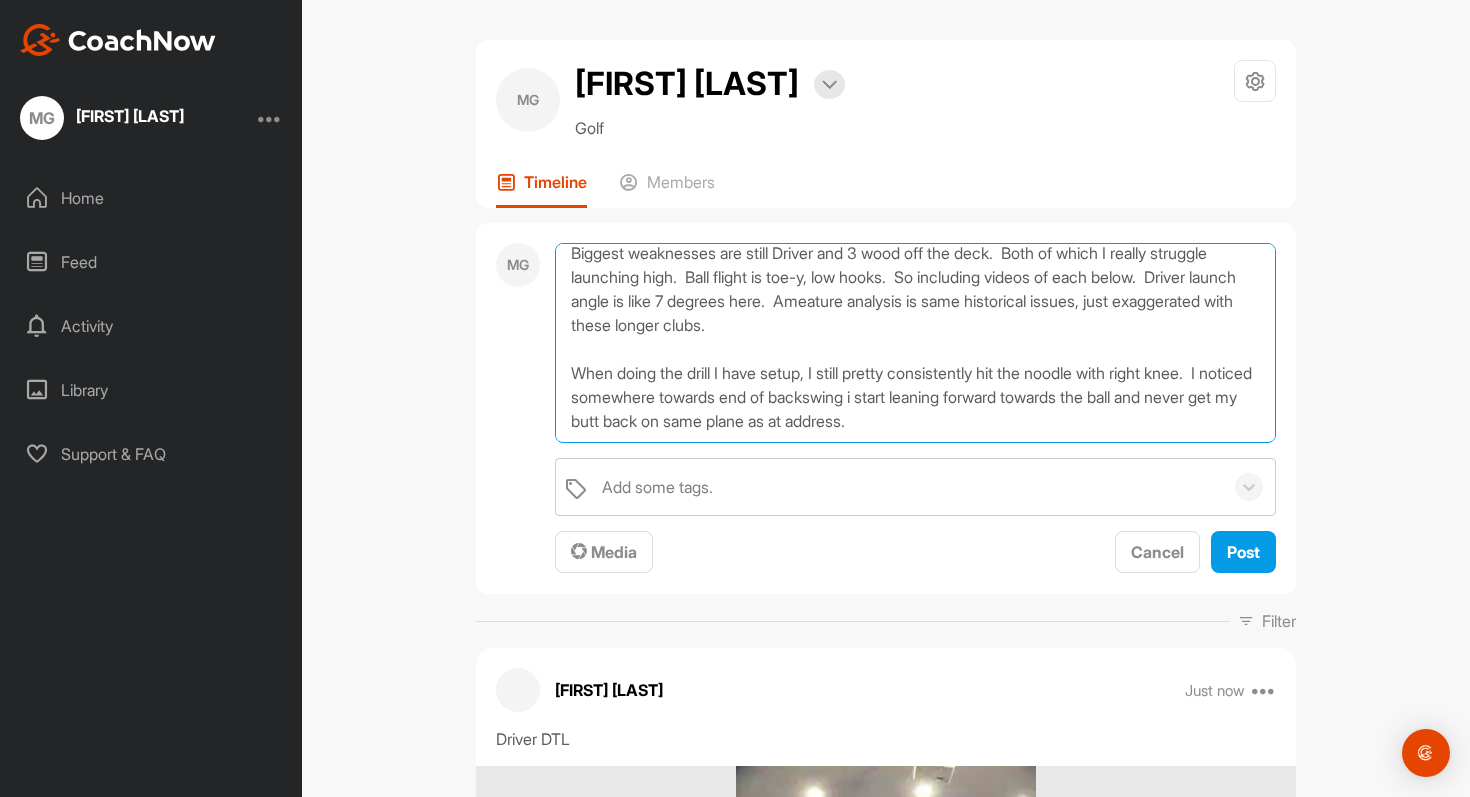 click on "Hey [FIRST] - checking in with latest videos.  Been working quite a bit with the drill setup in videos below, wedge under heel and noodle in front.
Overall ball striking has been very good as of late especially with irons / wedges.  The focus on feeling that cobra pose in backswing and staying more centered seems to be helping a lot.
Biggest weaknesses are still Driver and 3 wood off the deck.  Both of which I really struggle launching high.  Ball flight is toe-y, low hooks.  So including videos of each below.  Driver launch angle is like 7 degrees here.  Ameature analysis is same historical issues, just exaggerated with these longer clubs.
When doing the drill I have setup, I still pretty consistently hit the noodle with right knee.  I noticed somewhere towards end of backswing i start leaning forward towards the ball and never get my butt back on same plane as at address." at bounding box center [915, 343] 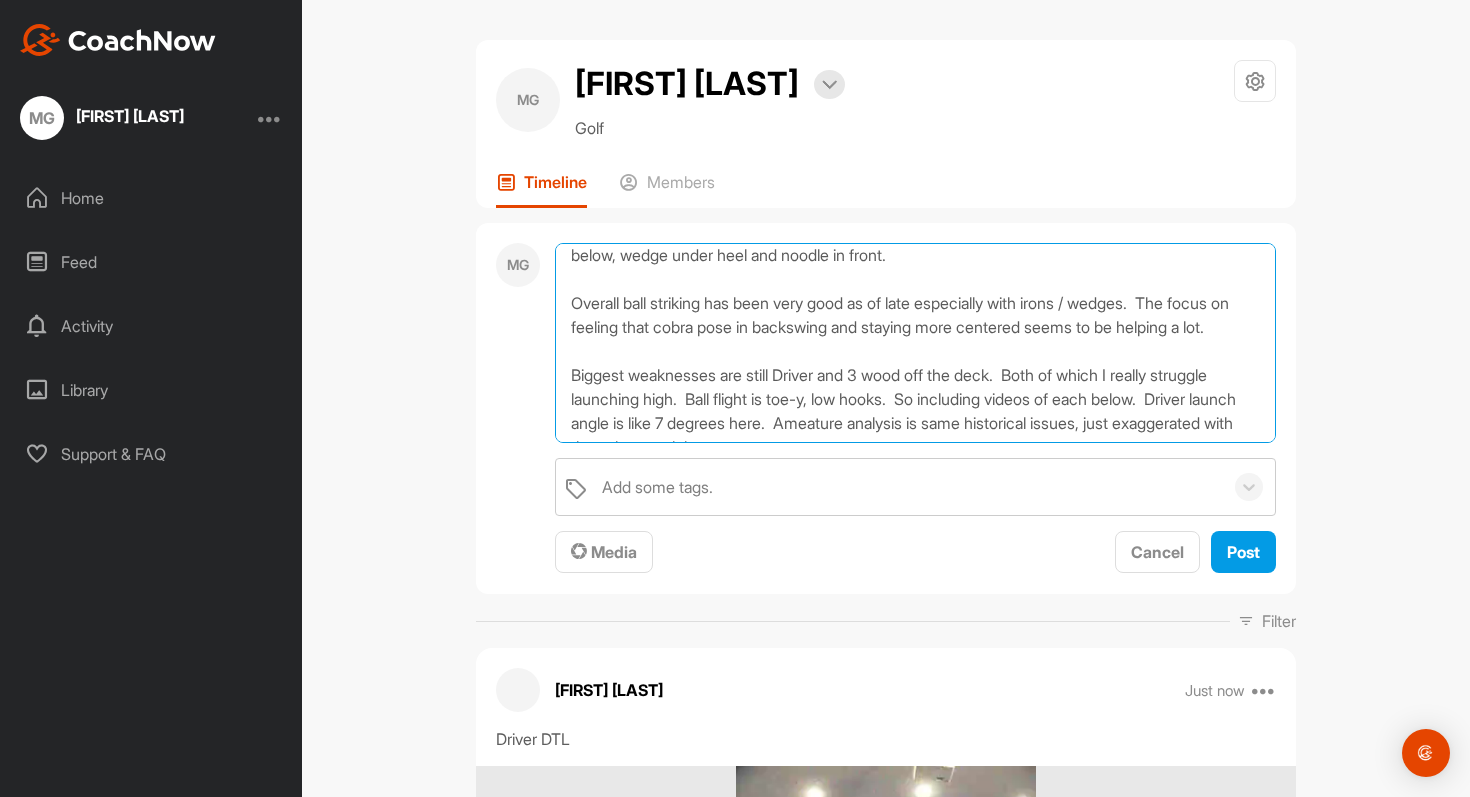 scroll, scrollTop: 0, scrollLeft: 0, axis: both 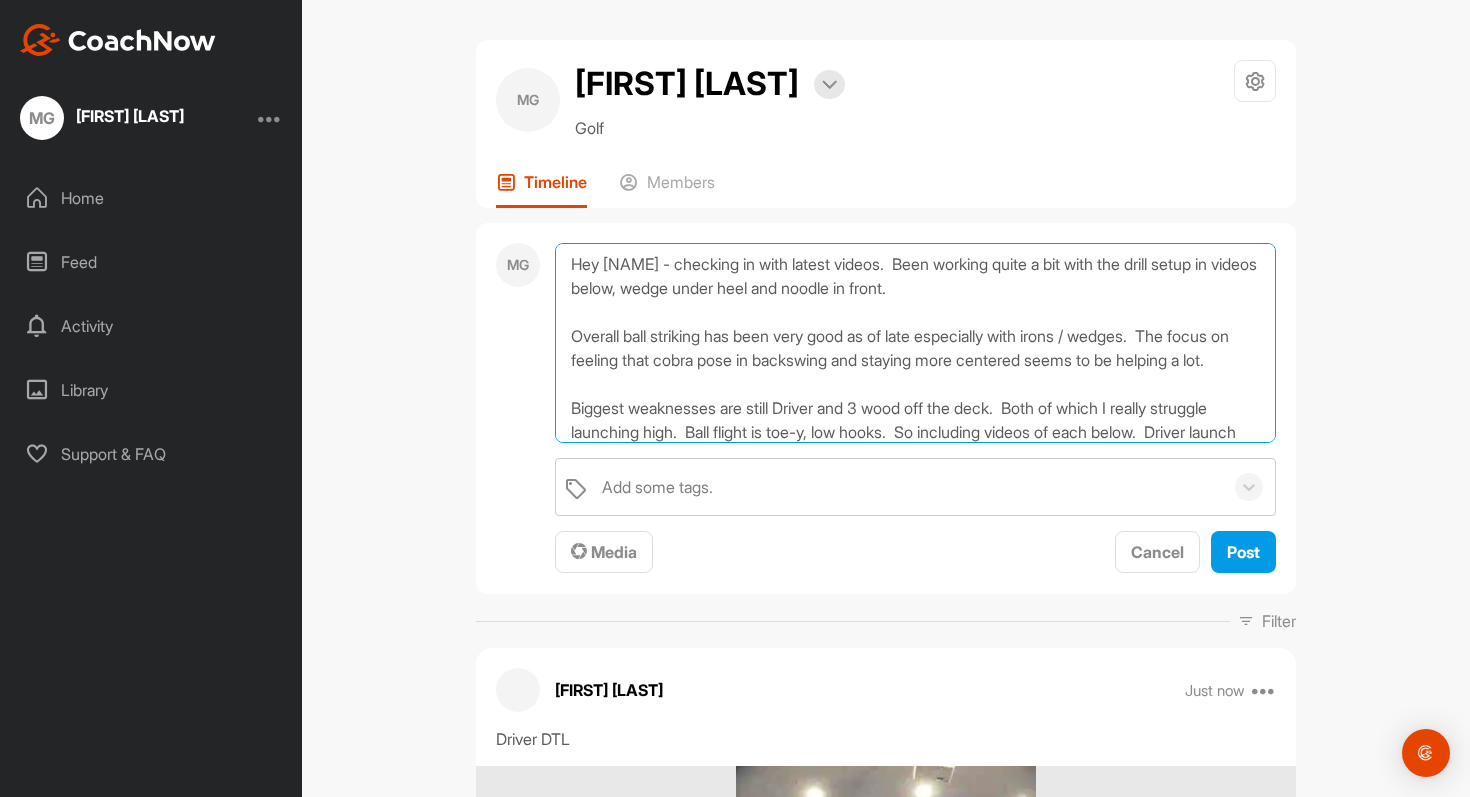 click on "Hey [NAME] - checking in with latest videos.  Been working quite a bit with the drill setup in videos below, wedge under heel and noodle in front.
Overall ball striking has been very good as of late especially with irons / wedges.  The focus on feeling that cobra pose in backswing and staying more centered seems to be helping a lot.
Biggest weaknesses are still Driver and 3 wood off the deck.  Both of which I really struggle launching high.  Ball flight is toe-y, low hooks.  So including videos of each below.  Driver launch angle is like 7 degrees here.  Ameature analysis is same historical issues, just exaggerated with these longer clubs.
When doing the drill I have setup, I still pretty consistently hit the noodle with right knee.  I noticed somewhere towards end of backswing i start leaning forward towards the ball and never get my butt back on same plane as at address, feels related but lmk." at bounding box center [915, 343] 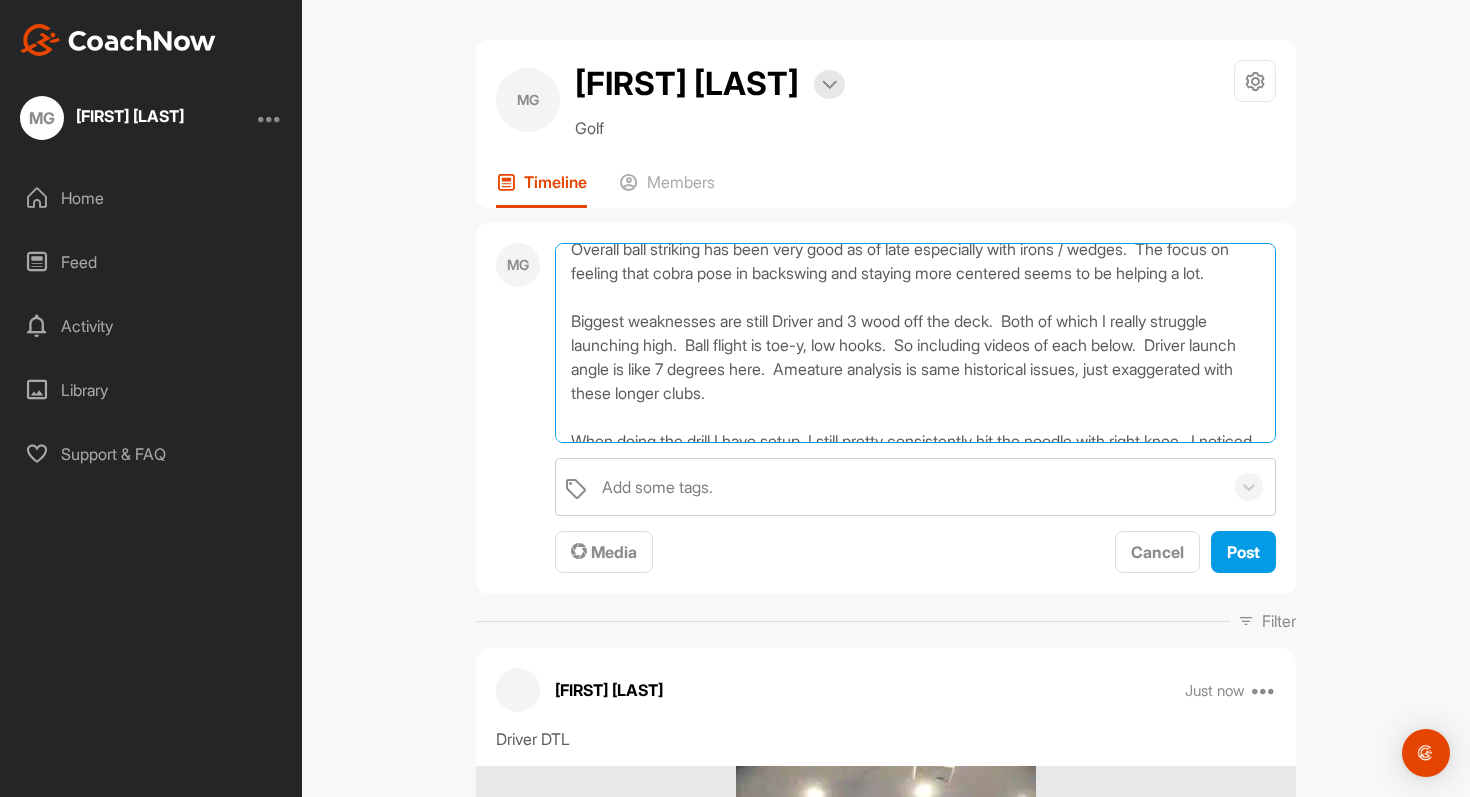 scroll, scrollTop: 91, scrollLeft: 0, axis: vertical 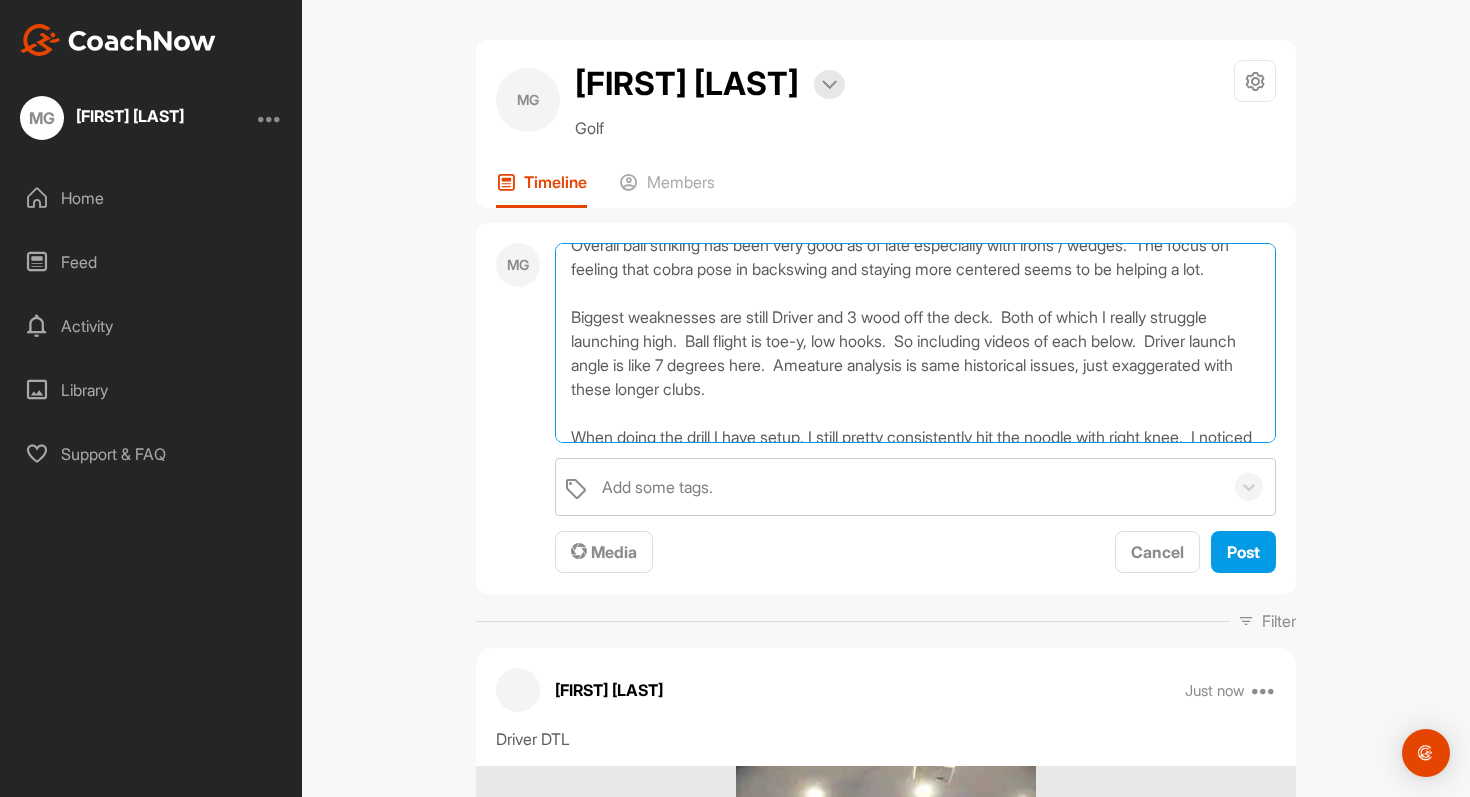 click on "Hey [NAME] - checking in with latest videos.  Been working quite a bit with the drill setup in videos below, wedge under heel and noodle in front.
Overall ball striking has been very good as of late especially with irons / wedges.  The focus on feeling that cobra pose in backswing and staying more centered seems to be helping a lot.
Biggest weaknesses are still Driver and 3 wood off the deck.  Both of which I really struggle launching high.  Ball flight is toe-y, low hooks.  So including videos of each below.  Driver launch angle is like 7 degrees here.  Ameature analysis is same historical issues, just exaggerated with these longer clubs.
When doing the drill I have setup, I still pretty consistently hit the noodle with right knee.  I noticed somewhere towards end of backswing i start leaning forward towards the ball and never get my butt back on same plane as at address, feels related but lmk." at bounding box center (915, 343) 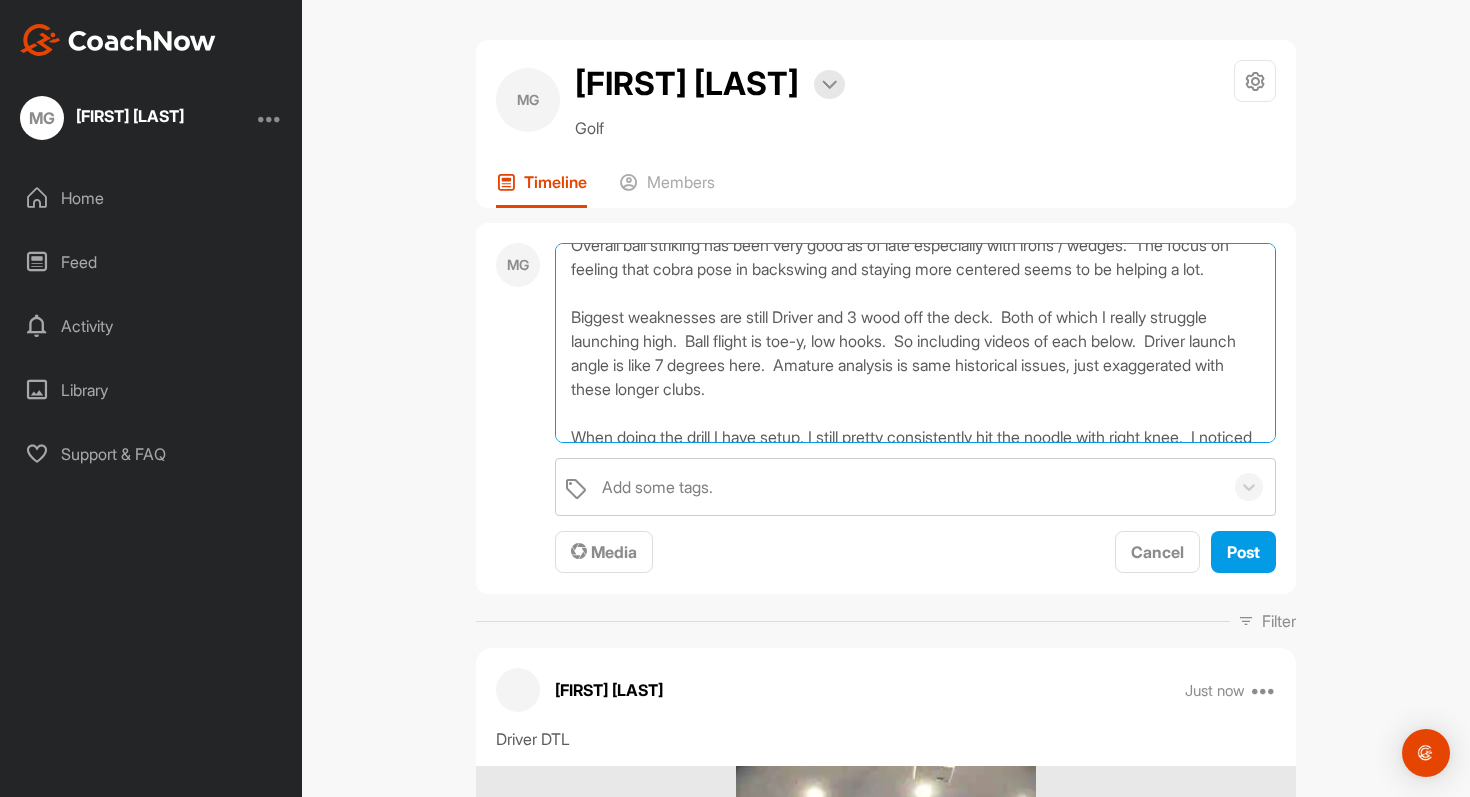 click on "Hey [NAME] - checking in with latest videos.  Been working quite a bit with the drill setup in videos below, wedge under heel and noodle in front.
Overall ball striking has been very good as of late especially with irons / wedges.  The focus on feeling that cobra pose in backswing and staying more centered seems to be helping a lot.
Biggest weaknesses are still Driver and 3 wood off the deck.  Both of which I really struggle launching high.  Ball flight is toe-y, low hooks.  So including videos of each below.  Driver launch angle is like 7 degrees here.  Amature analysis is same historical issues, just exaggerated with these longer clubs.
When doing the drill I have setup, I still pretty consistently hit the noodle with right knee.  I noticed somewhere towards end of backswing i start leaning forward towards the ball and never get my butt back on same plane as at address, feels related but lmk." at bounding box center (915, 343) 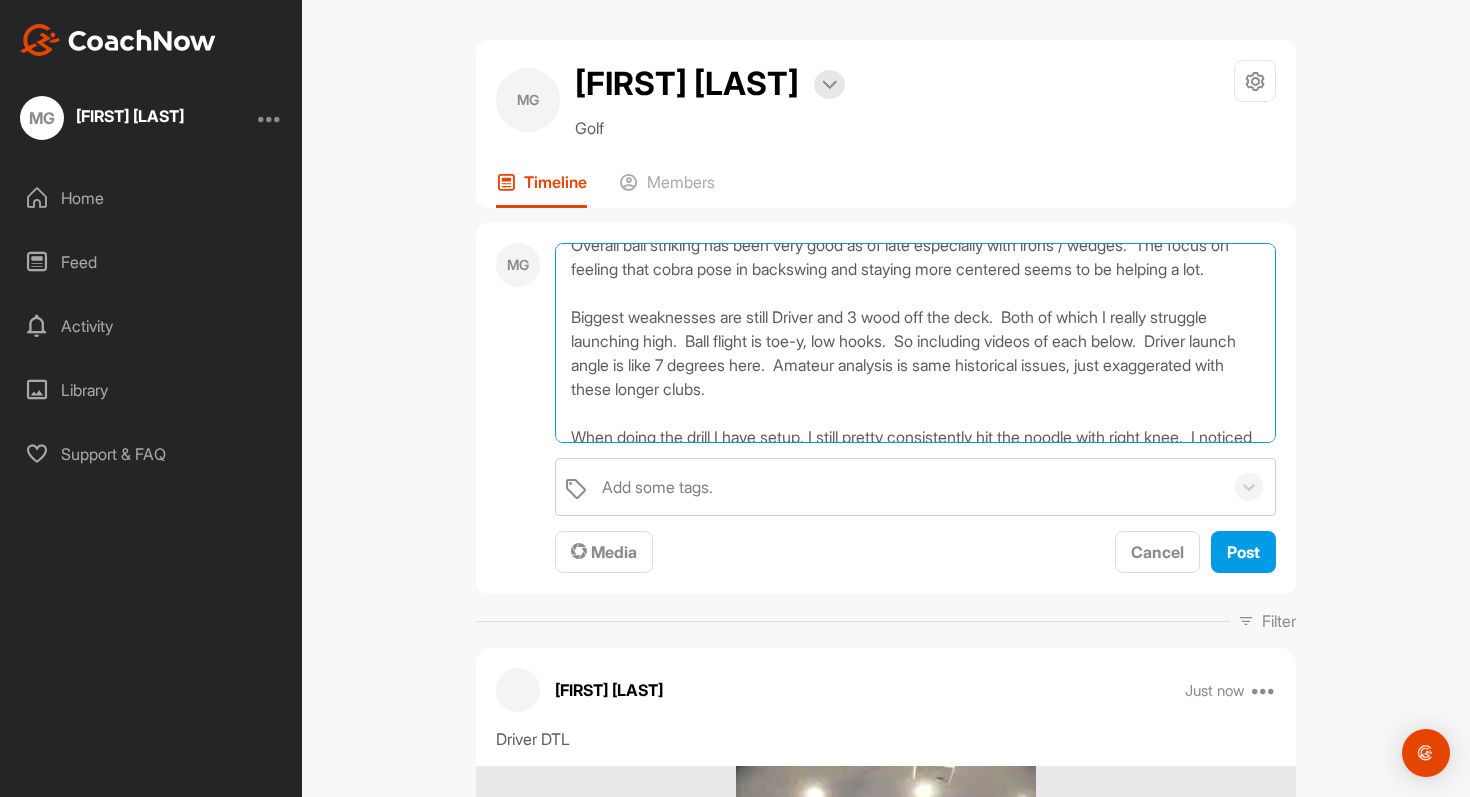 click on "Hey [NAME] - checking in with latest videos.  Been working quite a bit with the drill setup in videos below, wedge under heel and noodle in front.
Overall ball striking has been very good as of late especially with irons / wedges.  The focus on feeling that cobra pose in backswing and staying more centered seems to be helping a lot.
Biggest weaknesses are still Driver and 3 wood off the deck.  Both of which I really struggle launching high.  Ball flight is toe-y, low hooks.  So including videos of each below.  Driver launch angle is like 7 degrees here.  Amateur analysis is same historical issues, just exaggerated with these longer clubs.
When doing the drill I have setup, I still pretty consistently hit the noodle with right knee.  I noticed somewhere towards end of backswing i start leaning forward towards the ball and never get my butt back on same plane as at address, feels related but lmk." at bounding box center [915, 343] 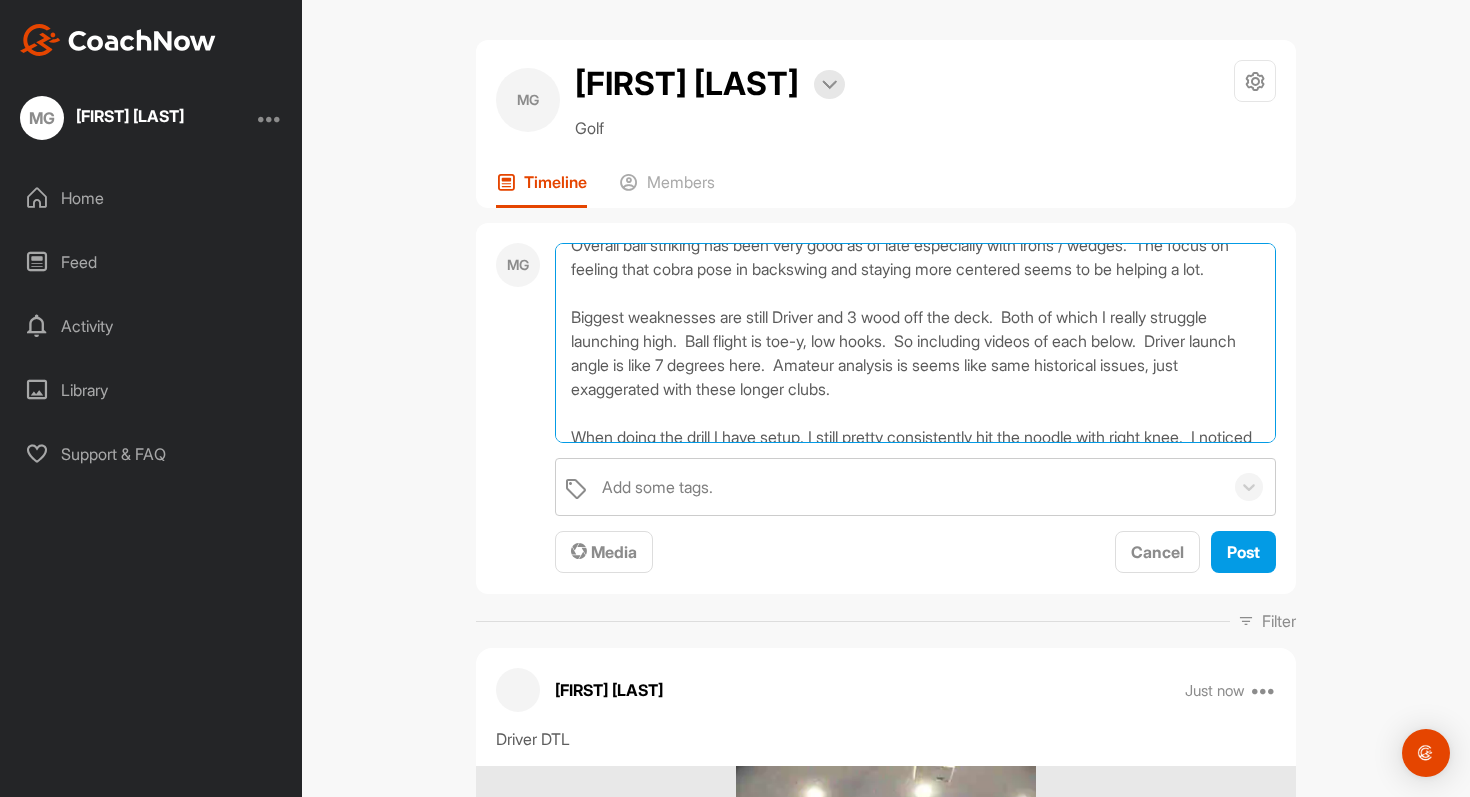 click on "Hey [NAME] - checking in with latest videos.  Been working quite a bit with the drill setup in videos below, wedge under heel and noodle in front.
Overall ball striking has been very good as of late especially with irons / wedges.  The focus on feeling that cobra pose in backswing and staying more centered seems to be helping a lot.
Biggest weaknesses are still Driver and 3 wood off the deck.  Both of which I really struggle launching high.  Ball flight is toe-y, low hooks.  So including videos of each below.  Driver launch angle is like 7 degrees here.  Amateur analysis is seems like same historical issues, just exaggerated with these longer clubs.
When doing the drill I have setup, I still pretty consistently hit the noodle with right knee.  I noticed somewhere towards end of backswing i start leaning forward" at bounding box center [915, 343] 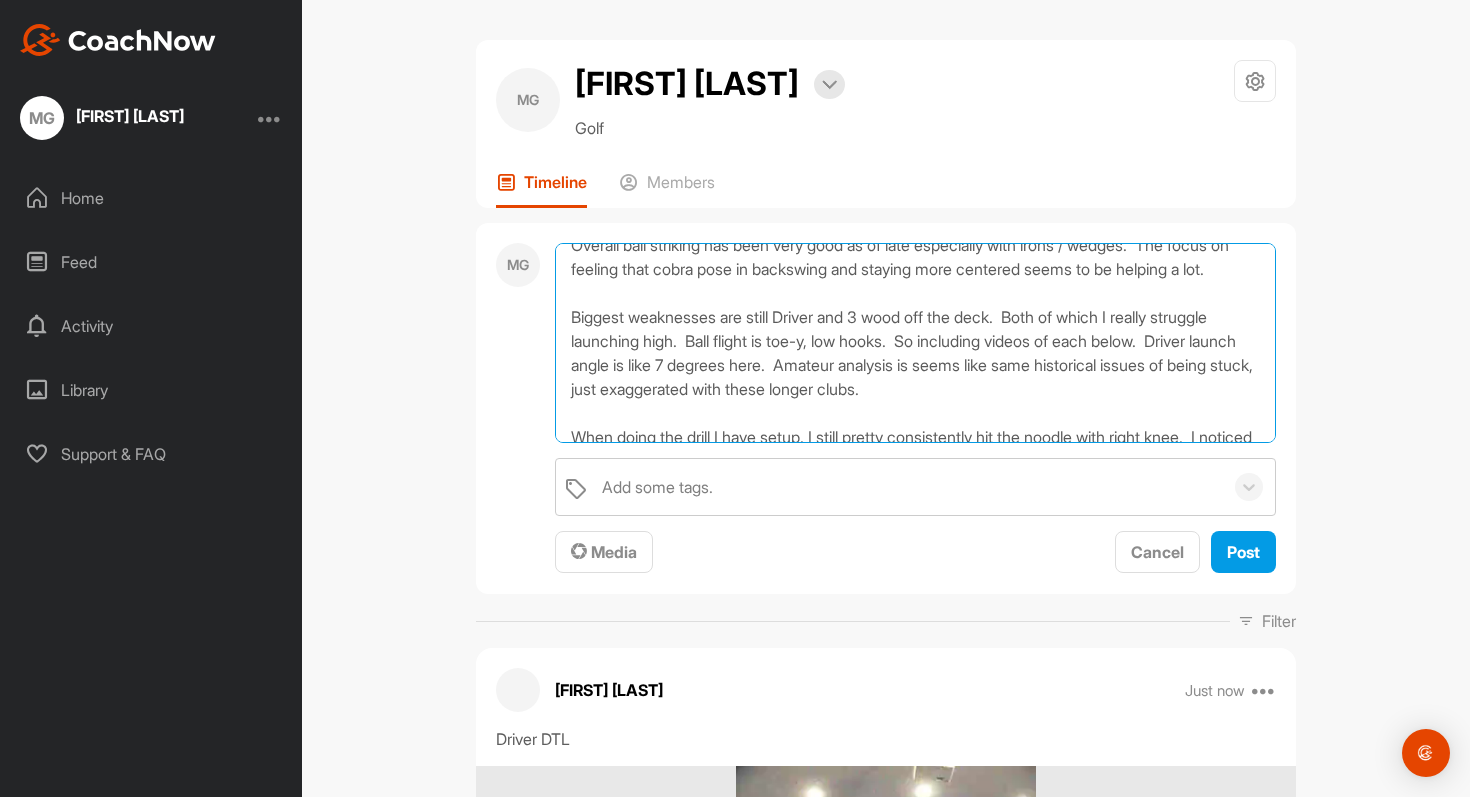 click on "Hey [NAME] - checking in with latest videos.  Been working quite a bit with the drill setup in videos below, wedge under heel and noodle in front.
Overall ball striking has been very good as of late especially with irons / wedges.  The focus on feeling that cobra pose in backswing and staying more centered seems to be helping a lot.
Biggest weaknesses are still Driver and 3 wood off the deck.  Both of which I really struggle launching high.  Ball flight is toe-y, low hooks.  So including videos of each below.  Driver launch angle is like 7 degrees here.  Amateur analysis is seems like same historical issues of being stuck, just exaggerated with these longer clubs.
When doing the drill I have setup, I still pretty consistently hit the noodle with right knee.  I noticed somewhere towards end of backswing i start leaning forward towards the ball and never get my butt back on same plane as at address, feels related but lmk." at bounding box center (915, 343) 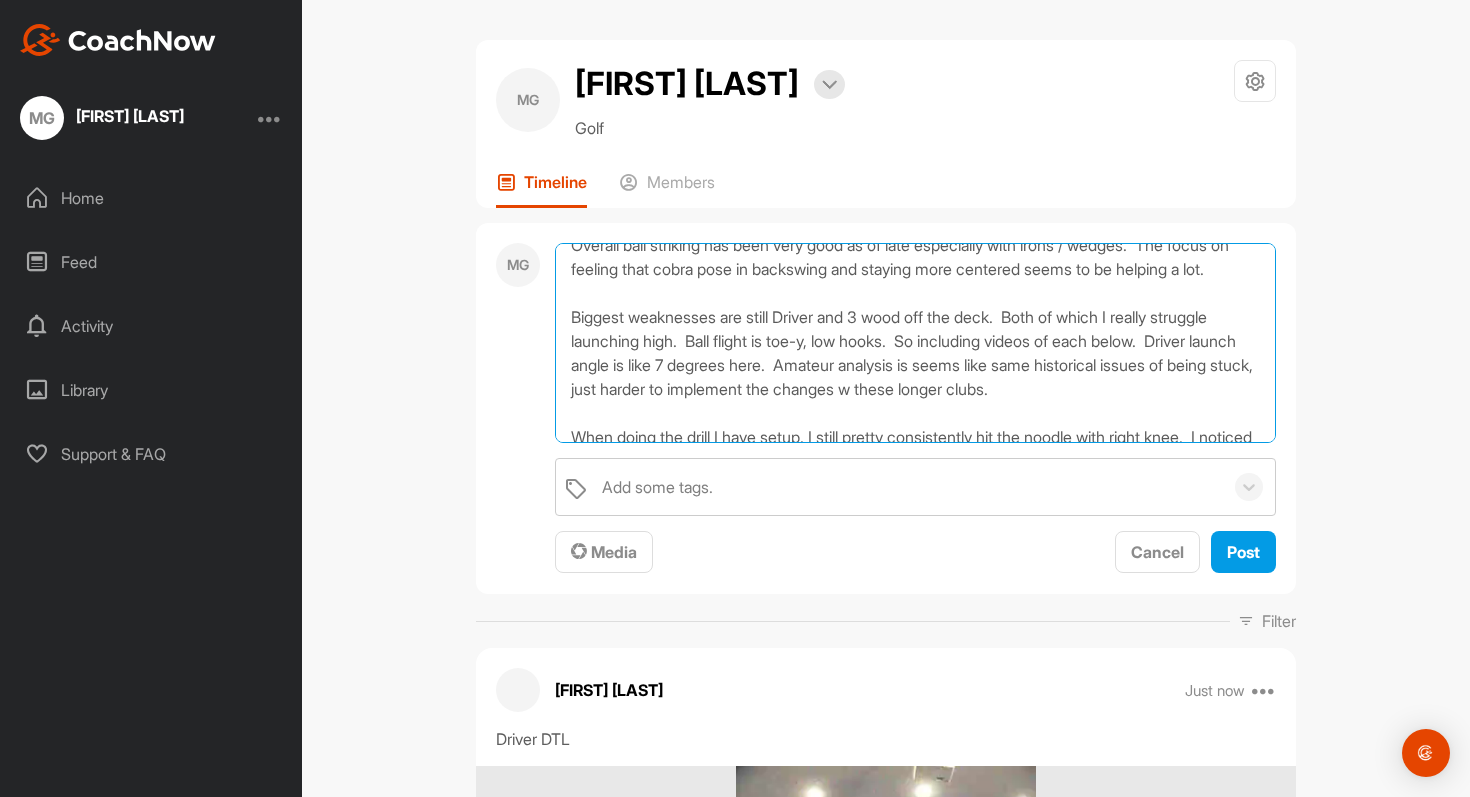 click on "Hey [NAME] - checking in with latest videos.  Been working quite a bit with the drill setup in videos below, wedge under heel and noodle in front.
Overall ball striking has been very good as of late especially with irons / wedges.  The focus on feeling that cobra pose in backswing and staying more centered seems to be helping a lot.
Biggest weaknesses are still Driver and 3 wood off the deck.  Both of which I really struggle launching high.  Ball flight is toe-y, low hooks.  So including videos of each below.  Driver launch angle is like 7 degrees here.  Amateur analysis is seems like same historical issues of being stuck, just harder to implement the changes w these longer clubs.
When doing the drill I have setup, I still pretty consistently hit the noodle with right knee.  I noticed somewhere towards end of backswing i start leaning forward towards the ball and never get my butt back on same plane as at address, feels related but lmk." at bounding box center (915, 343) 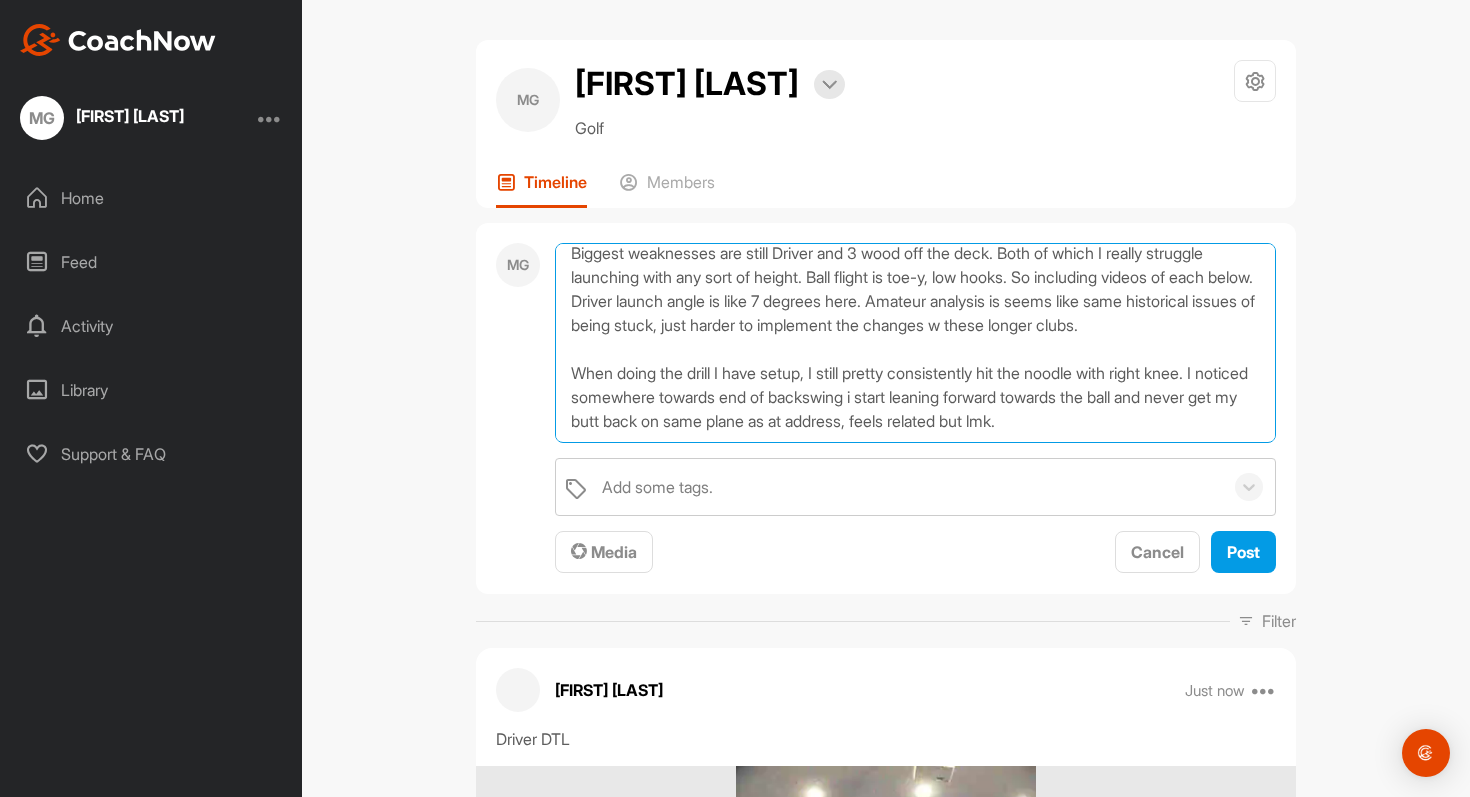 scroll, scrollTop: 298, scrollLeft: 0, axis: vertical 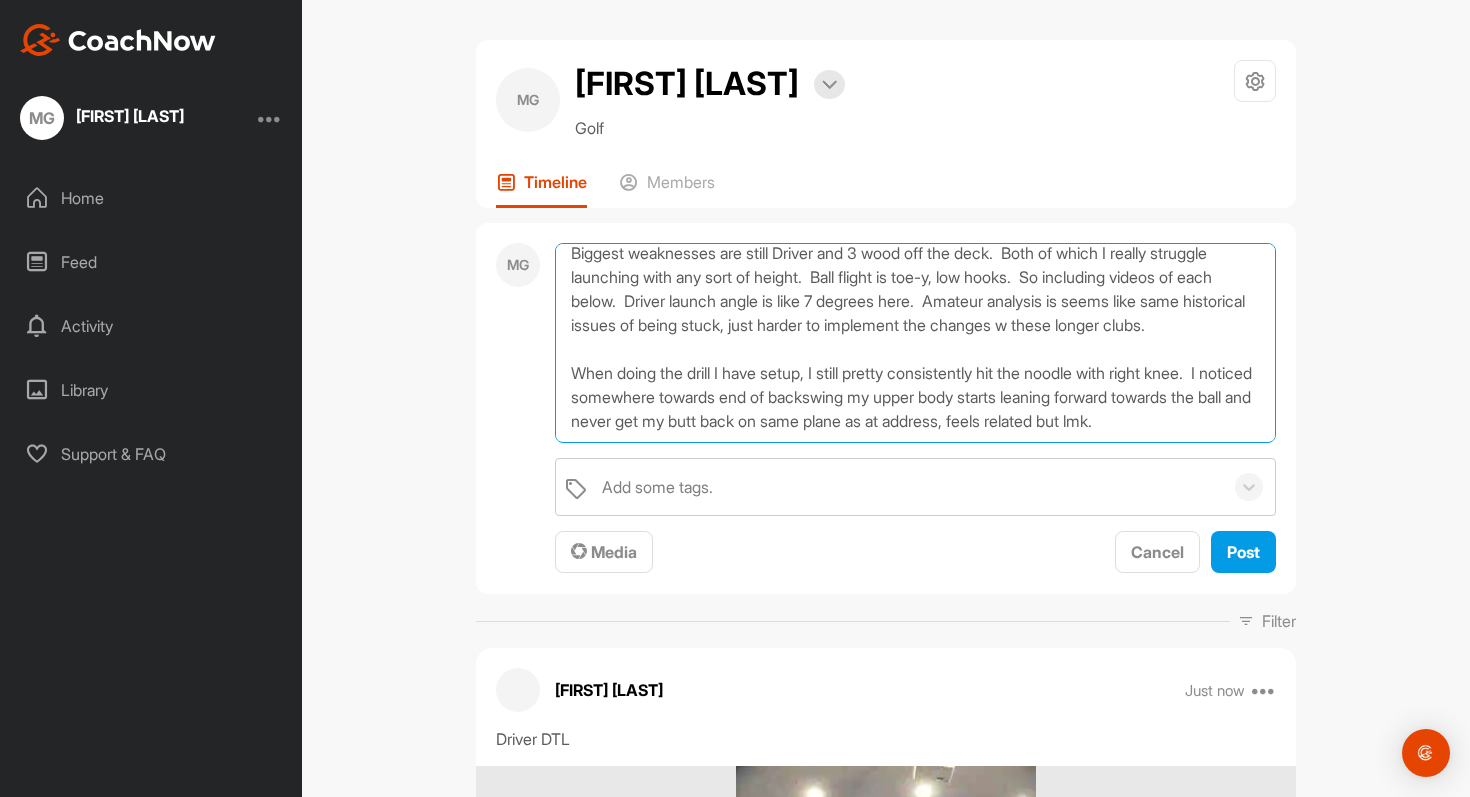 click on "Hey [FIRST] - checking in with latest videos.  Been working quite a bit with the drill setup in videos below, wedge under heel and noodle in front.
Overall ball striking has been very good as of late especially with irons / wedges.  The focus on feeling that cobra pose in backswing and staying more centered seems to be helping a lot.
Biggest weaknesses are still Driver and 3 wood off the deck.  Both of which I really struggle launching with any sort of height.  Ball flight is toe-y, low hooks.  So including videos of each below.  Driver launch angle is like 7 degrees here.  Amateur analysis is seems like same historical issues of being stuck, just harder to implement the changes w these longer clubs.
When doing the drill I have setup, I still pretty consistently hit the noodle with right knee.  I noticed somewhere towards end of backswing my upper body starts leaning forward towards the ball and never get my butt back on same plane as at address, feels related but lmk." at bounding box center [915, 343] 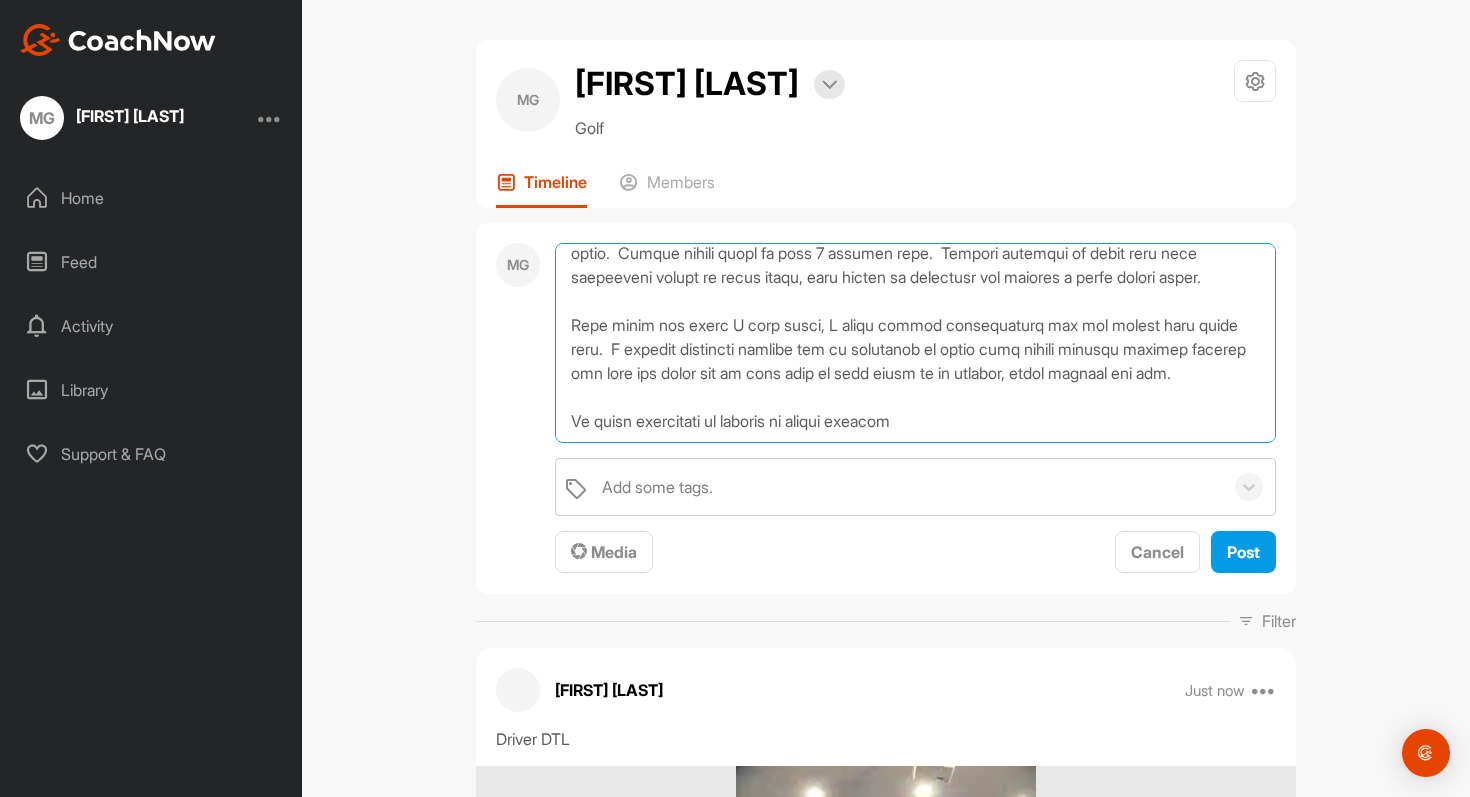 click at bounding box center [915, 343] 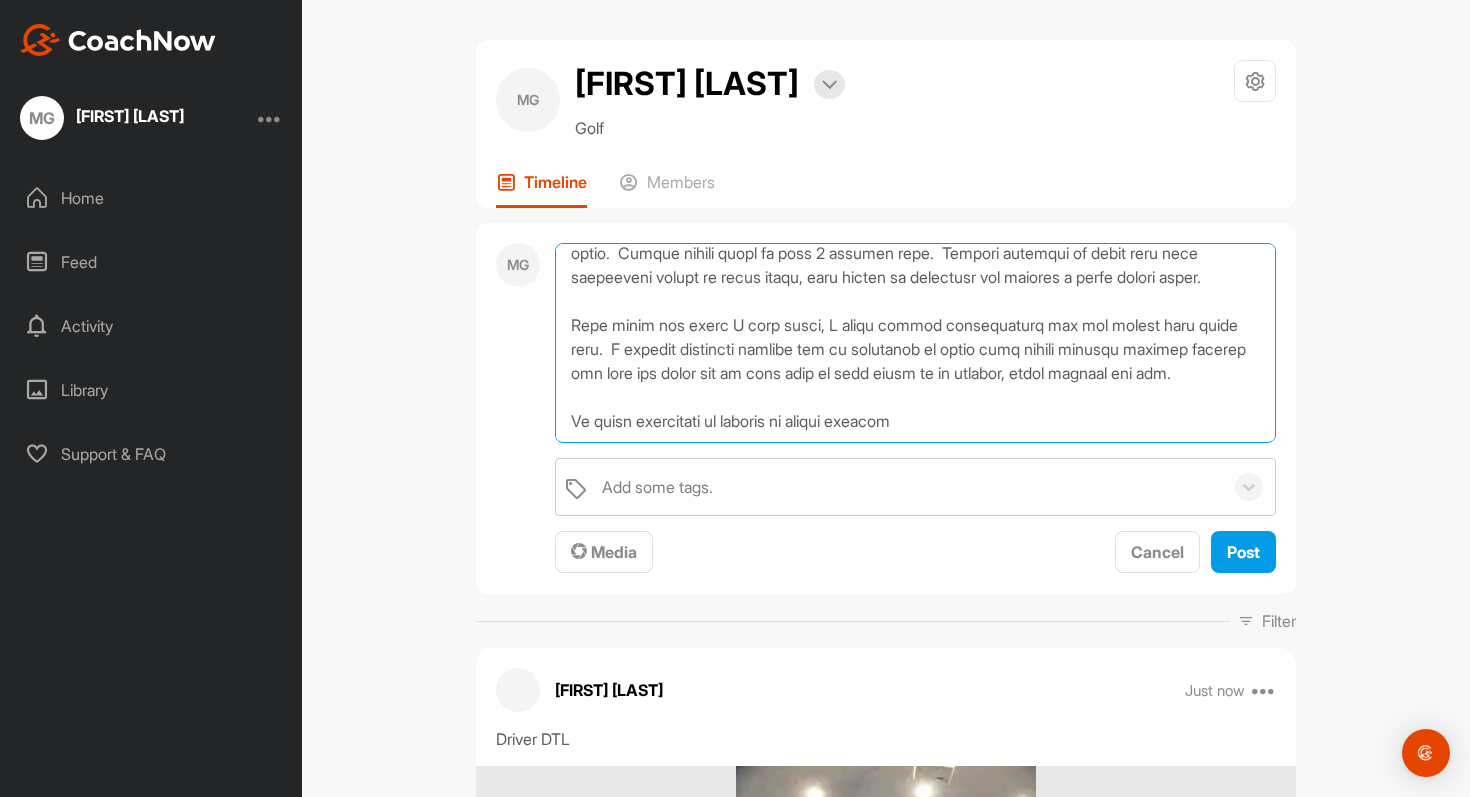 click at bounding box center [915, 343] 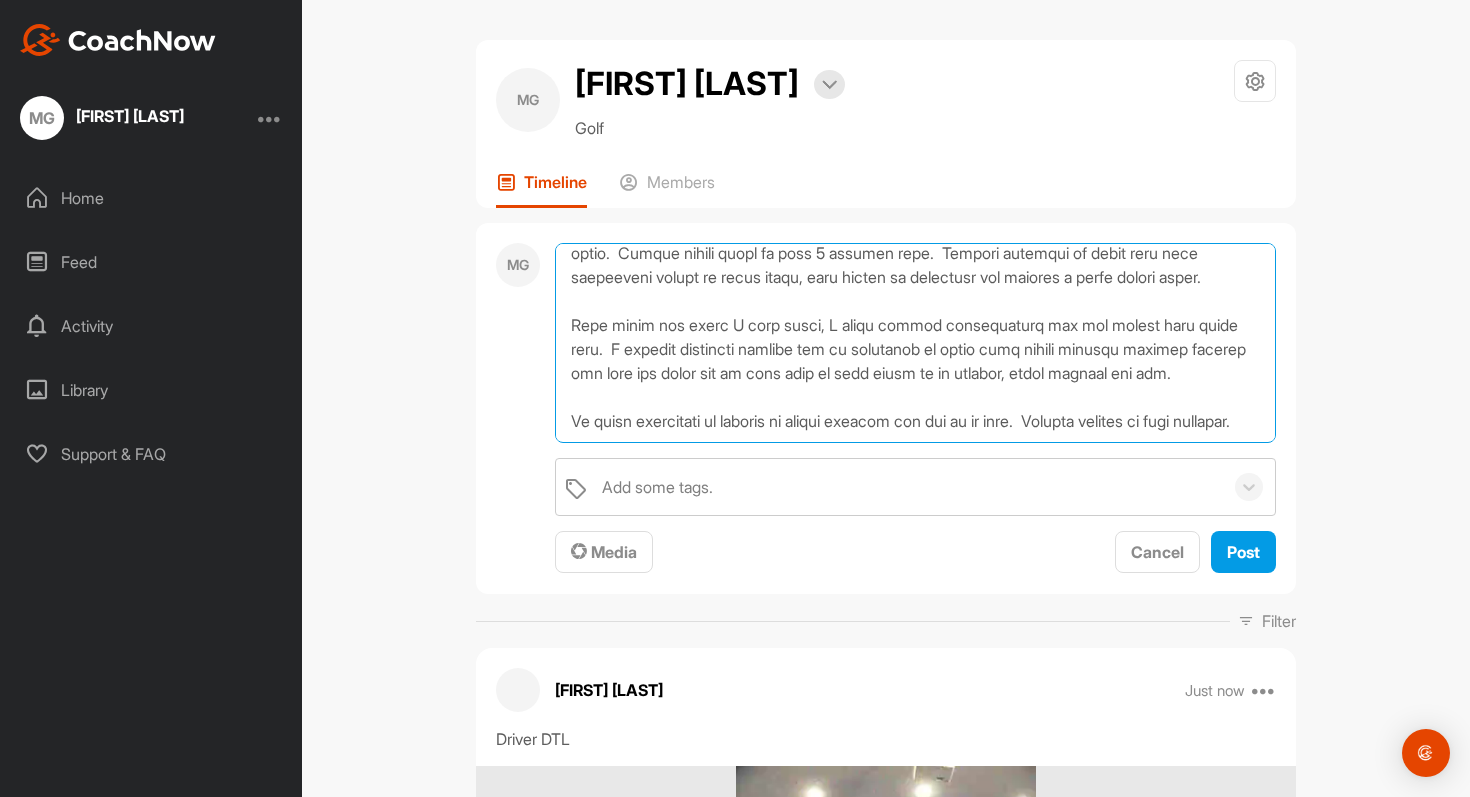 scroll, scrollTop: 315, scrollLeft: 0, axis: vertical 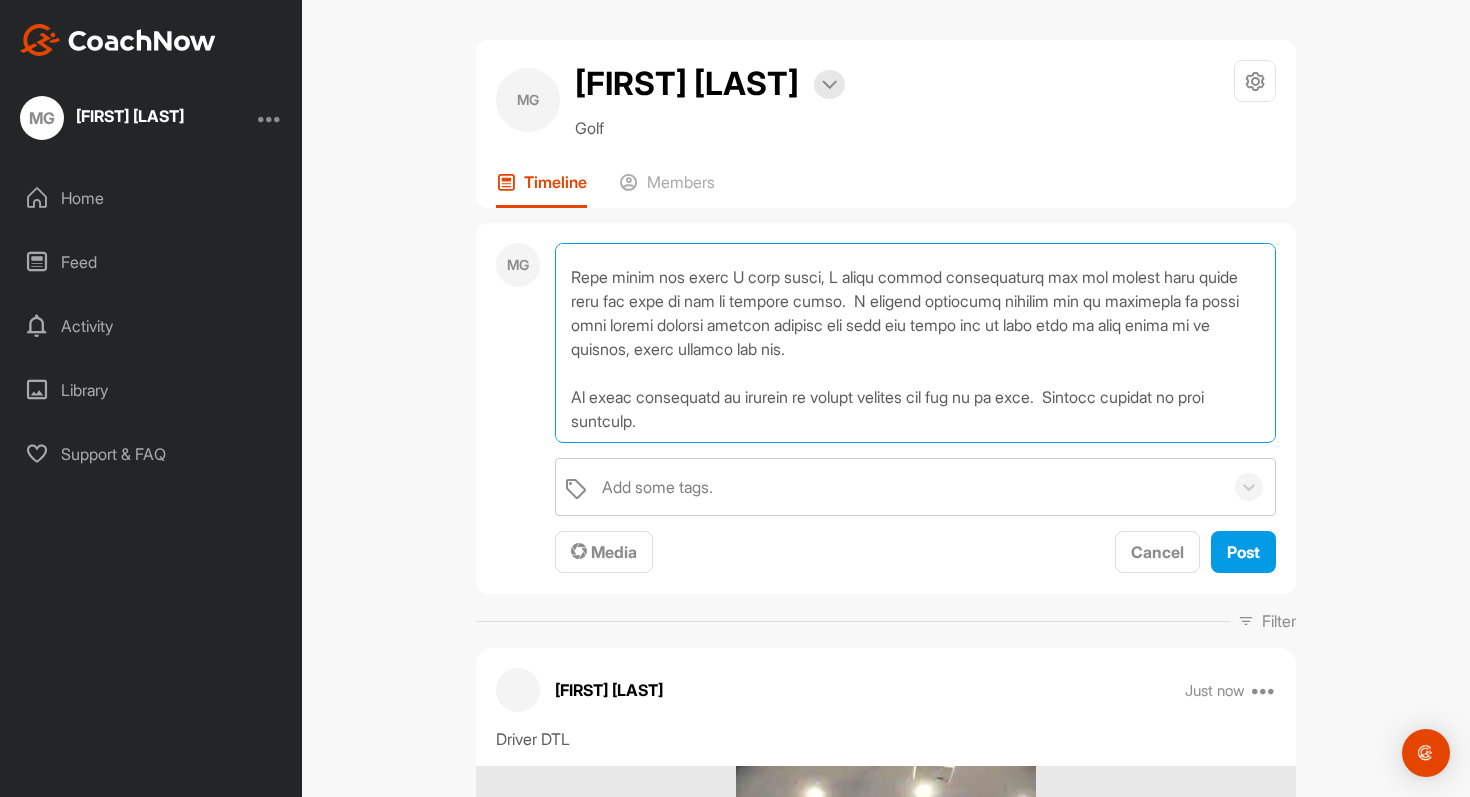 click at bounding box center [915, 343] 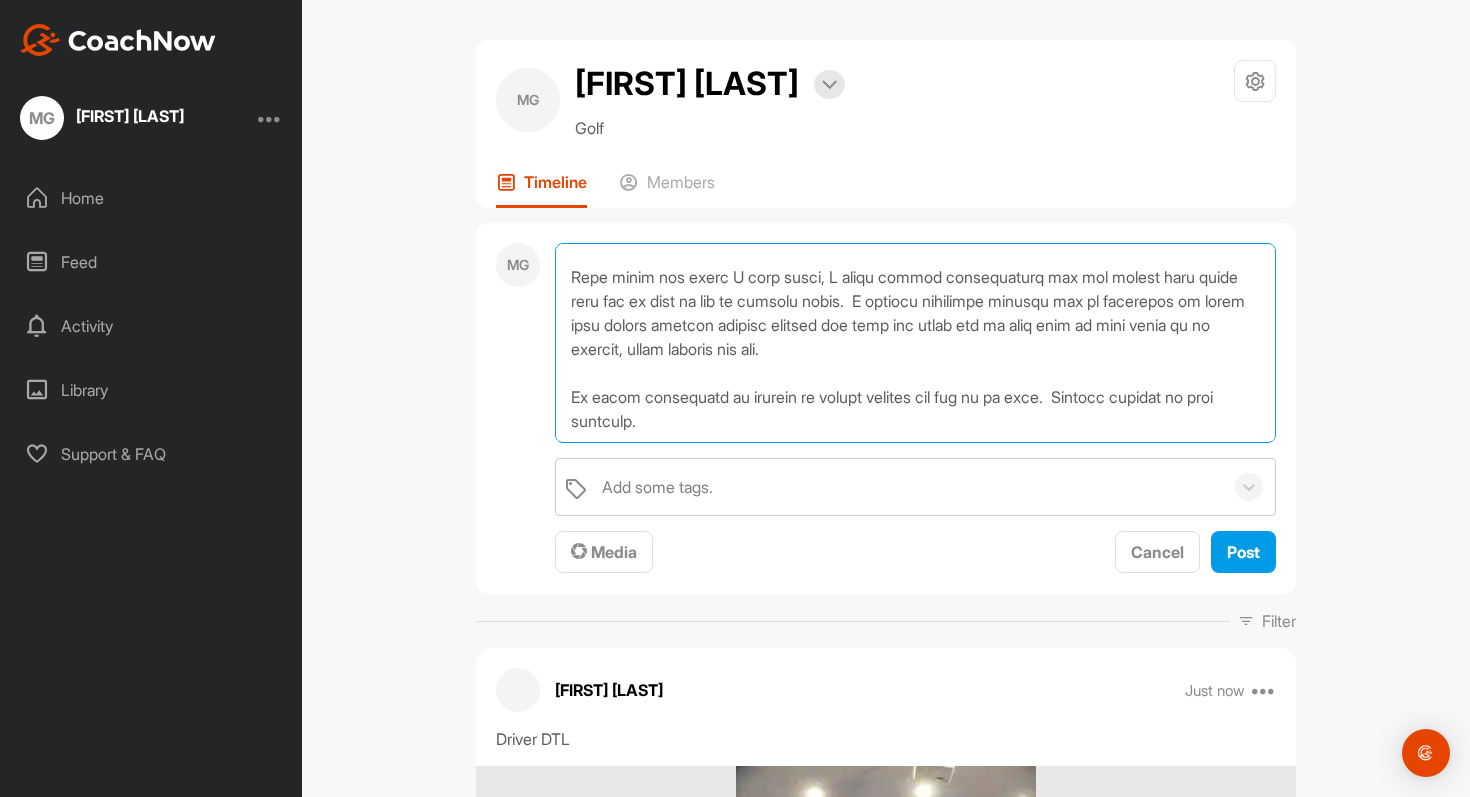 scroll, scrollTop: 371, scrollLeft: 0, axis: vertical 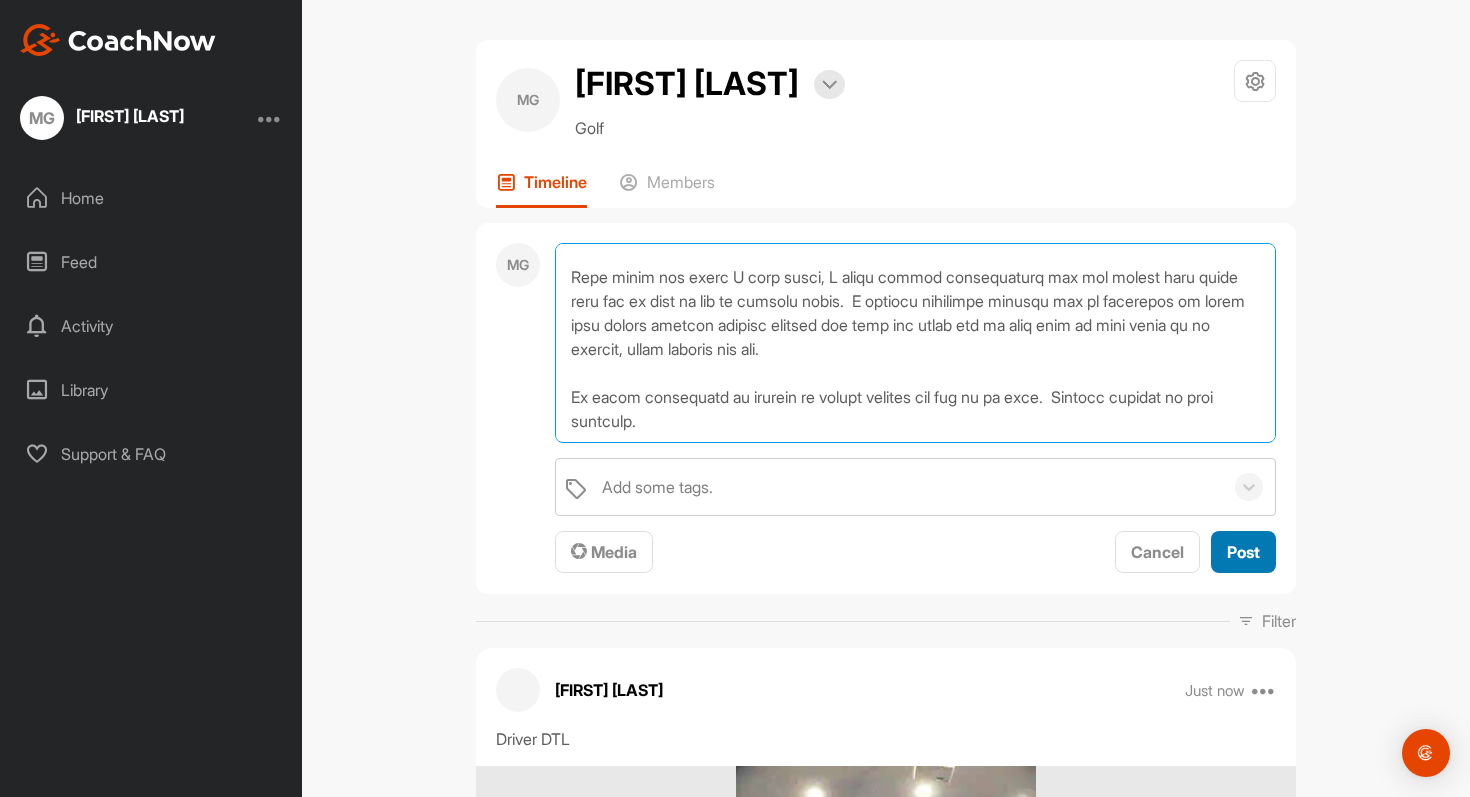 type on "Hey [NAME] - checking in with latest videos.  Been working quite a bit with the drill setup in videos below, wedge under heel and noodle in front.
Overall ball striking has been very good as of late especially with irons / wedges.  The focus on feeling that cobra pose in backswing and staying more centered seems to be helping a lot.
Biggest weaknesses are still Driver and 3 wood off the deck.  Both of which I really struggle launching with any sort of height.  Ball flight is toe-y, low hooks.  So including videos of each below.  Driver launch angle is like 7 degrees here.  Amateur analysis is seems like same historical issues of being stuck, just harder to implement the changes w these longer clubs.
When doing the drill I have setup, I still pretty consistently hit the noodle with right knee and am lost on how to improve there.  I noticed somewhere towards end of backswing my upper body starts leaning forward towards the ball and never get my butt back on same plane as at address, feels related but lmk...." 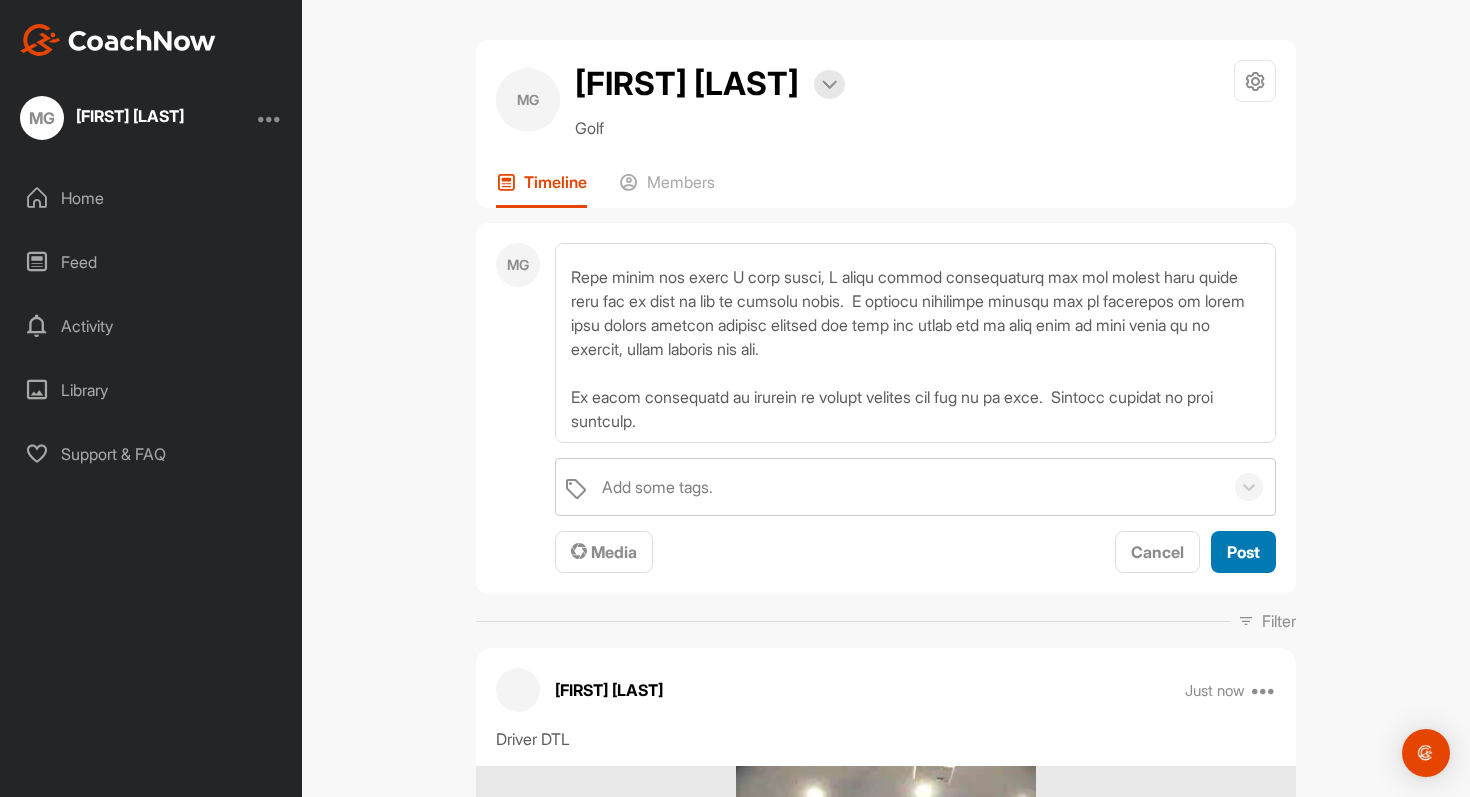 click on "Post" at bounding box center (1243, 552) 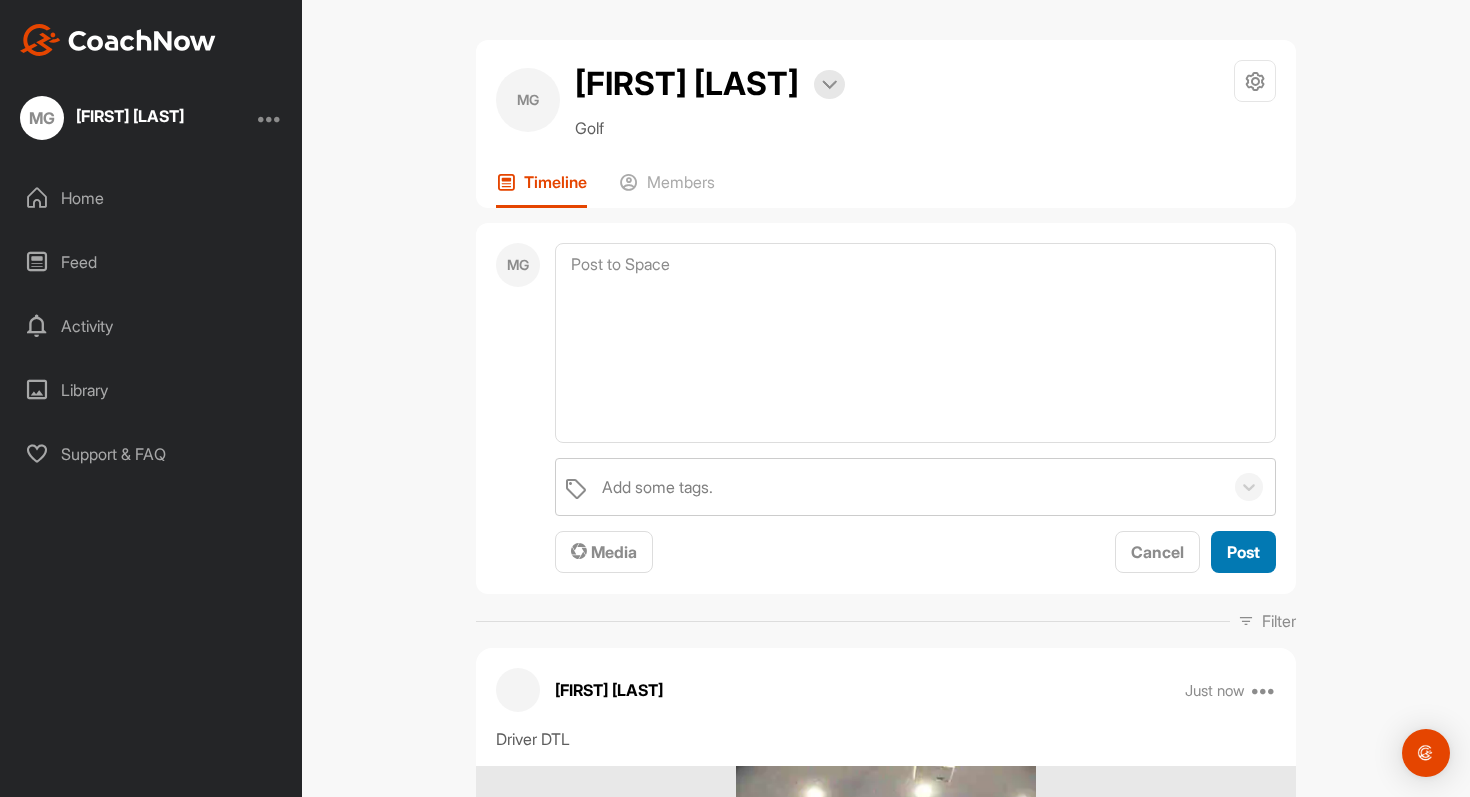 scroll, scrollTop: 0, scrollLeft: 0, axis: both 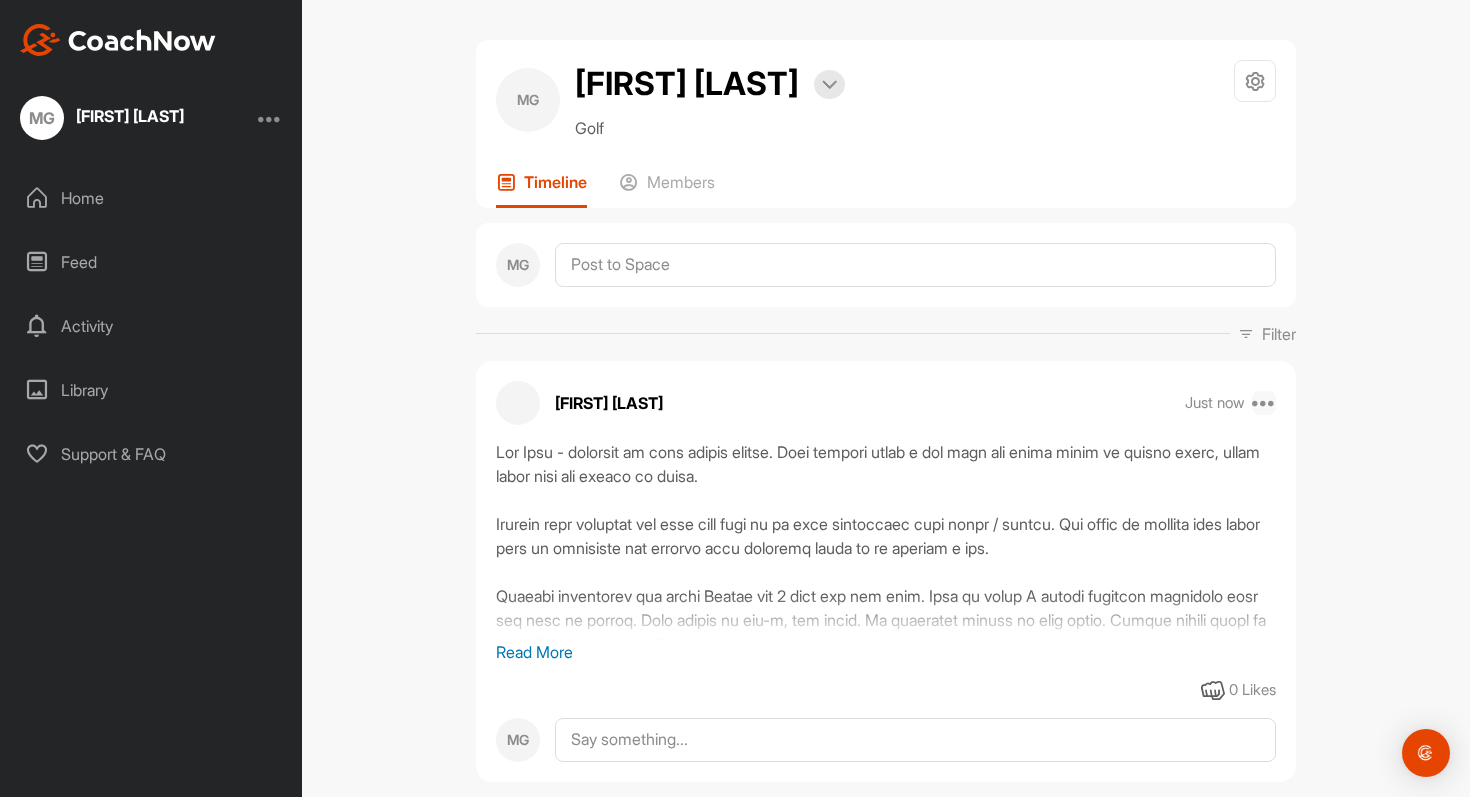 click at bounding box center (1264, 403) 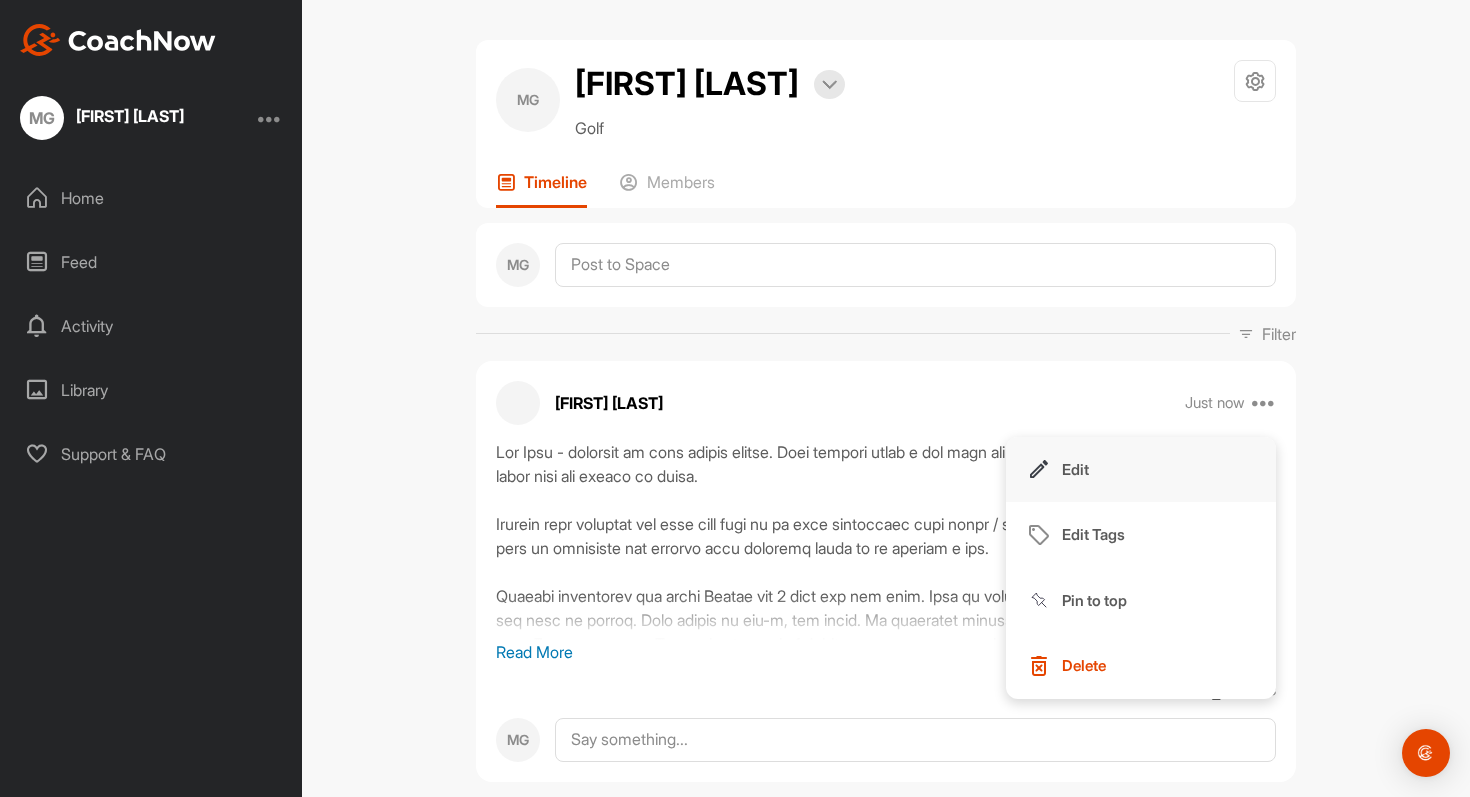 click on "Edit" at bounding box center (1141, 470) 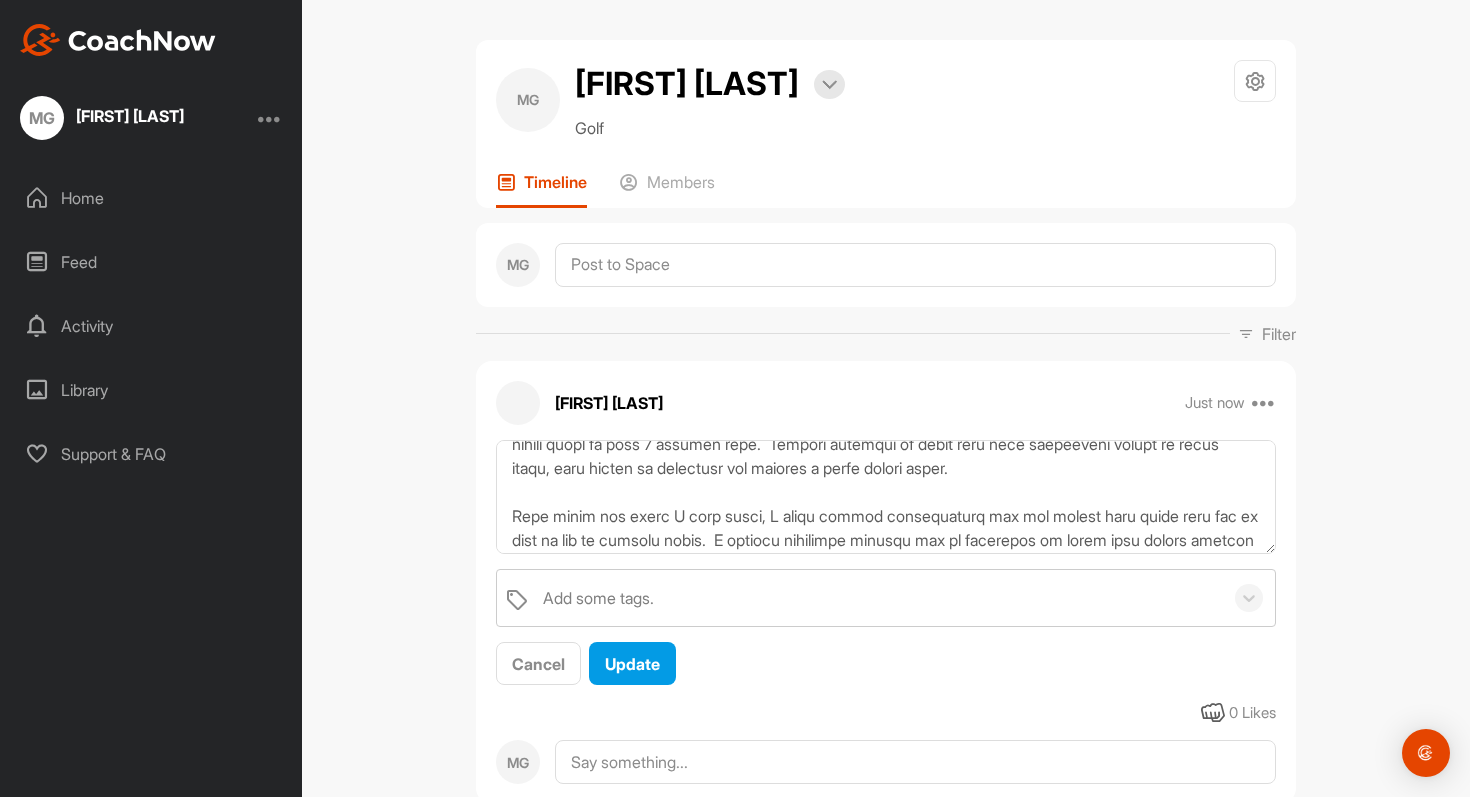 scroll, scrollTop: 384, scrollLeft: 0, axis: vertical 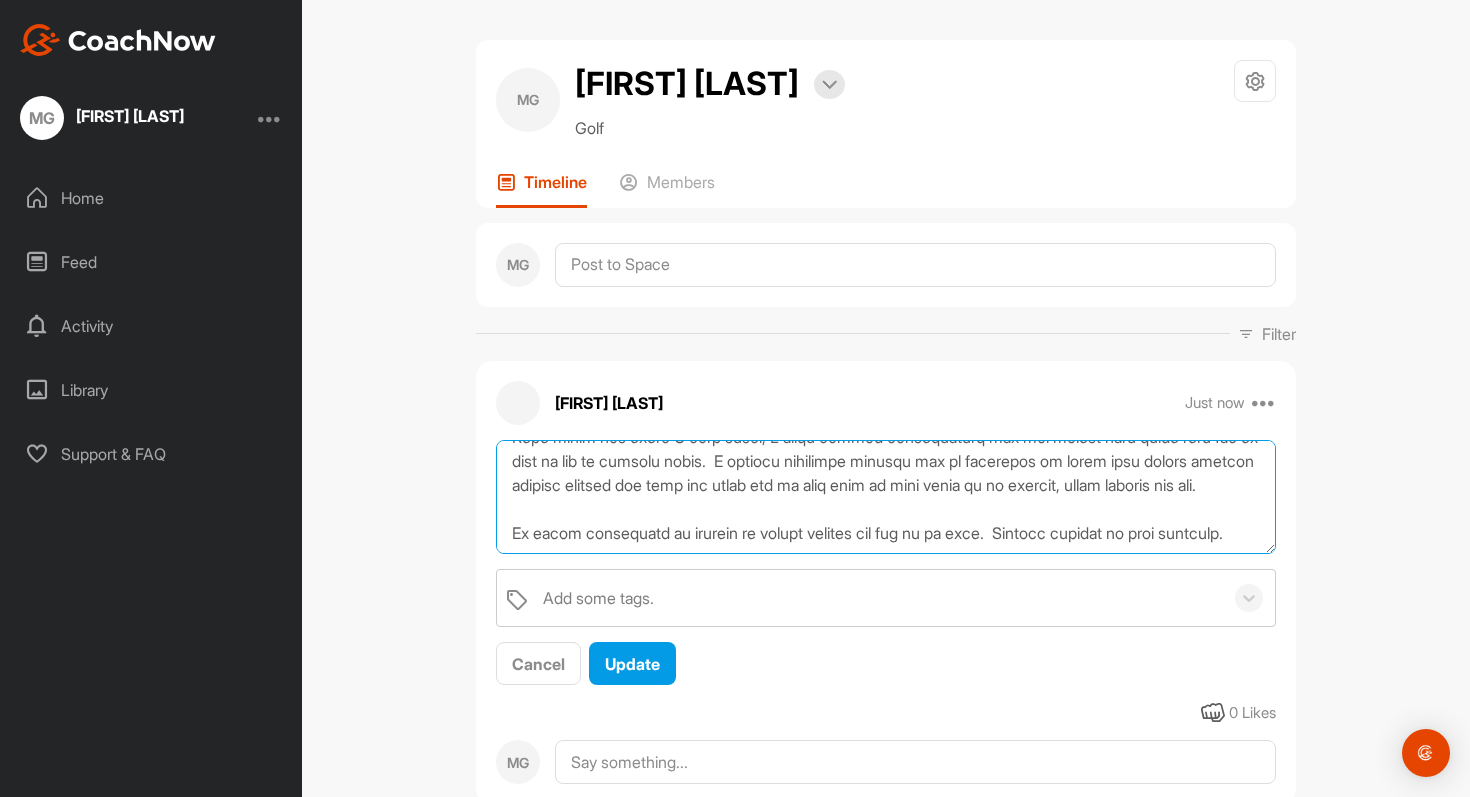 click at bounding box center (886, 497) 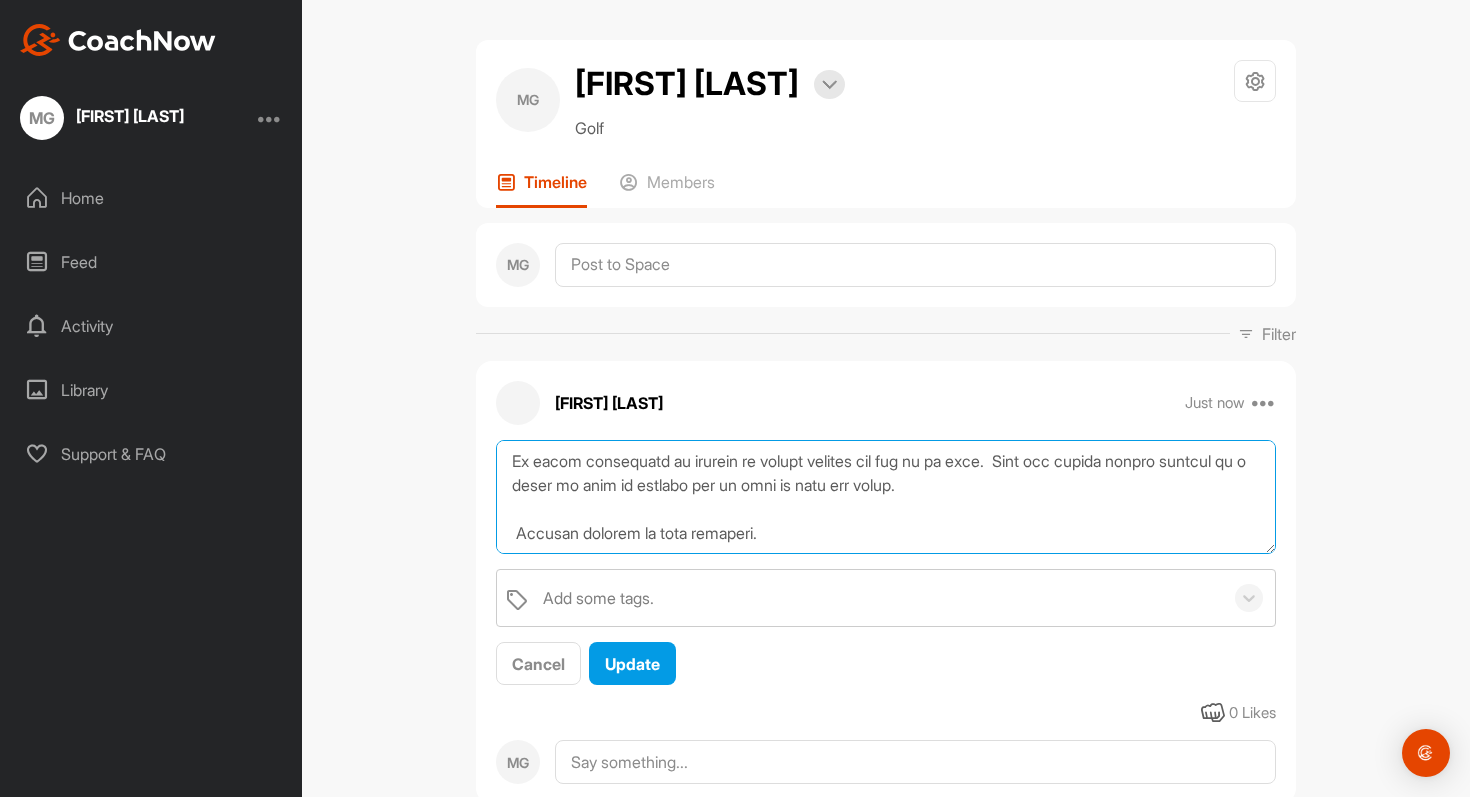 scroll, scrollTop: 456, scrollLeft: 0, axis: vertical 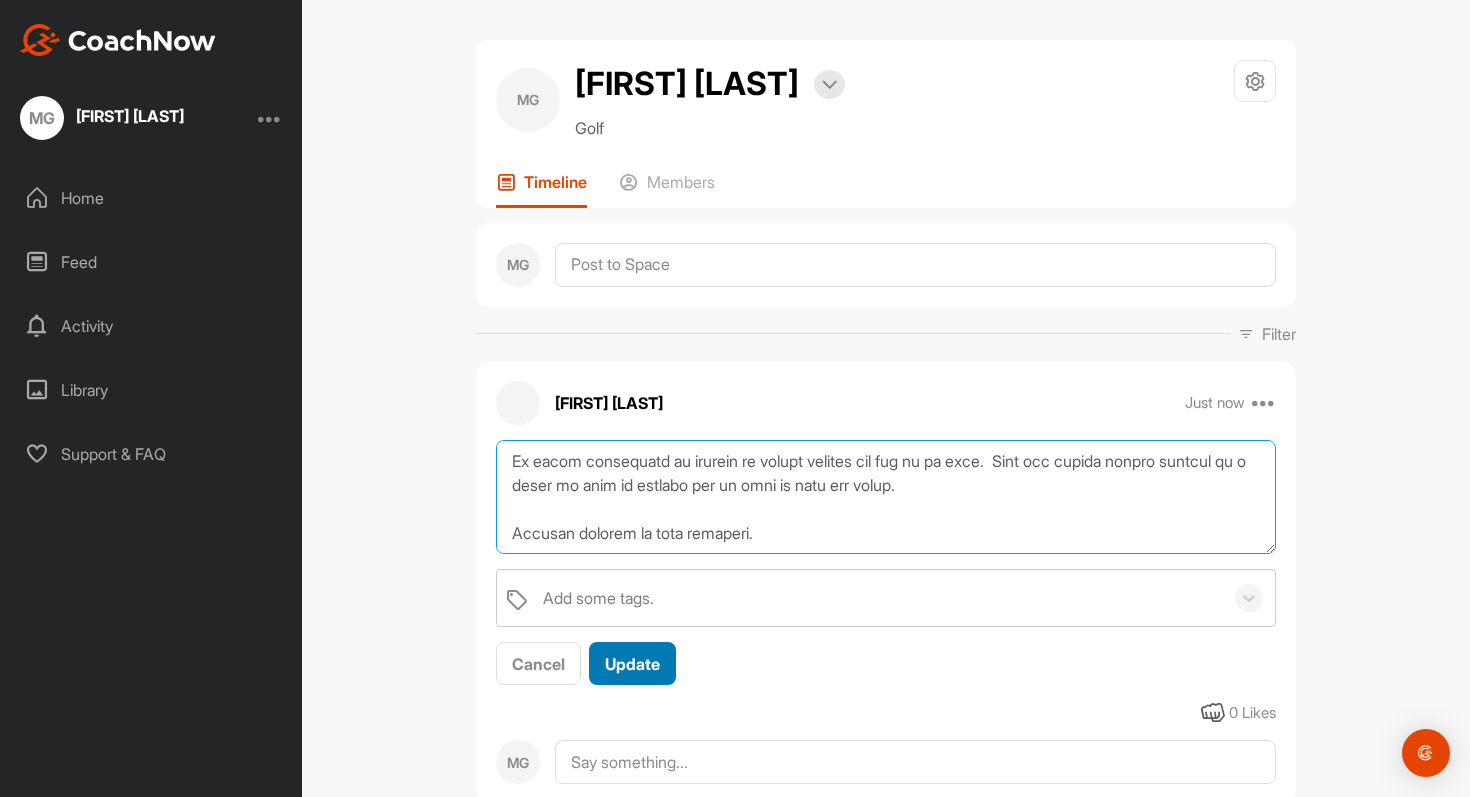 type on "Hey [NAME] - checking in with latest videos.  Been working quite a bit with the drill setup in videos below, wedge under heel and noodle in front.
Overall ball striking has been very good as of late especially with irons / wedges.  The focus on feeling that cobra pose in backswing and staying more centered seems to be helping a lot.
Biggest weaknesses are still Driver and 3 wood off the deck.  Both of which I really struggle launching with any sort of height.  Ball flight is toe-y, low hooks.  So including videos of each below.  Driver launch angle is like 7 degrees here.  Amateur analysis is seems like same historical issues of being stuck, just harder to implement the changes w these longer clubs.
When doing the drill I have setup, I still pretty consistently hit the noodle with right knee and am lost on how to improve there.  I noticed somewhere towards end of backswing my upper body starts leaning forward towards the ball and never get my butt back on same plane as at address, feels related but lmk...." 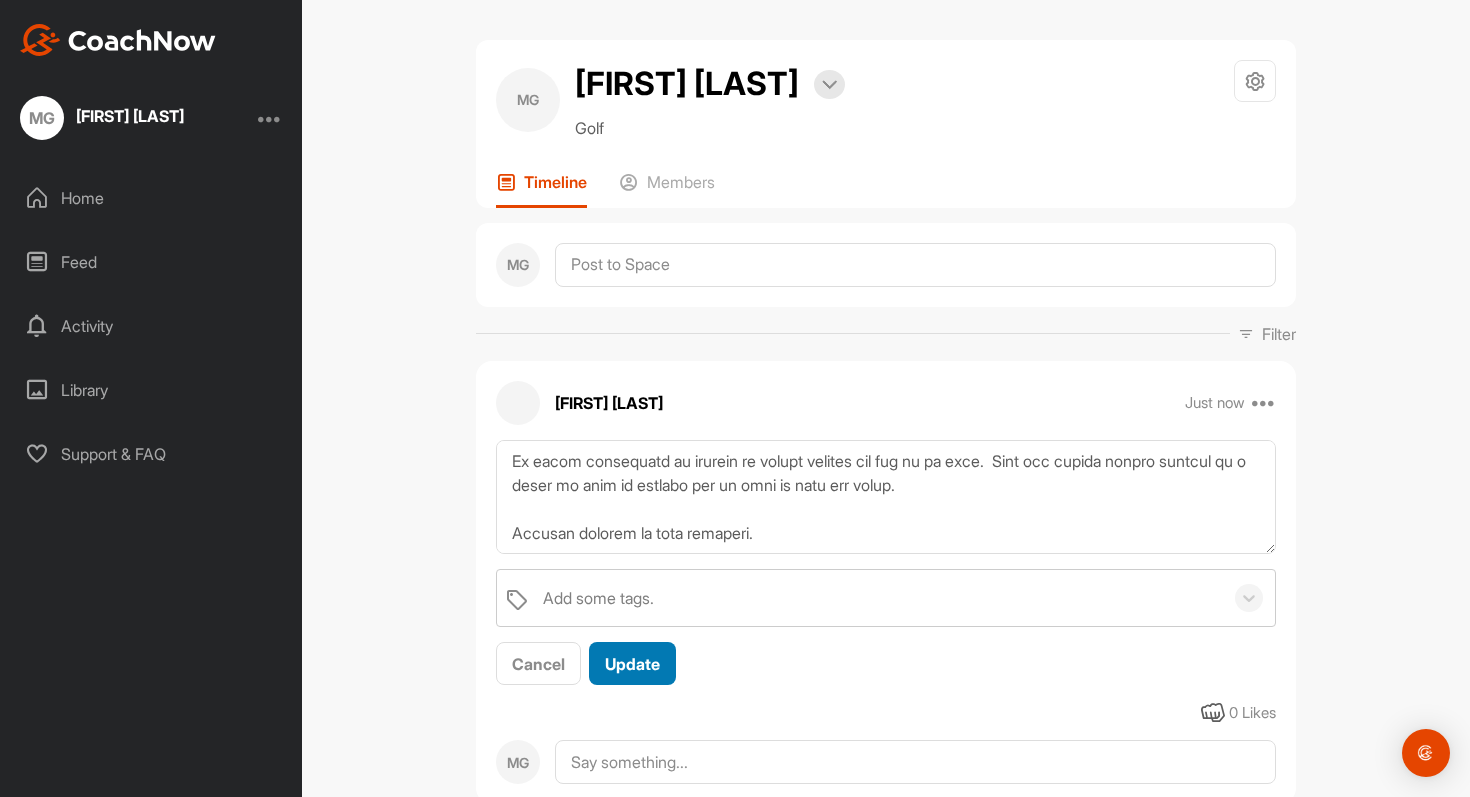 click on "Update" at bounding box center [632, 663] 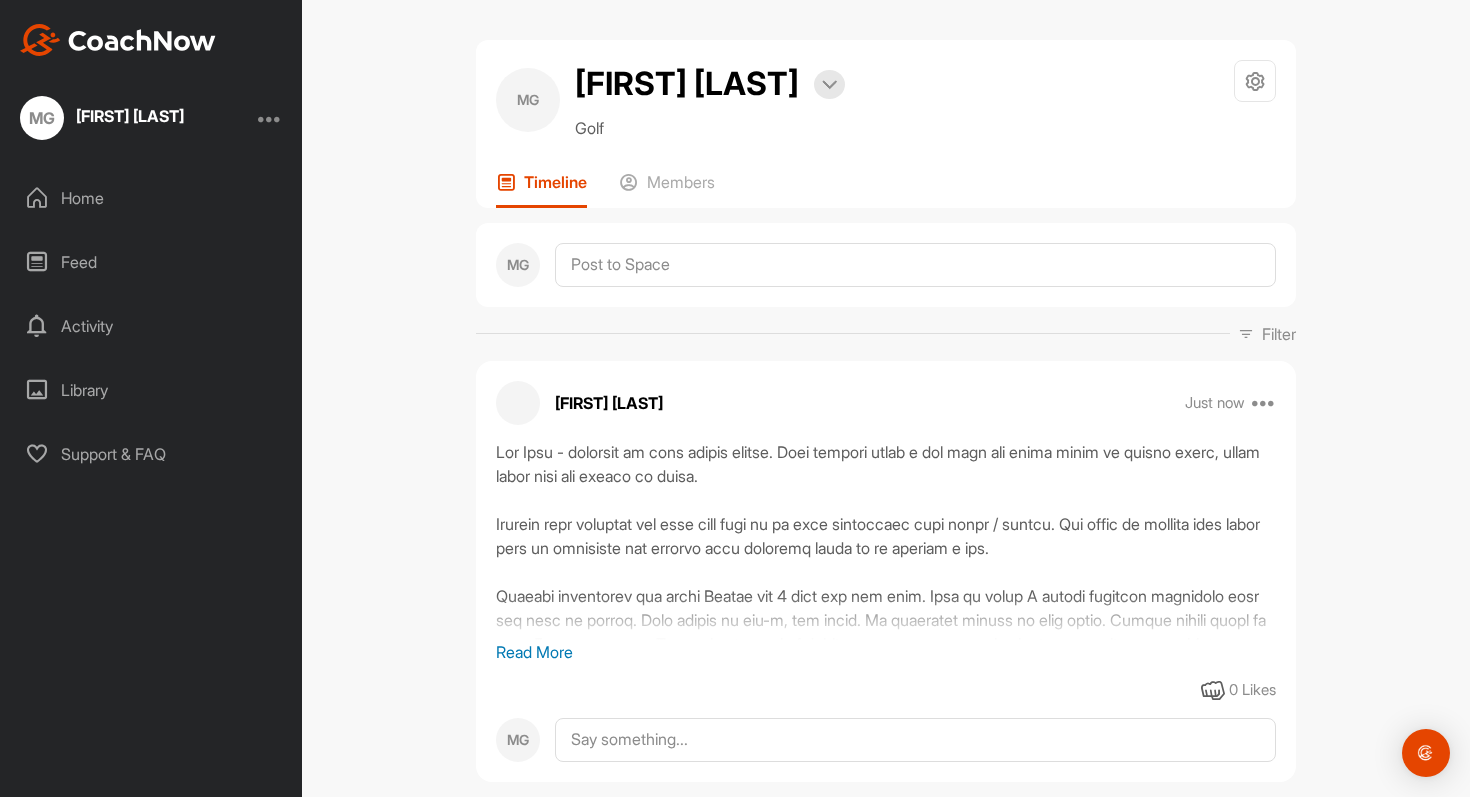 click on "MG [NAME] [EMAIL] Bookings Golf Space Settings Your Notifications Leave Space Timeline Members MG Filter Media Type Images Videos Notes Audio Documents Author [NAME] [EMAIL] [NAME] [EMAIL] MG [NAME] [EMAIL] Sort by Created at Tags Add some tags. From Day Month Year Till Day Month Year   Filter   Show All [NAME]   Just now Edit Edit Tags Pin to top Delete Read More 0 Likes MG [NAME]   12 m Edit Edit Tags Pin to top Delete Driver DTL 0 Likes MG [NAME]   13 m Edit Edit Tags Pin to top Delete Driver FO 0 Likes MG [NAME]   15 m Edit Edit Tags Pin to top Delete 3 wood off deck DTL 0 Likes MG [NAME]   16 m Edit Edit Tags Pin to top Delete 3 wood off deck FO 0 Likes MG [NAME]   21 m Edit Edit Tags Pin to top Delete Drill video DTL 0 Likes MG [NAME]   21 m Edit Edit Tags Pin to top Delete Drill video FO 0 Likes MG [NAME]   2 w Pin to top Report Delete Read More 0 Likes" at bounding box center (886, 398) 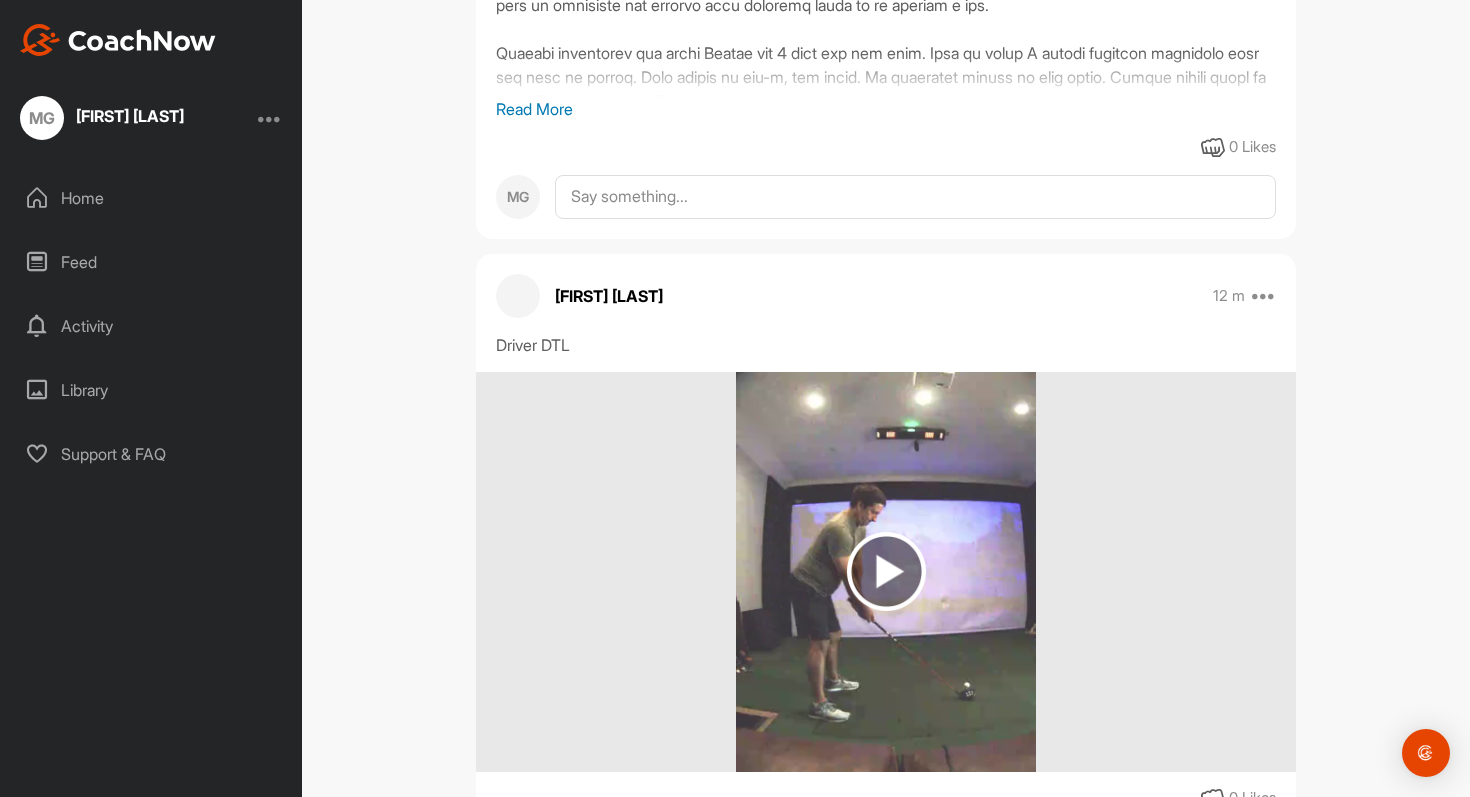 scroll, scrollTop: 0, scrollLeft: 0, axis: both 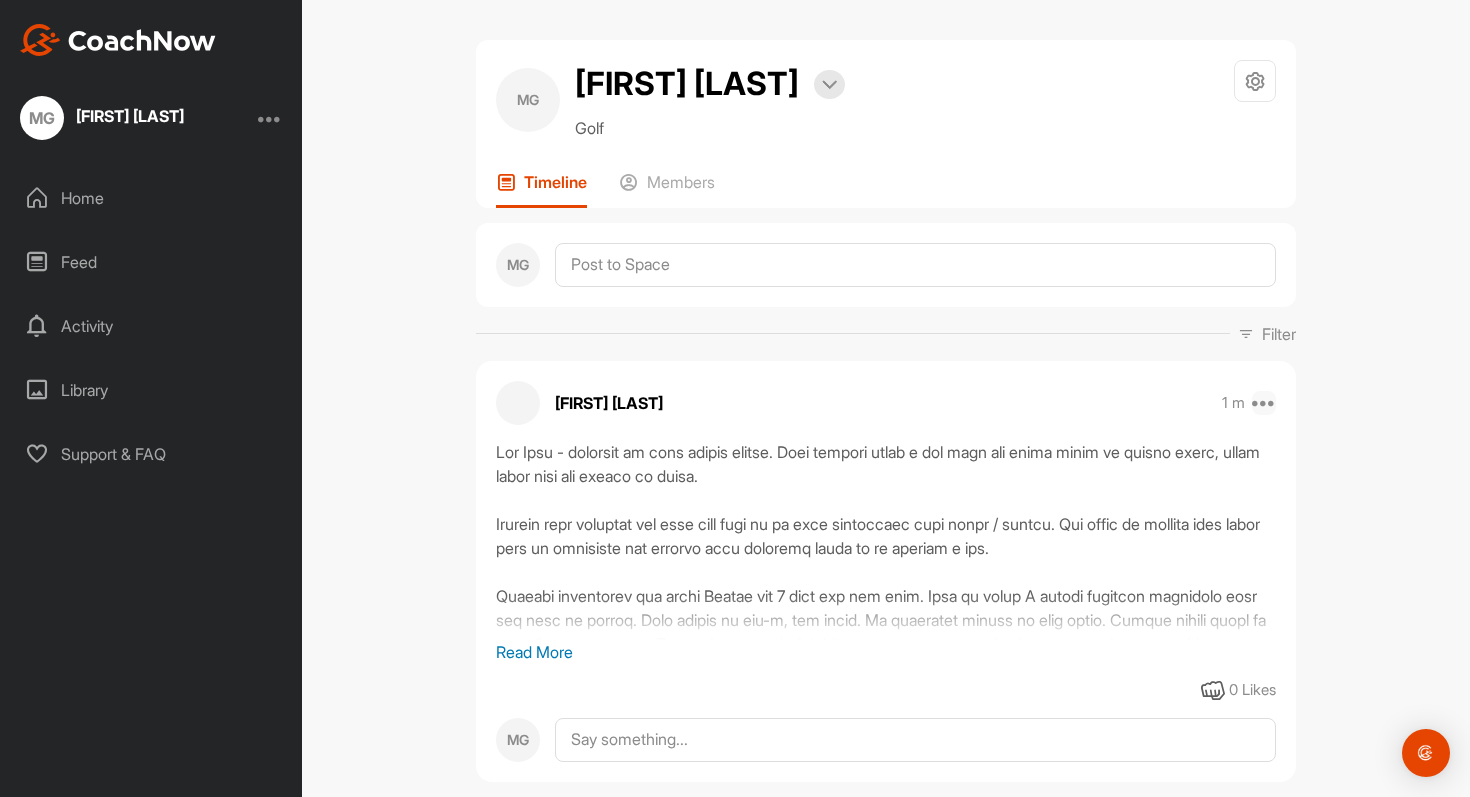 click at bounding box center (1264, 403) 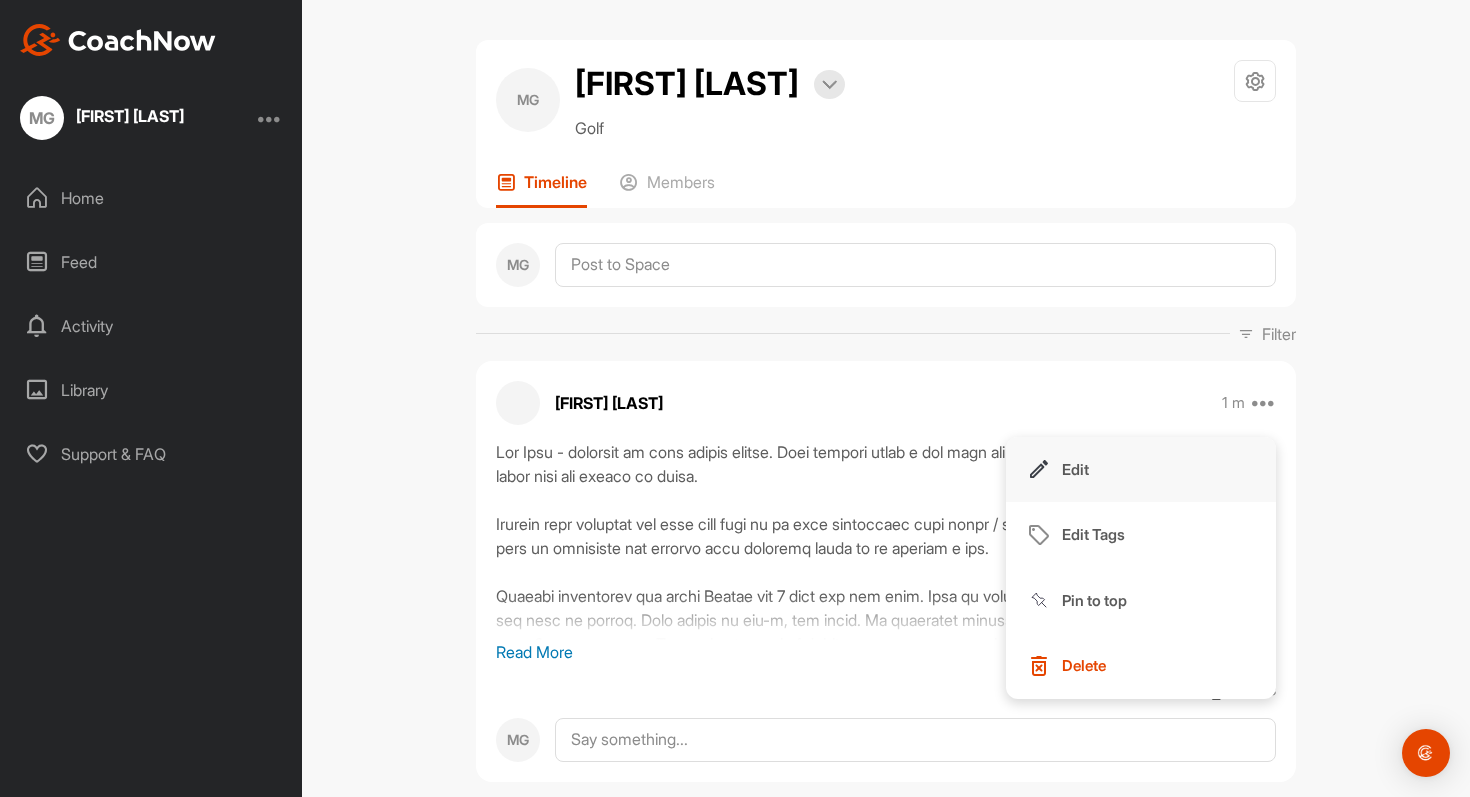 click on "Edit" at bounding box center [1141, 470] 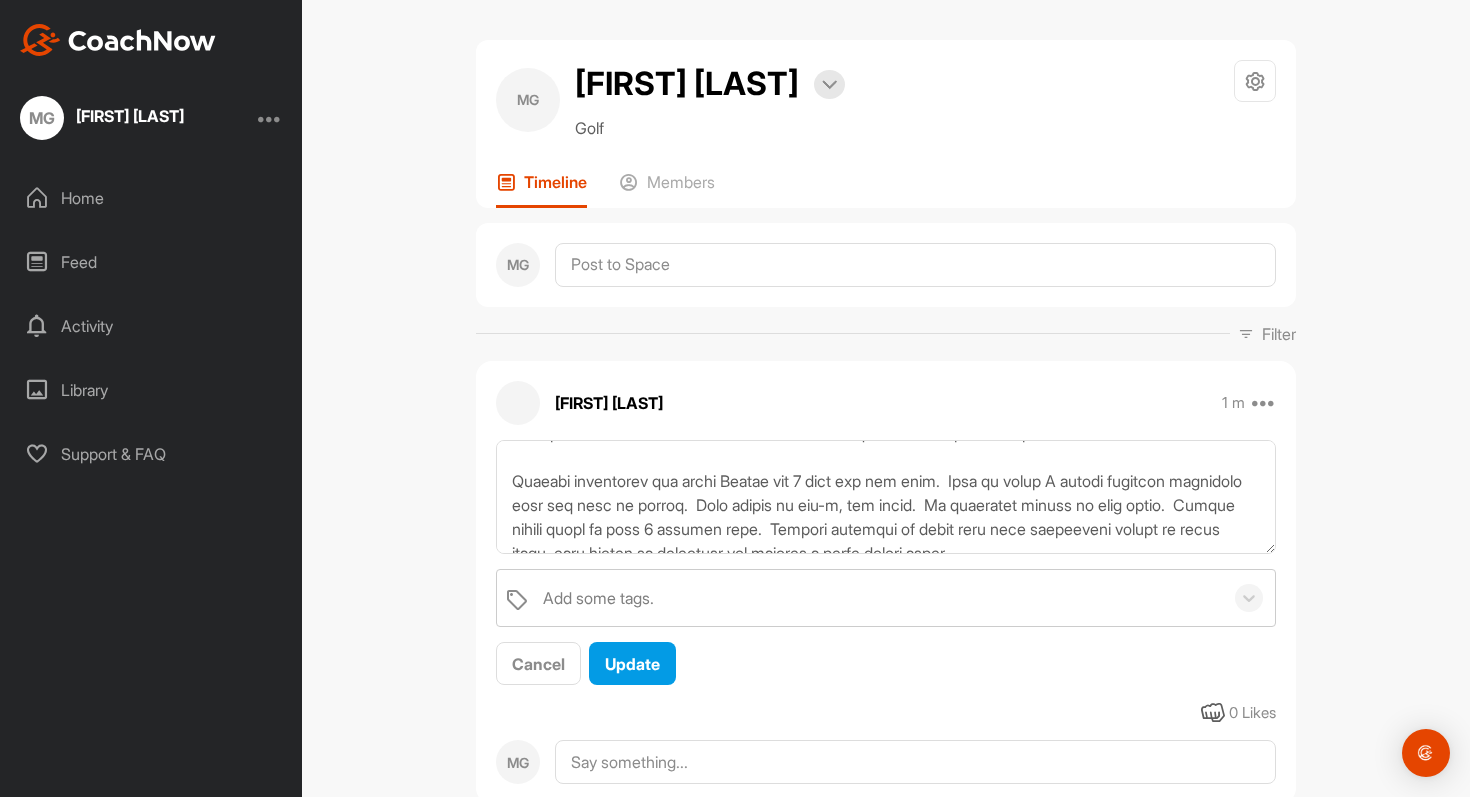 scroll, scrollTop: 179, scrollLeft: 0, axis: vertical 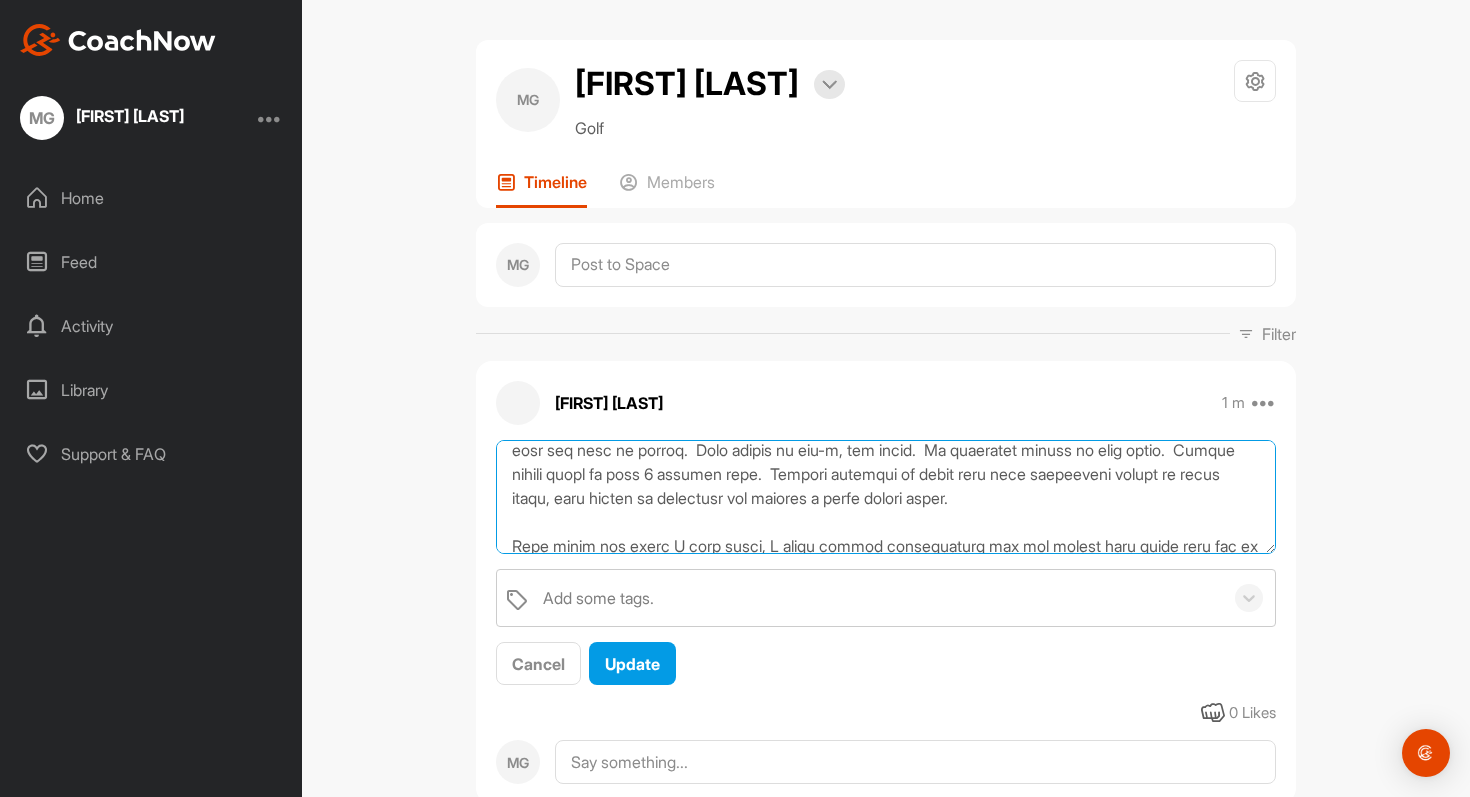 click at bounding box center (886, 497) 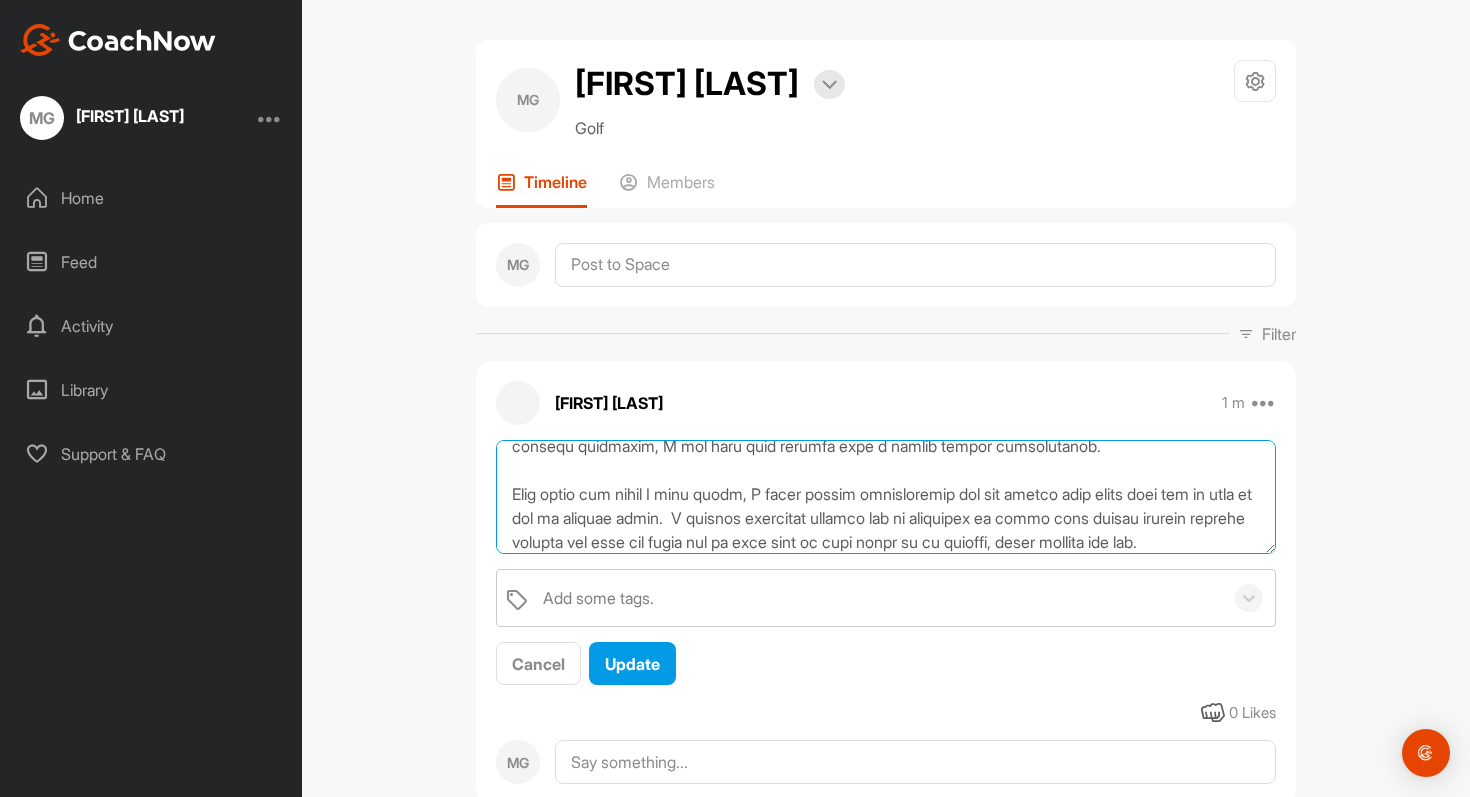 scroll, scrollTop: 256, scrollLeft: 0, axis: vertical 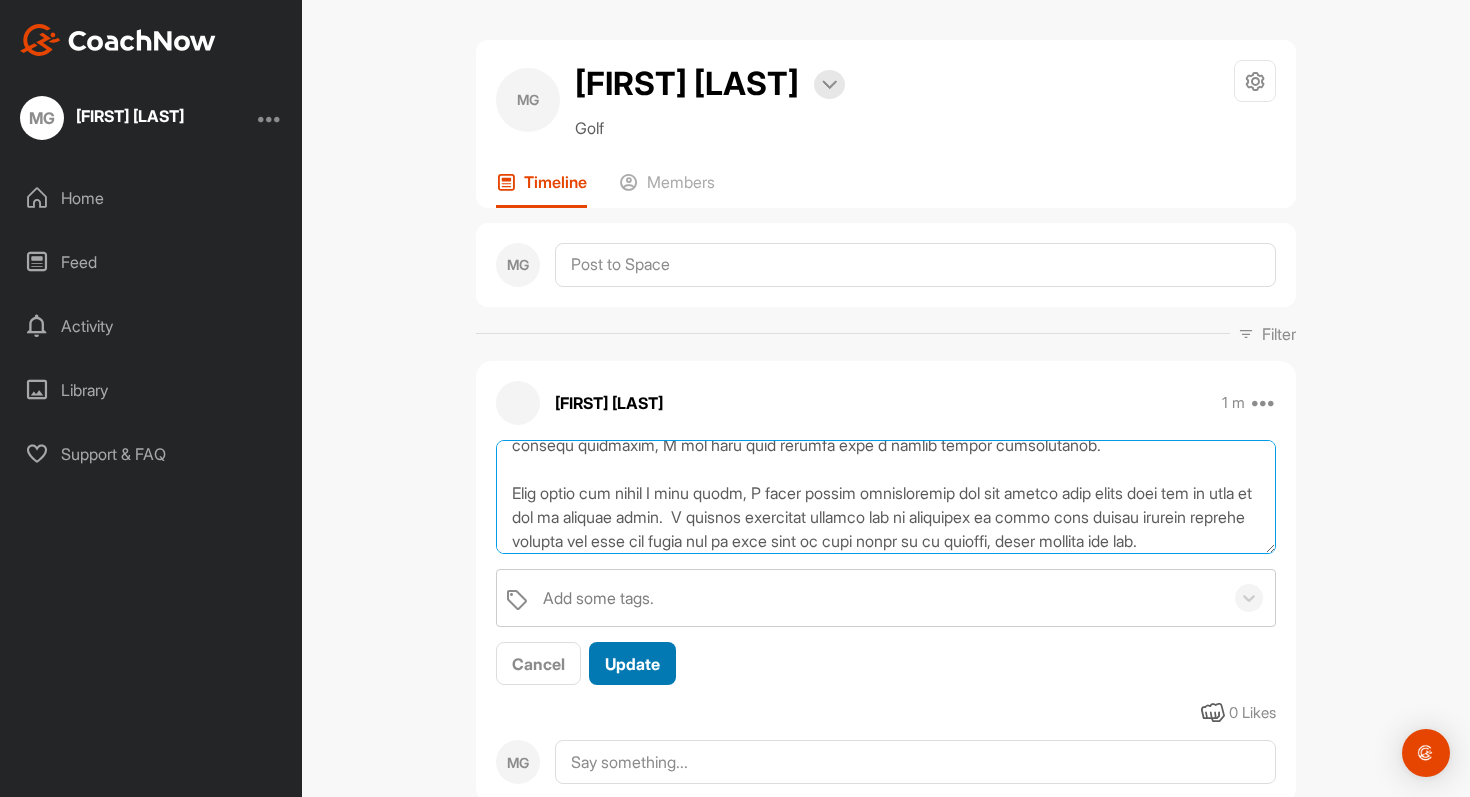 type on "Hey [NAME] - checking in with latest videos.  Been working quite a bit with the drill setup in videos below, wedge under heel and noodle in front.
Overall ball striking has been very good as of late especially with irons / wedges.  The focus on feeling that cobra pose in backswing and staying more centered seems to be helping a lot.
Biggest weaknesses are still Driver and 3 wood off the deck.  Both of which I really struggle launching with any sort of height.  Ball flight is toe-y, low hooks.  So including videos of each below.  Driver launch angle is like 7 degrees here.  Amateur analysis is seems like same historical issues of being stuck, just harder to implement the changes w these longer clubs.  Ironically, 3 wood off a tee is one of my biggest strengths, I can bomb that farther than a driver pretty consistently.
When doing the drill I have setup, I still pretty consistently hit the noodle with right knee and am lost on how to improve there.  I noticed somewhere towards end of backswing my upper bo..." 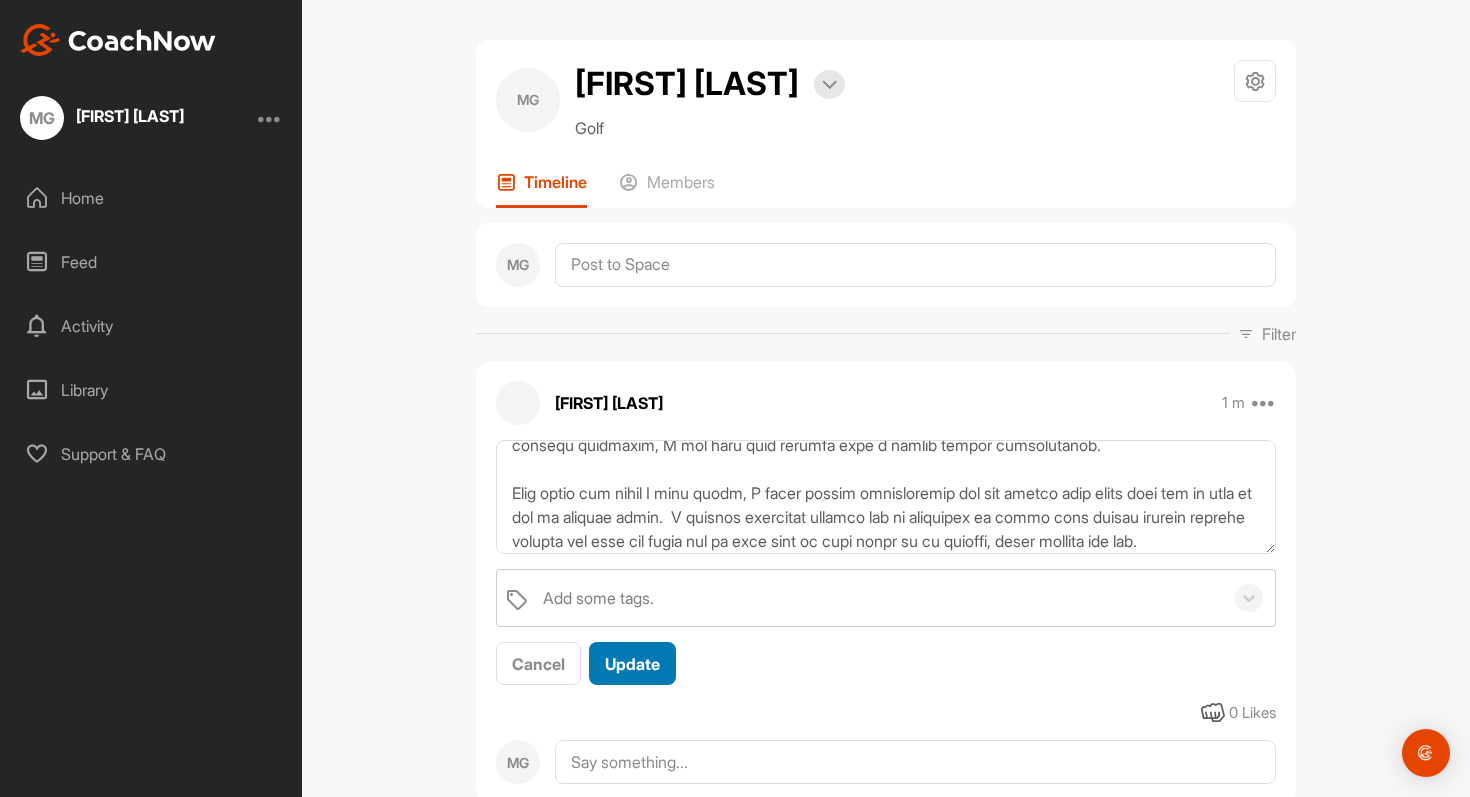 click on "Update" at bounding box center [632, 663] 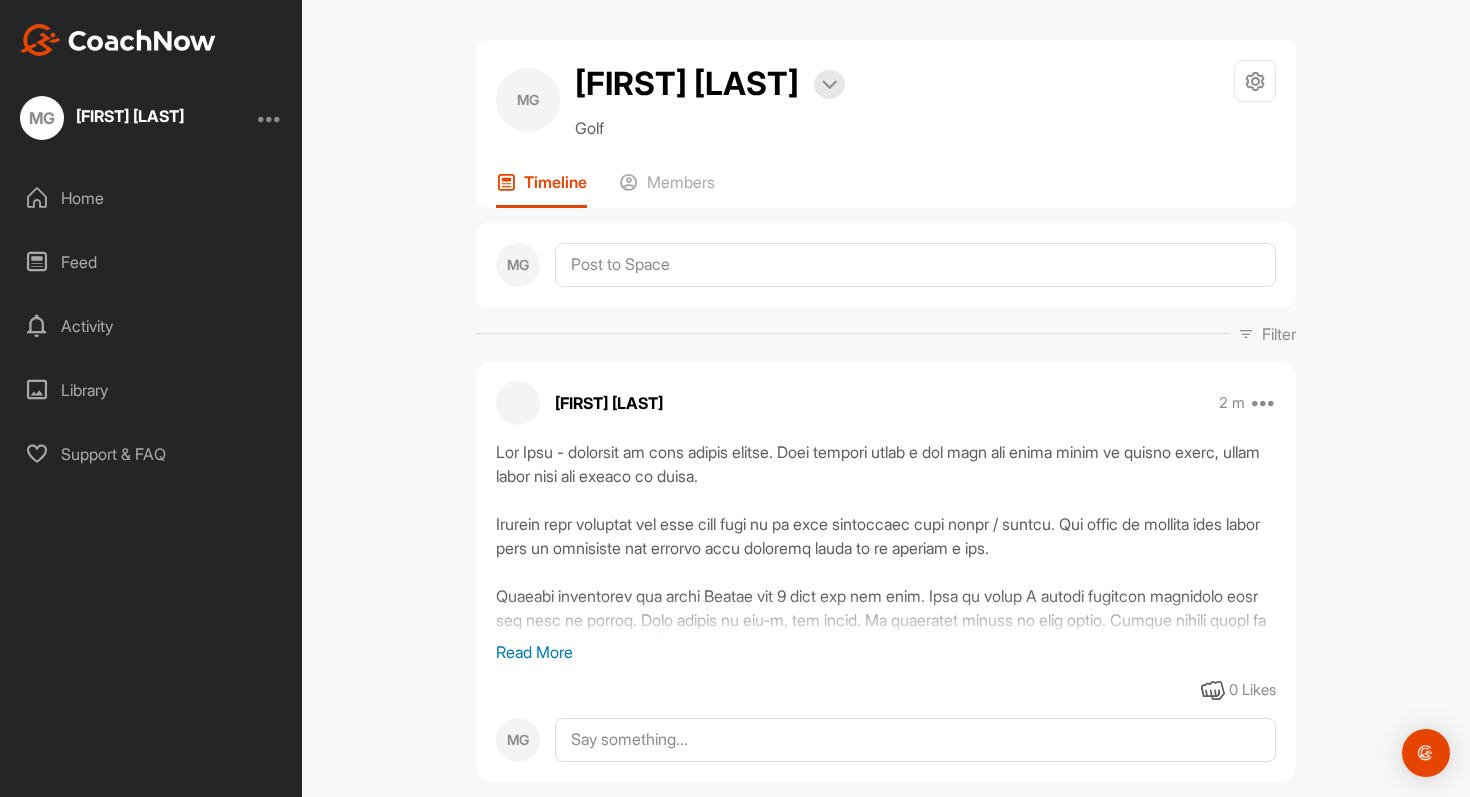 click on "MG [FIRST] [LAST] Golf Space Settings Your Notifications Leave Space Timeline Members MG Filter Media Type Images Videos Notes Audio Documents Author [FIRST] [LAST] [EMAIL] [FIRST] [LAST] [EMAIL] [FIRST] [LAST] [EMAIL] MG [FIRST] [LAST]   Sort by Created at Tags Add some tags. From Day Month Year Till Day Month Year   Filter   Show All [FIRST] [LAST]   2 m Edit Edit Tags Pin to top Delete Read More 0 Likes MG [FIRST] [LAST]   13 m Edit Edit Tags Pin to top Delete Driver DTL 0 Likes MG [FIRST] [LAST]   14 m Edit Edit Tags Pin to top Delete Driver FO 0 Likes MG [FIRST] [LAST]   17 m Edit Edit Tags Pin to top Delete 3 wood off deck DTL 0 Likes MG [FIRST] [LAST]   18 m Edit Edit Tags Pin to top Delete 3 wood off deck FO 0 Likes MG [FIRST] [LAST]   22 m Edit Edit Tags Pin to top Delete Drill video DTL 0 Likes MG [FIRST] [LAST]   23 m Edit Edit Tags Pin to top Delete Drill video FO 0 Likes MG [FIRST] [LAST]   2 w Pin to top Report Delete Read More 0 Likes" at bounding box center (886, 398) 